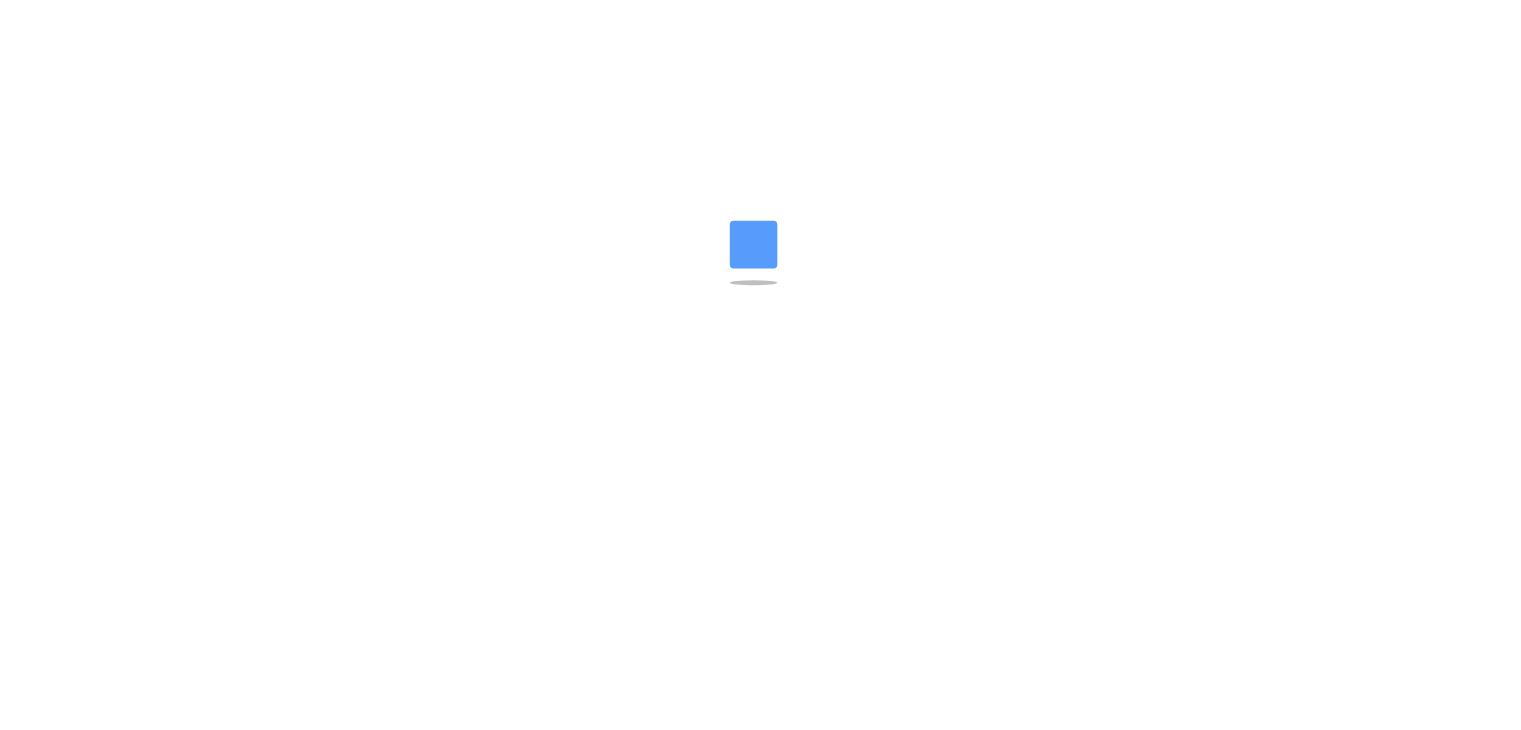 scroll, scrollTop: 0, scrollLeft: 0, axis: both 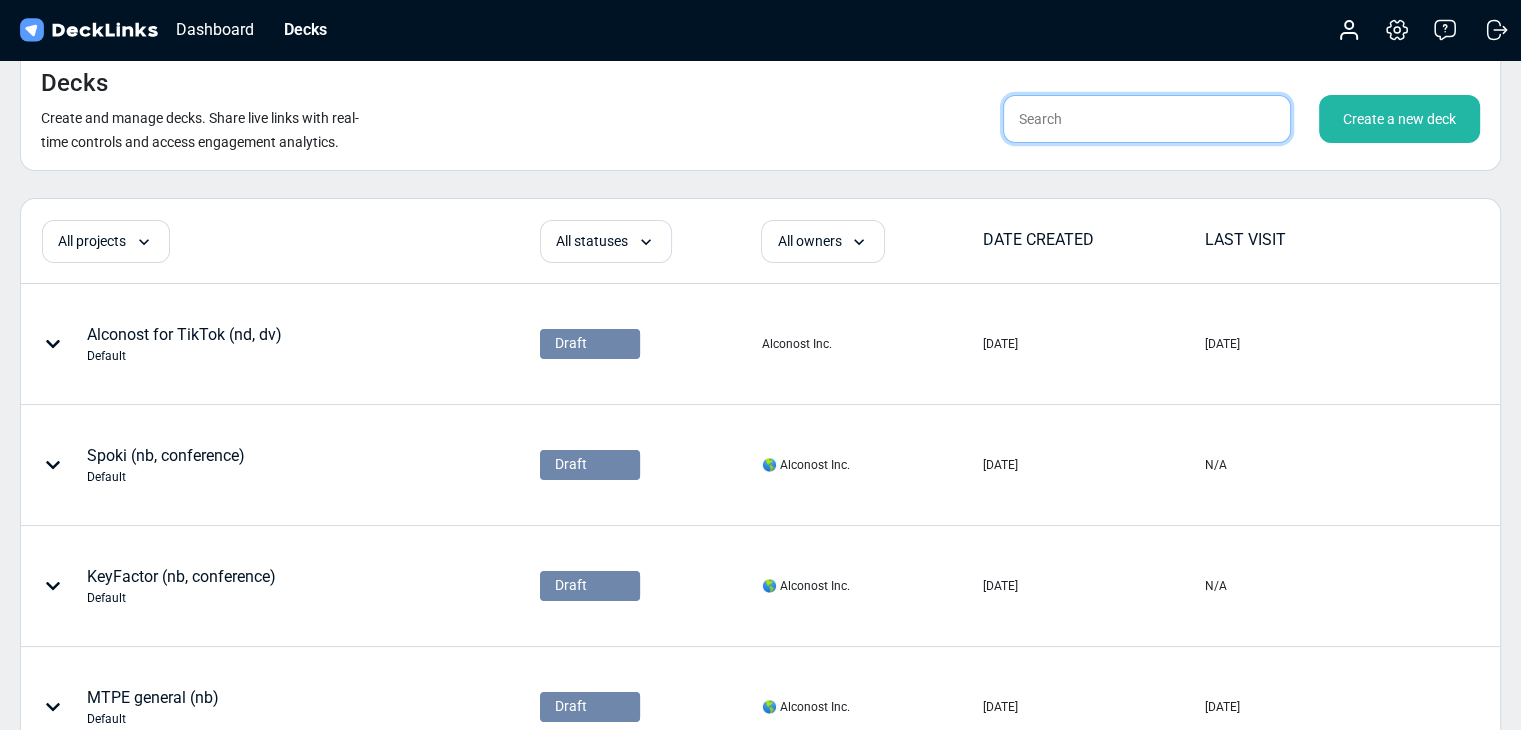 drag, startPoint x: 1095, startPoint y: 95, endPoint x: 1095, endPoint y: 114, distance: 19 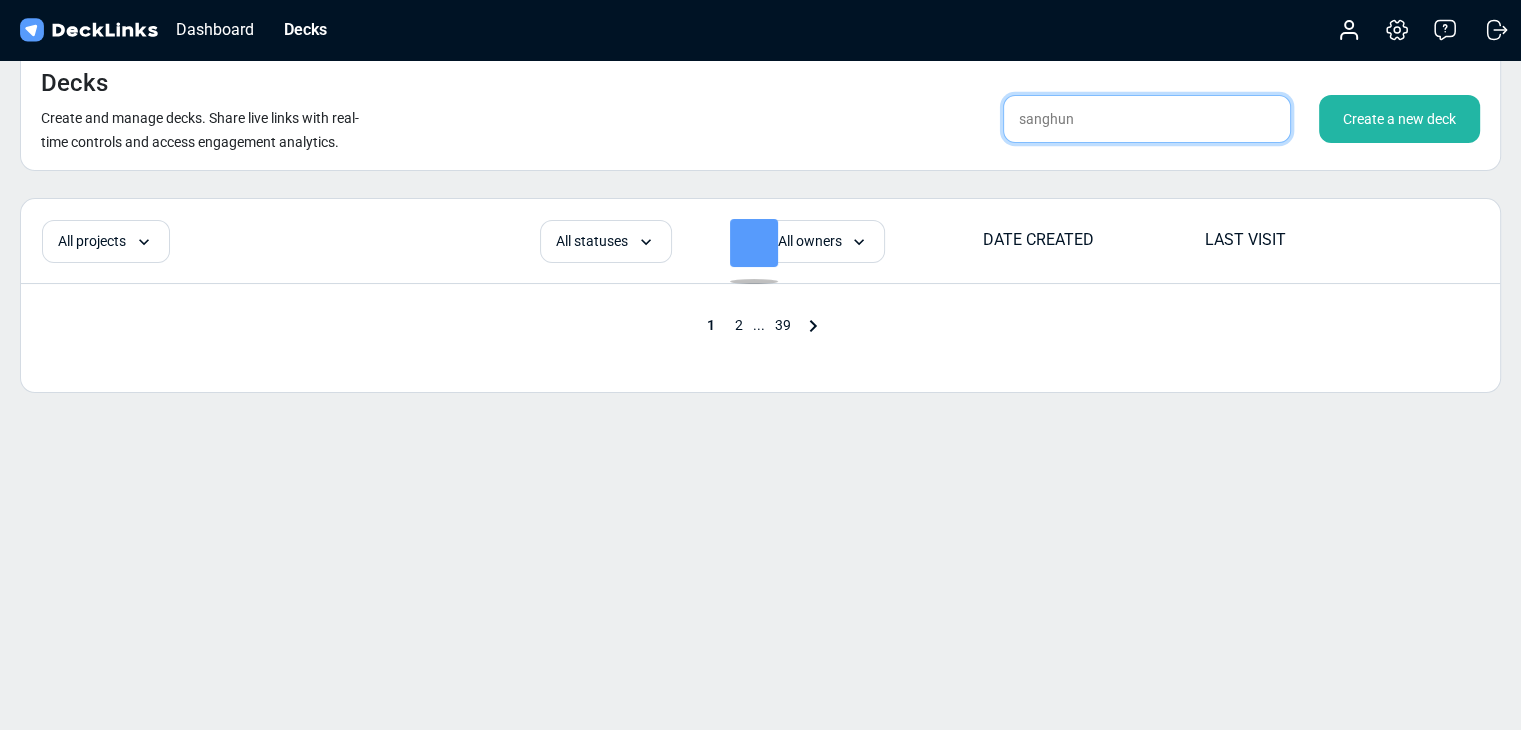 type on "sanghun" 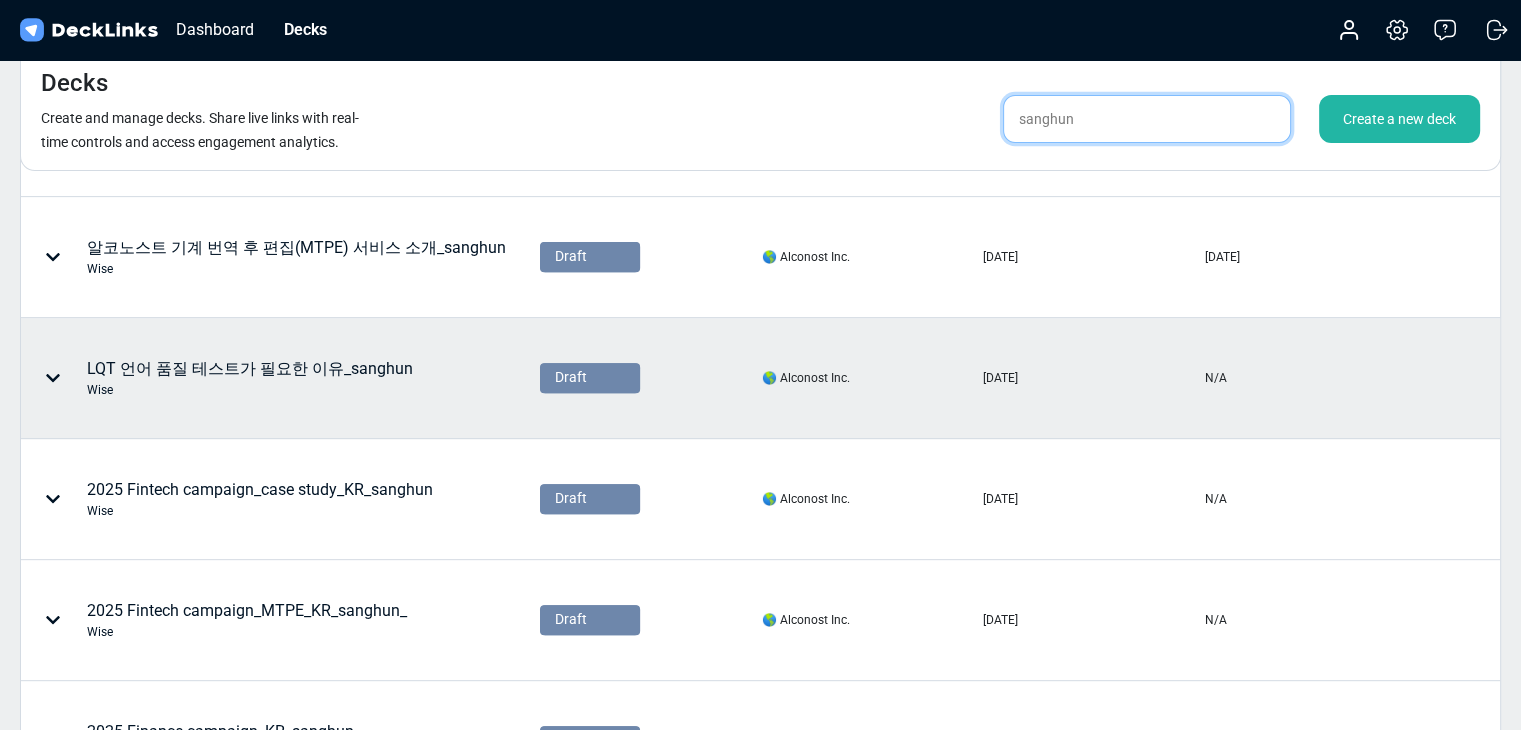 scroll, scrollTop: 500, scrollLeft: 0, axis: vertical 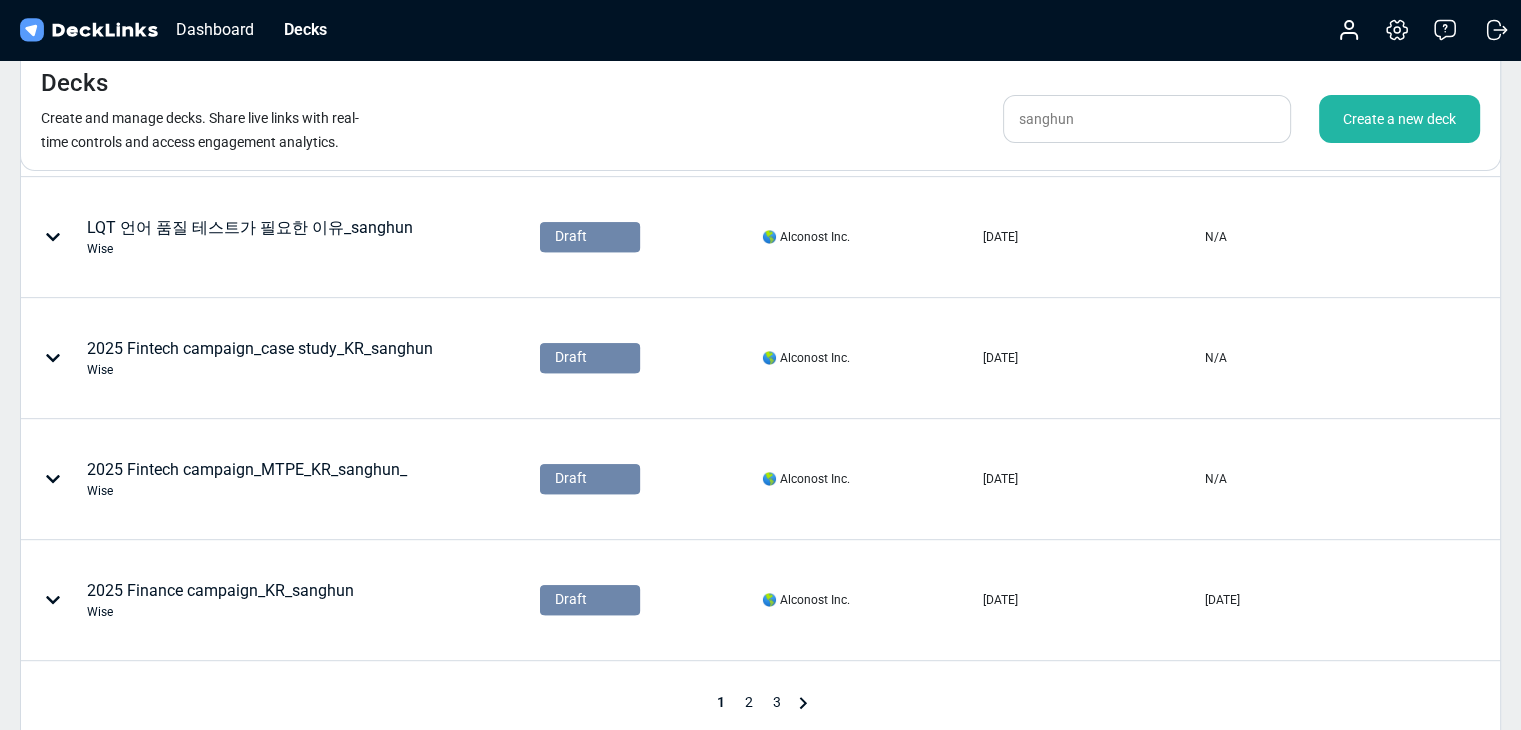 click on "2" at bounding box center [749, 702] 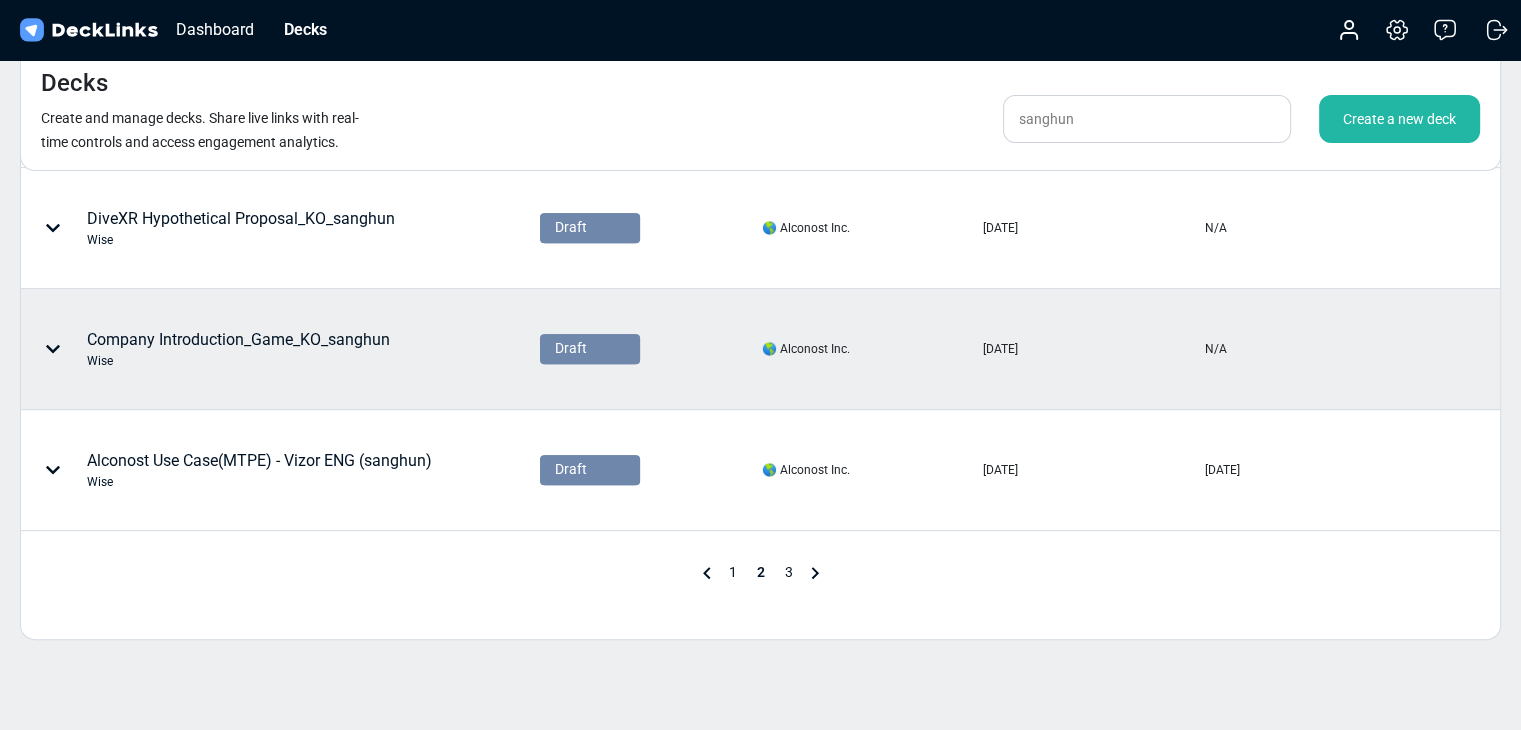 scroll, scrollTop: 1000, scrollLeft: 0, axis: vertical 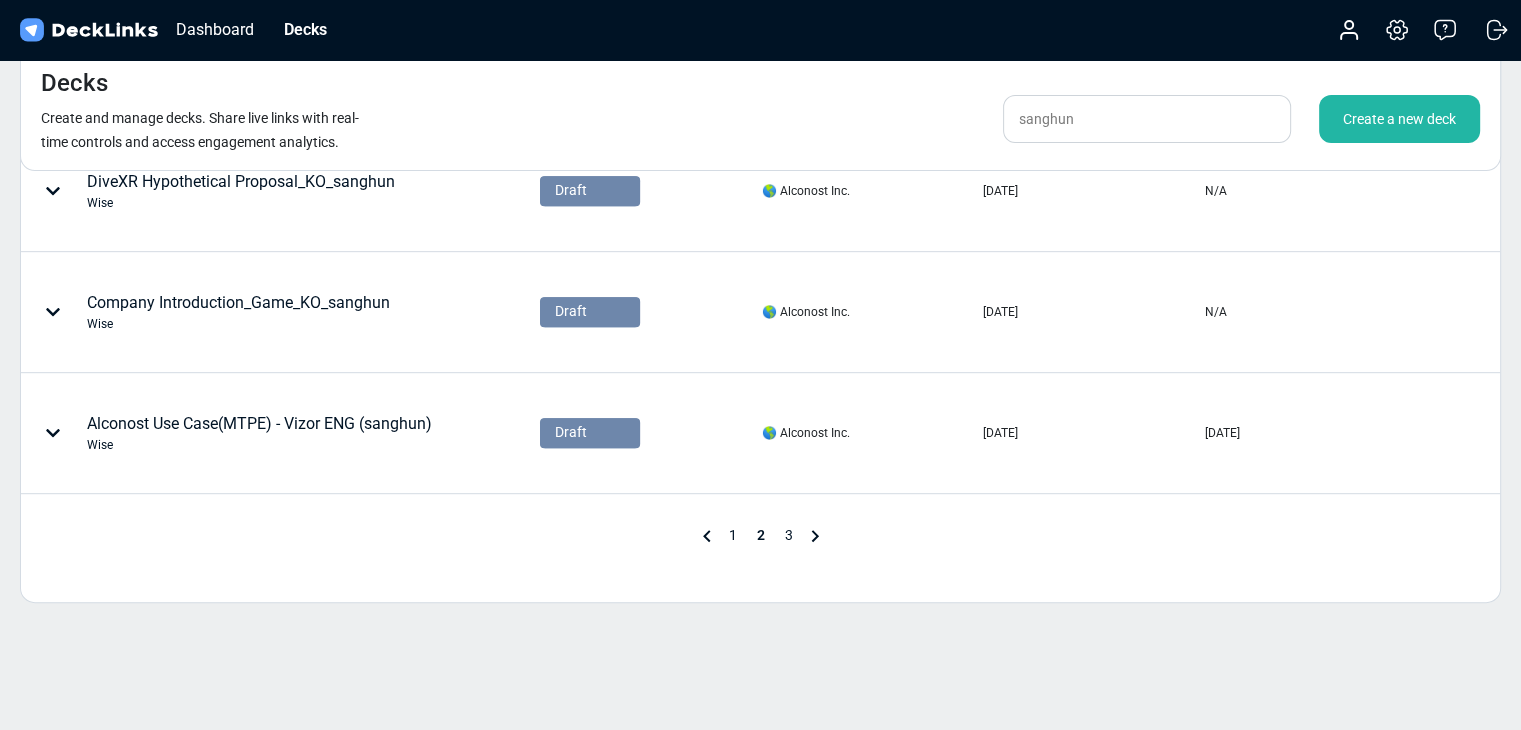 click on "1" at bounding box center [733, 535] 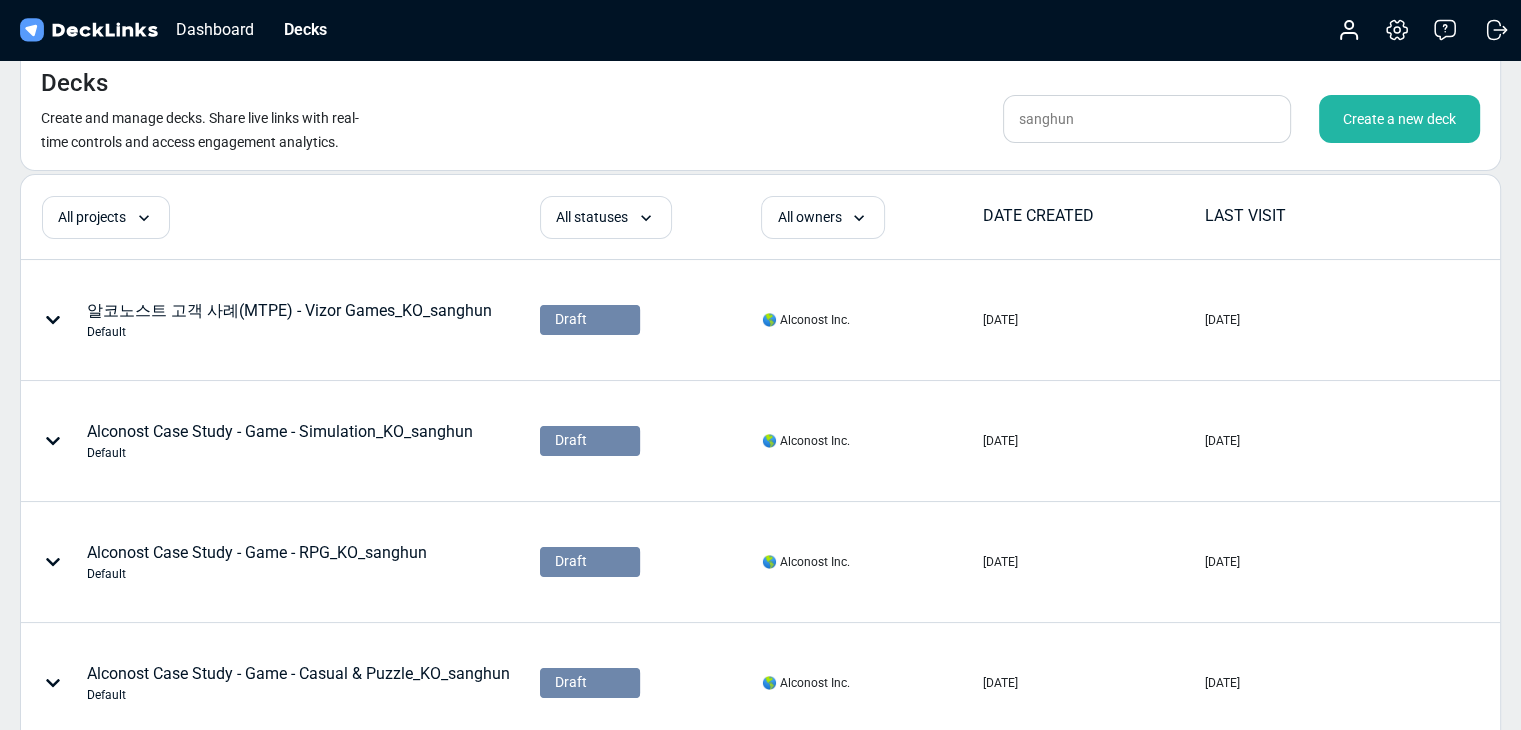scroll, scrollTop: 1000, scrollLeft: 0, axis: vertical 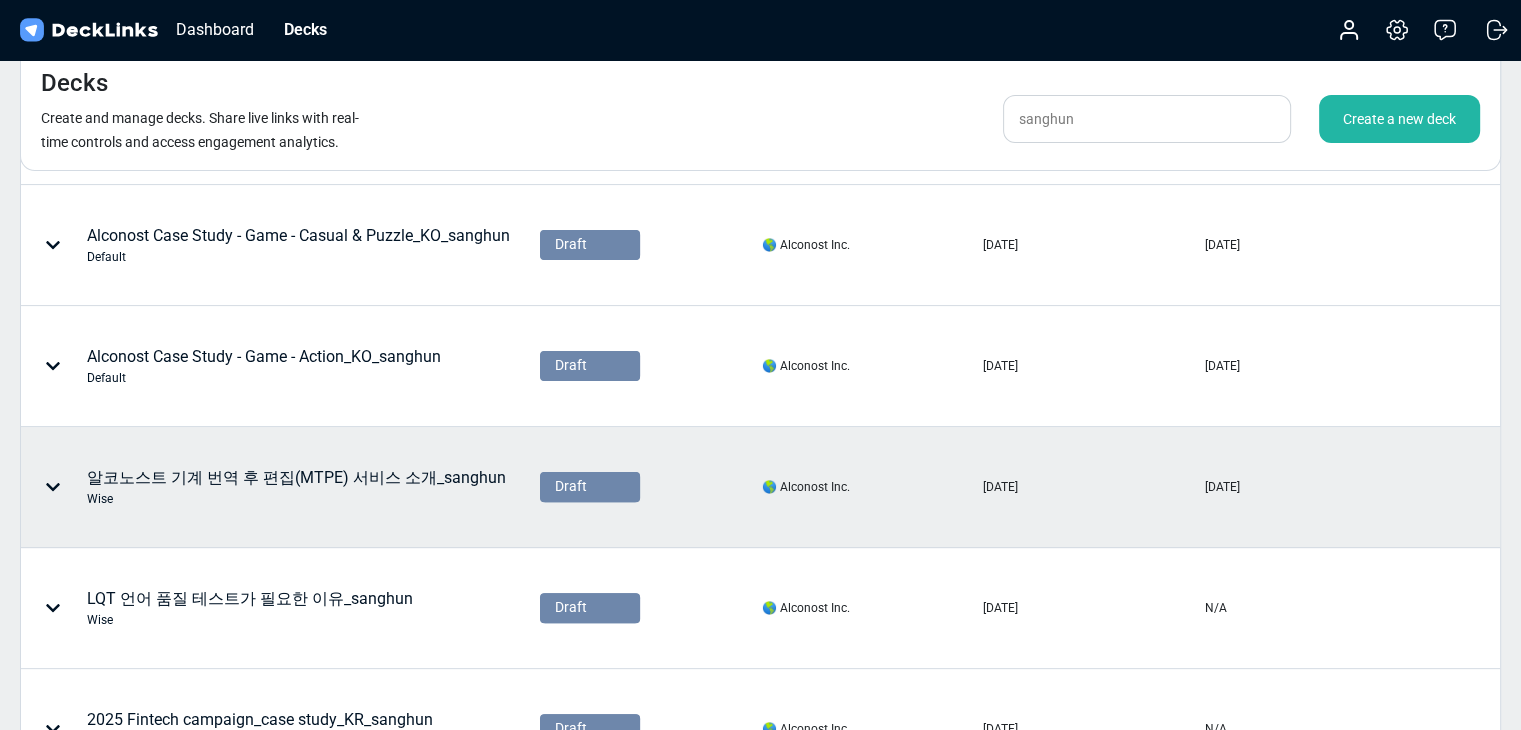 click on "알코노스트 기계 번역 후 편집(MTPE) 서비스 소개_[PERSON_NAME]" at bounding box center (296, 487) 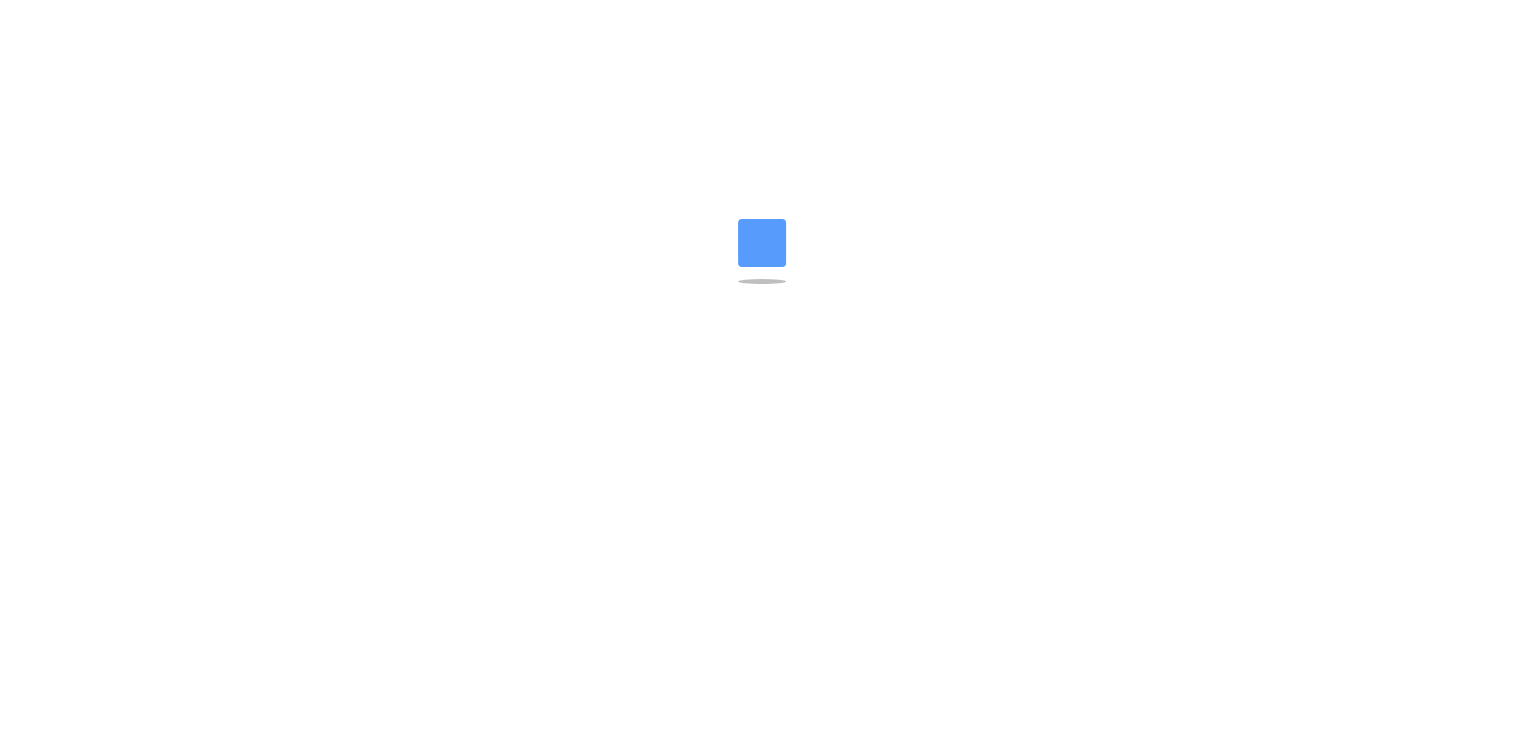 scroll, scrollTop: 0, scrollLeft: 0, axis: both 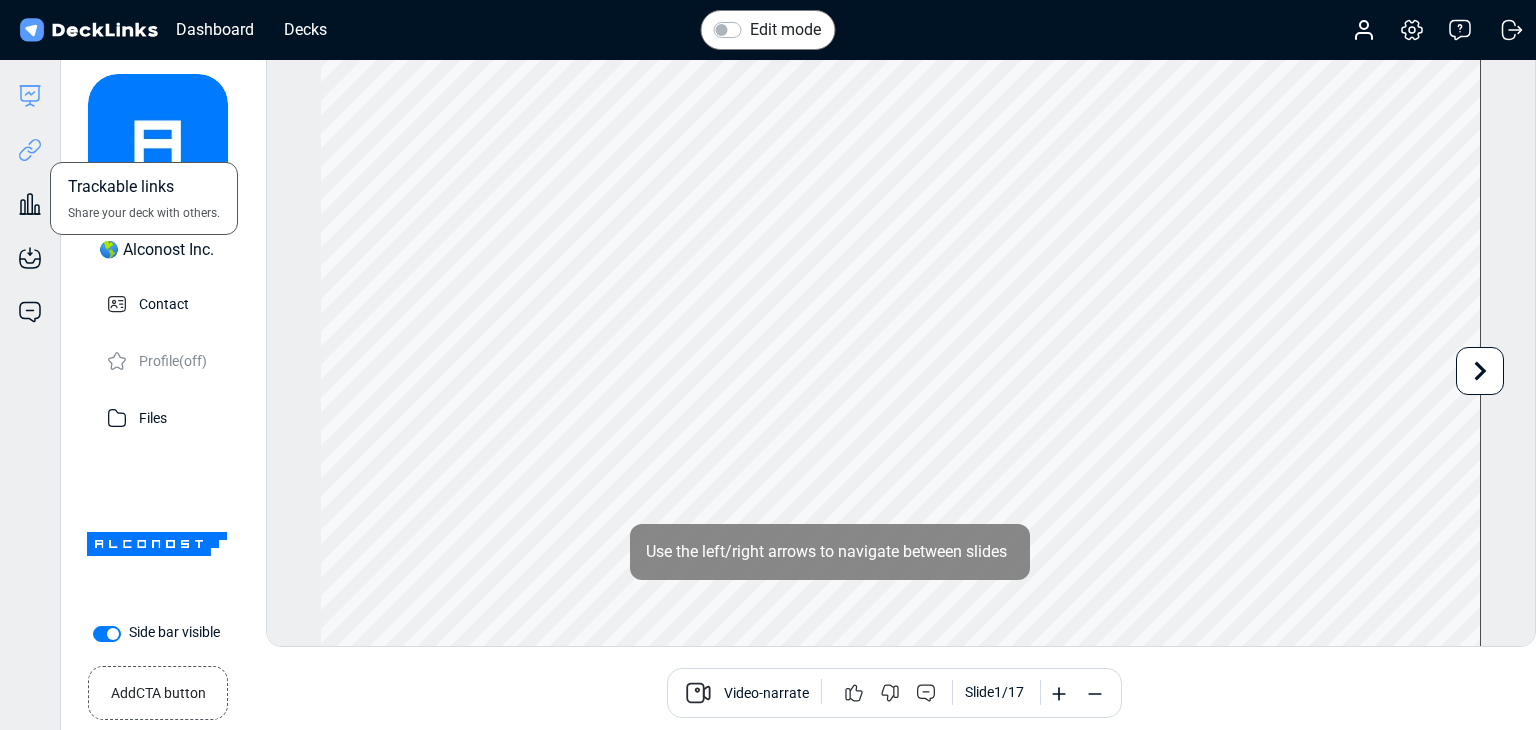 click 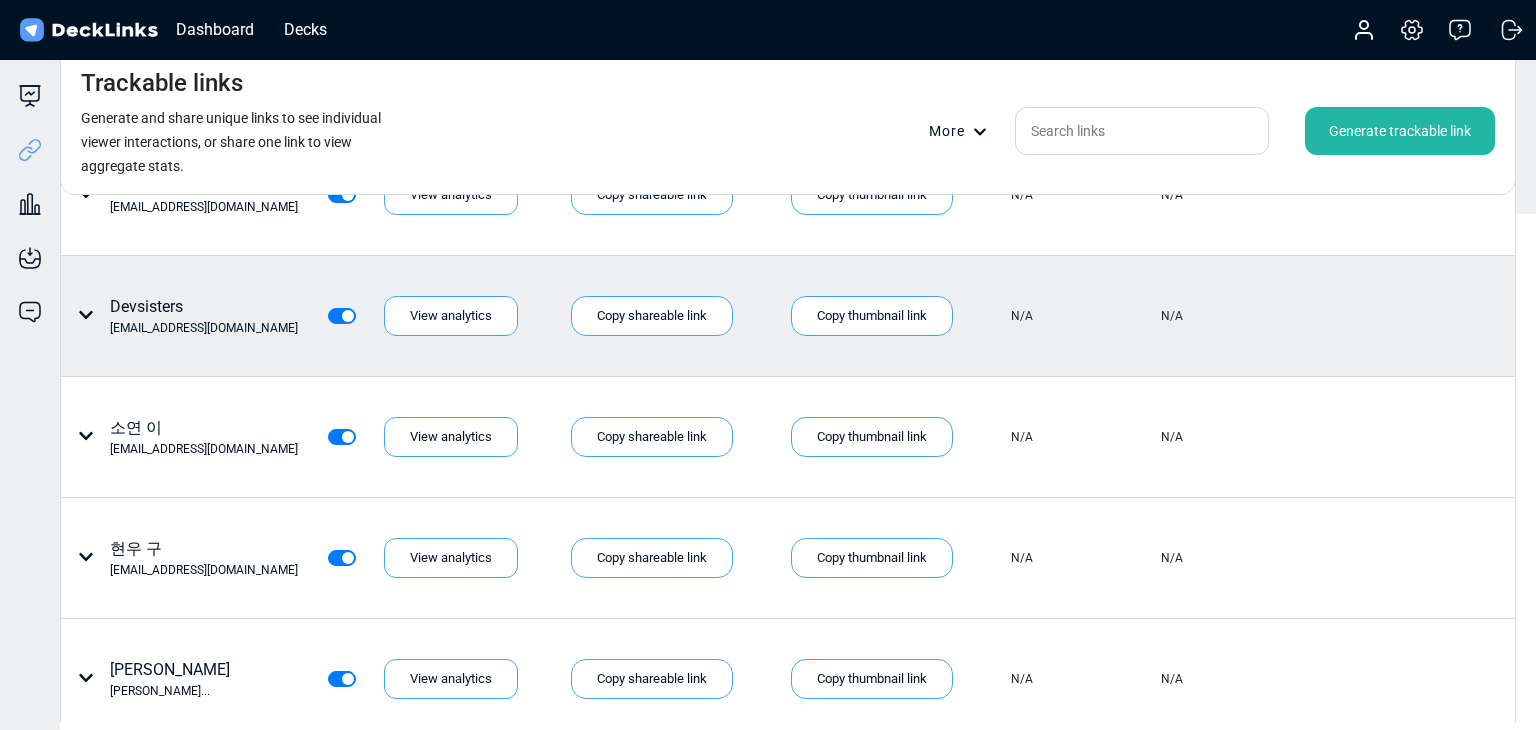 scroll, scrollTop: 0, scrollLeft: 0, axis: both 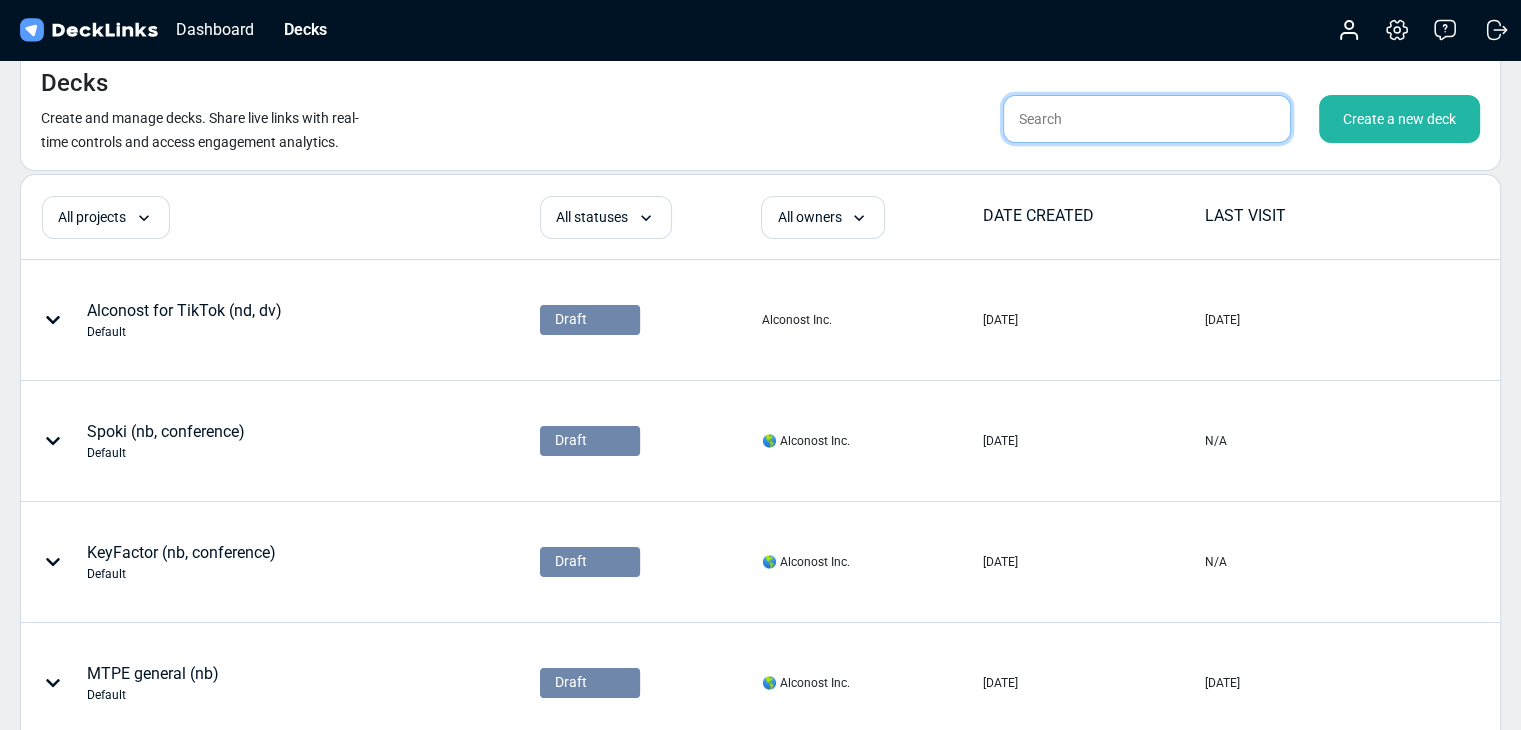 click at bounding box center [1147, 119] 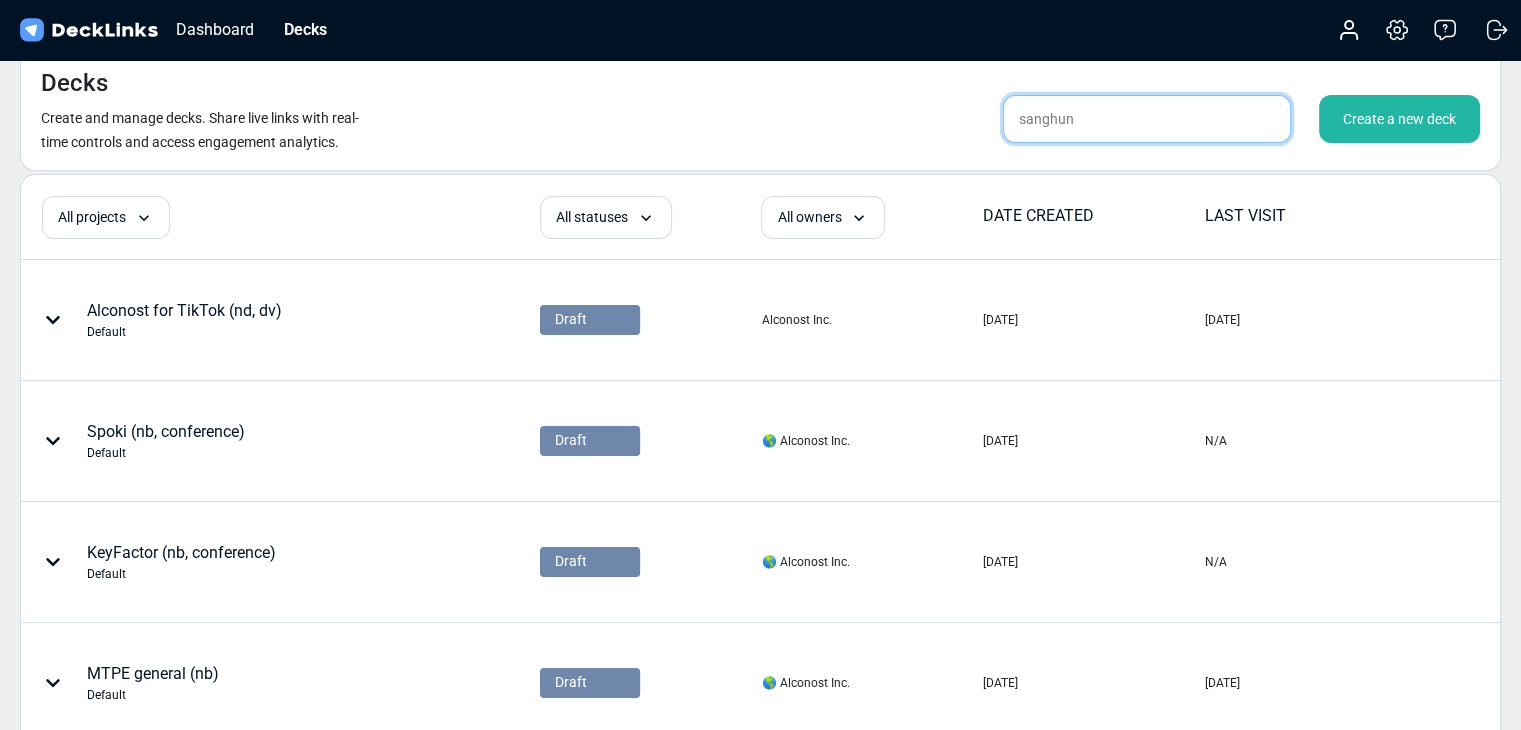 type on "sanghun" 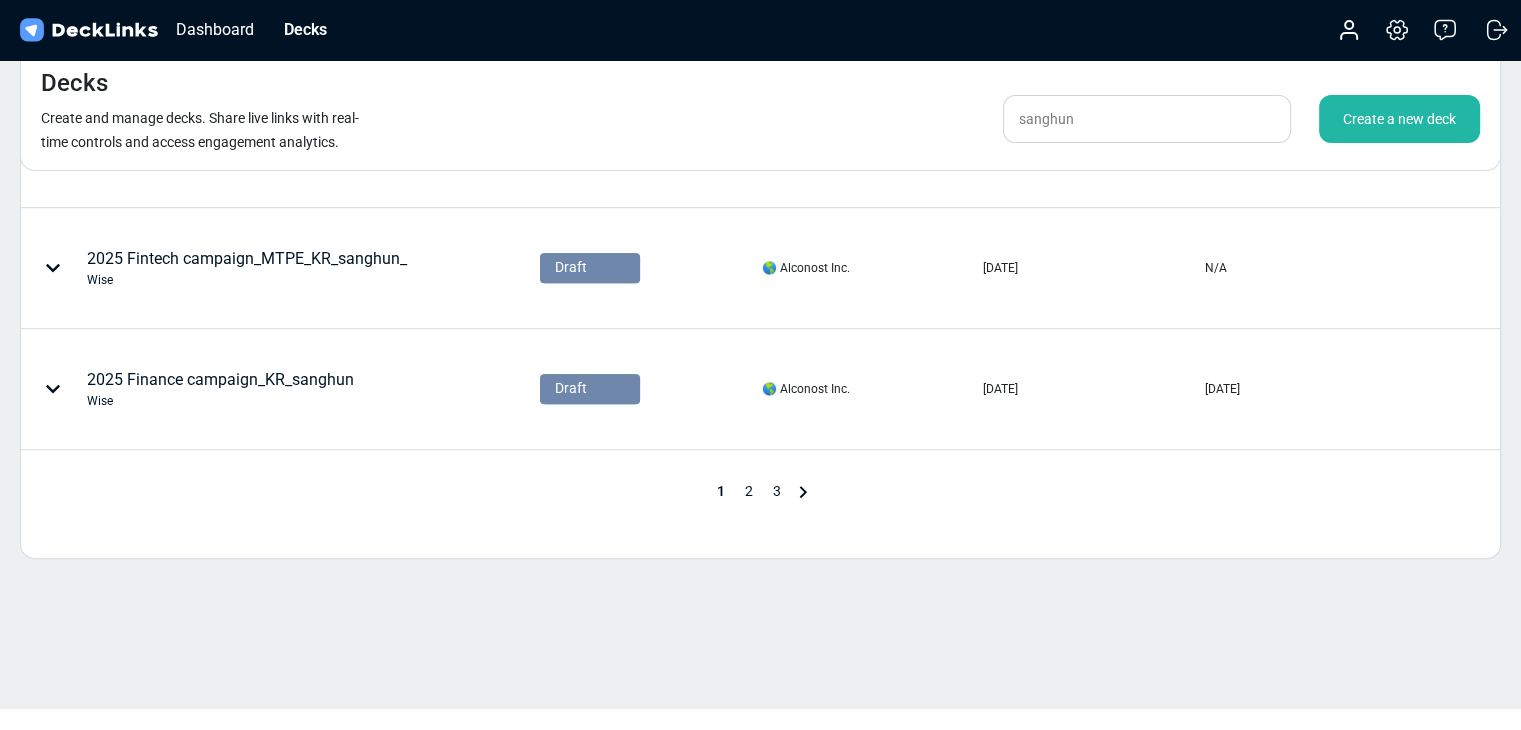 click on "3" at bounding box center (777, 491) 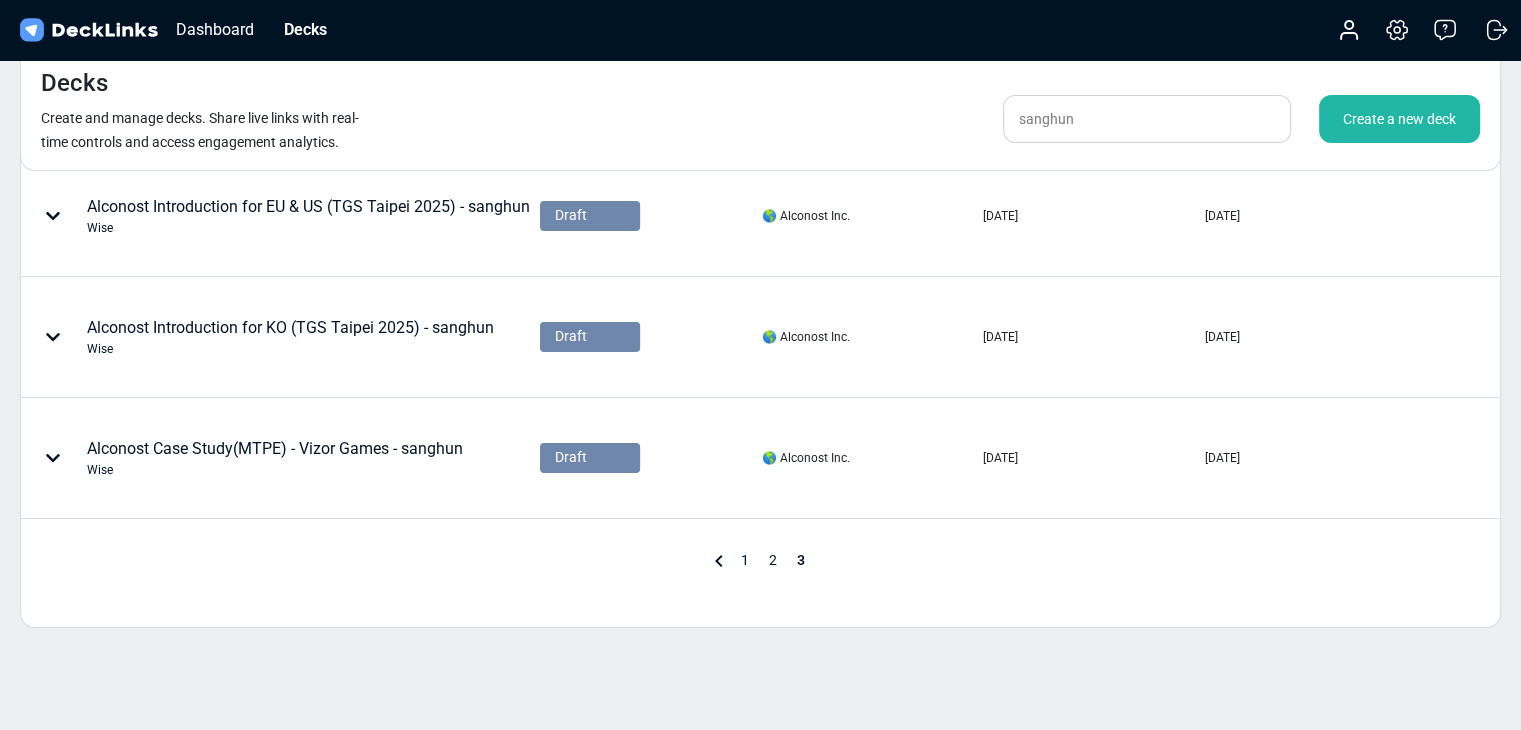 scroll, scrollTop: 166, scrollLeft: 0, axis: vertical 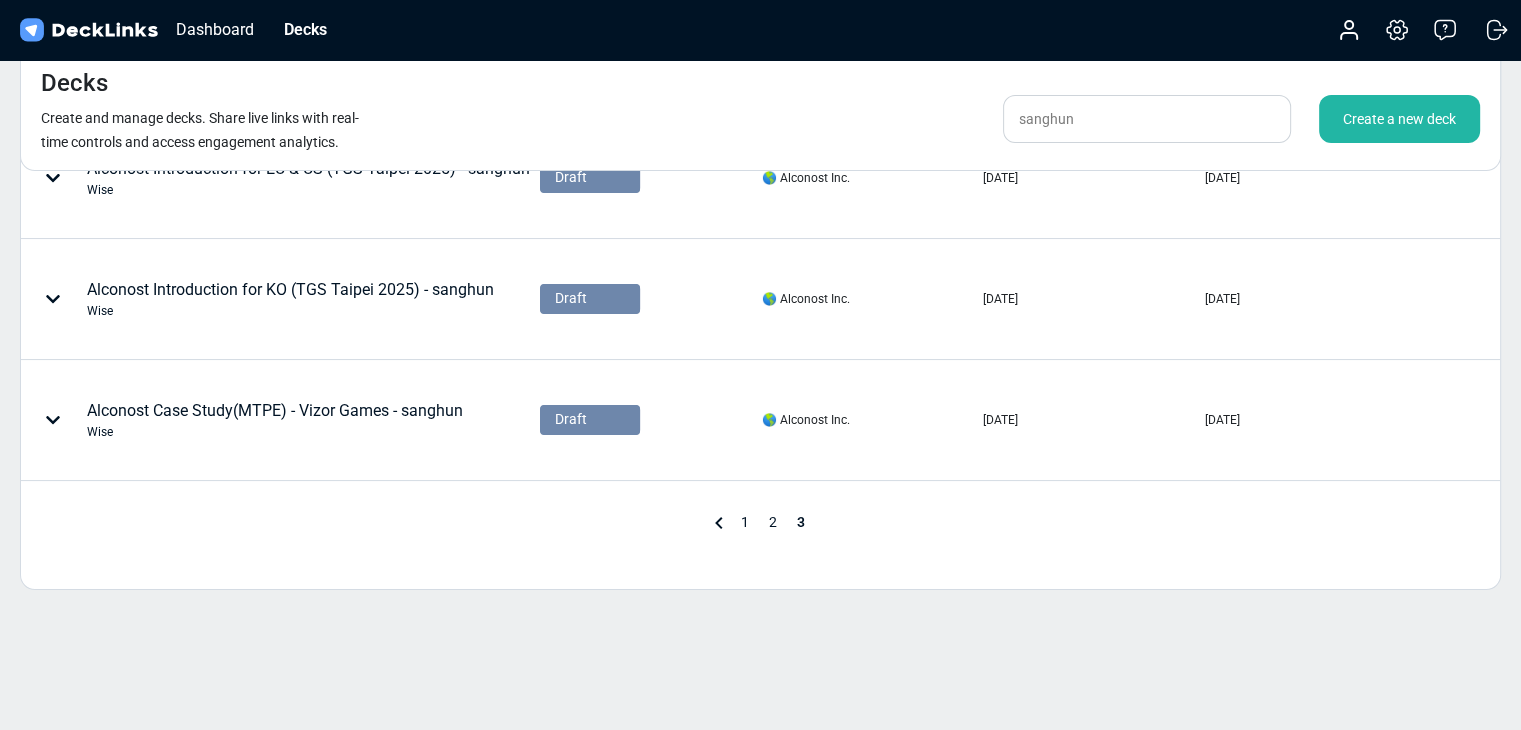 click on "2" at bounding box center (773, 522) 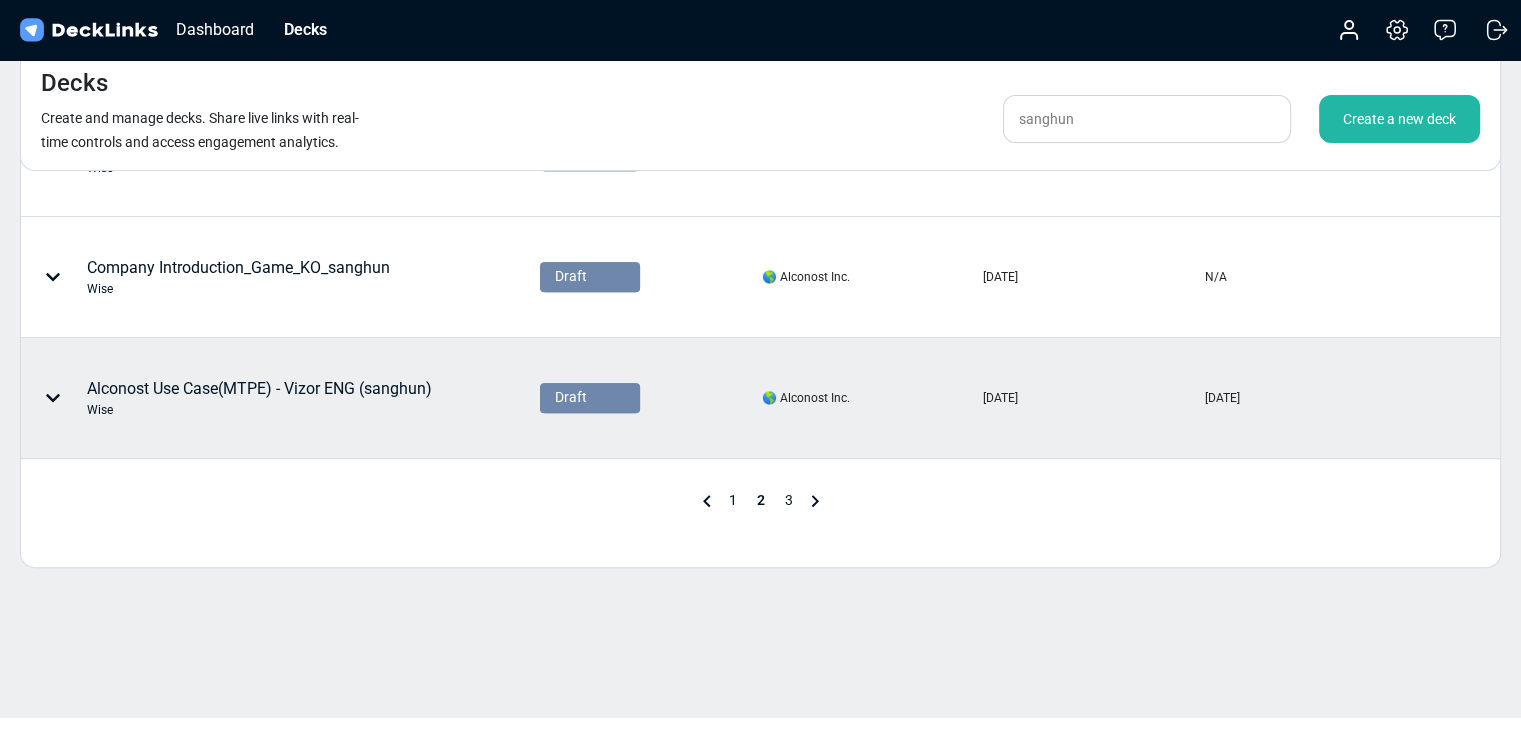 scroll, scrollTop: 1044, scrollLeft: 0, axis: vertical 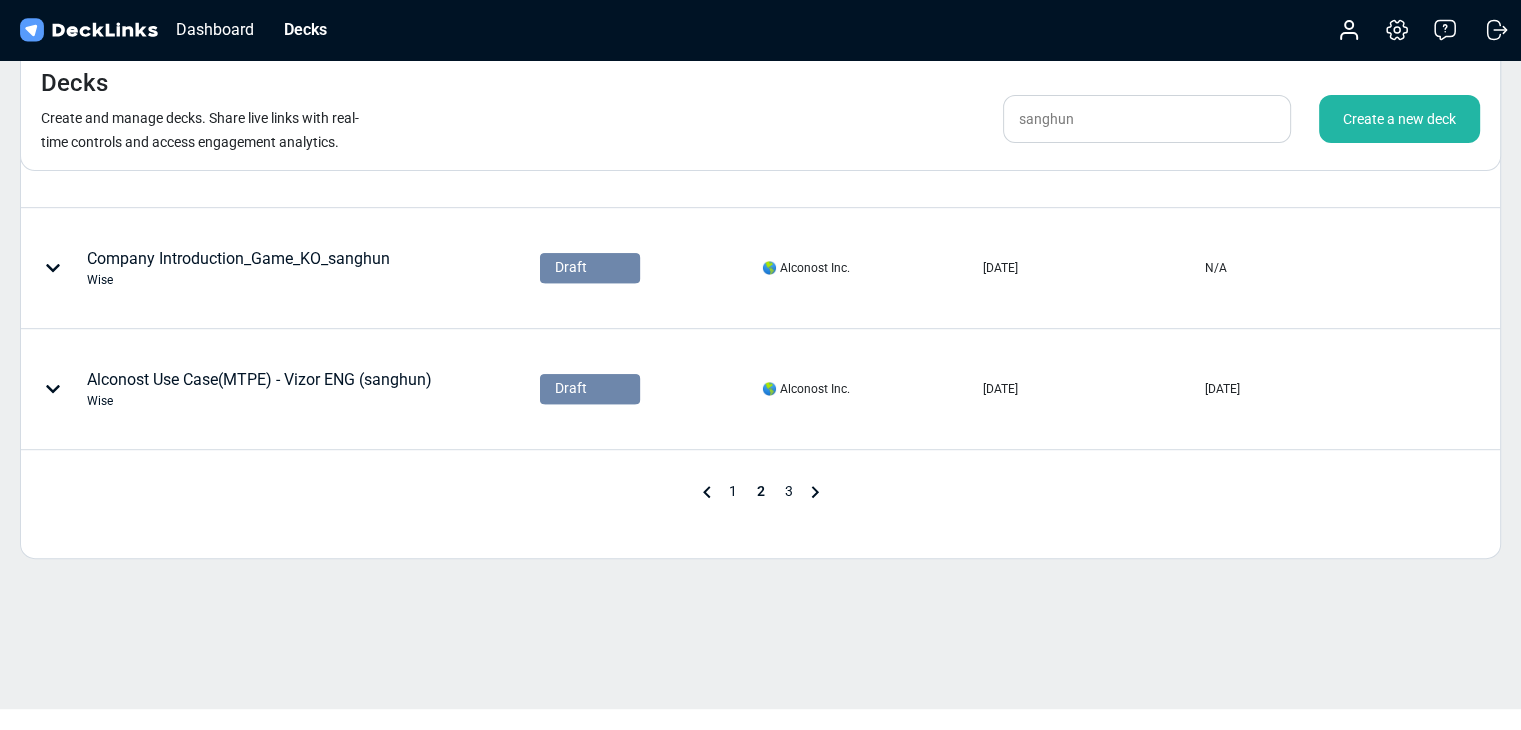 click on "1" at bounding box center [733, 491] 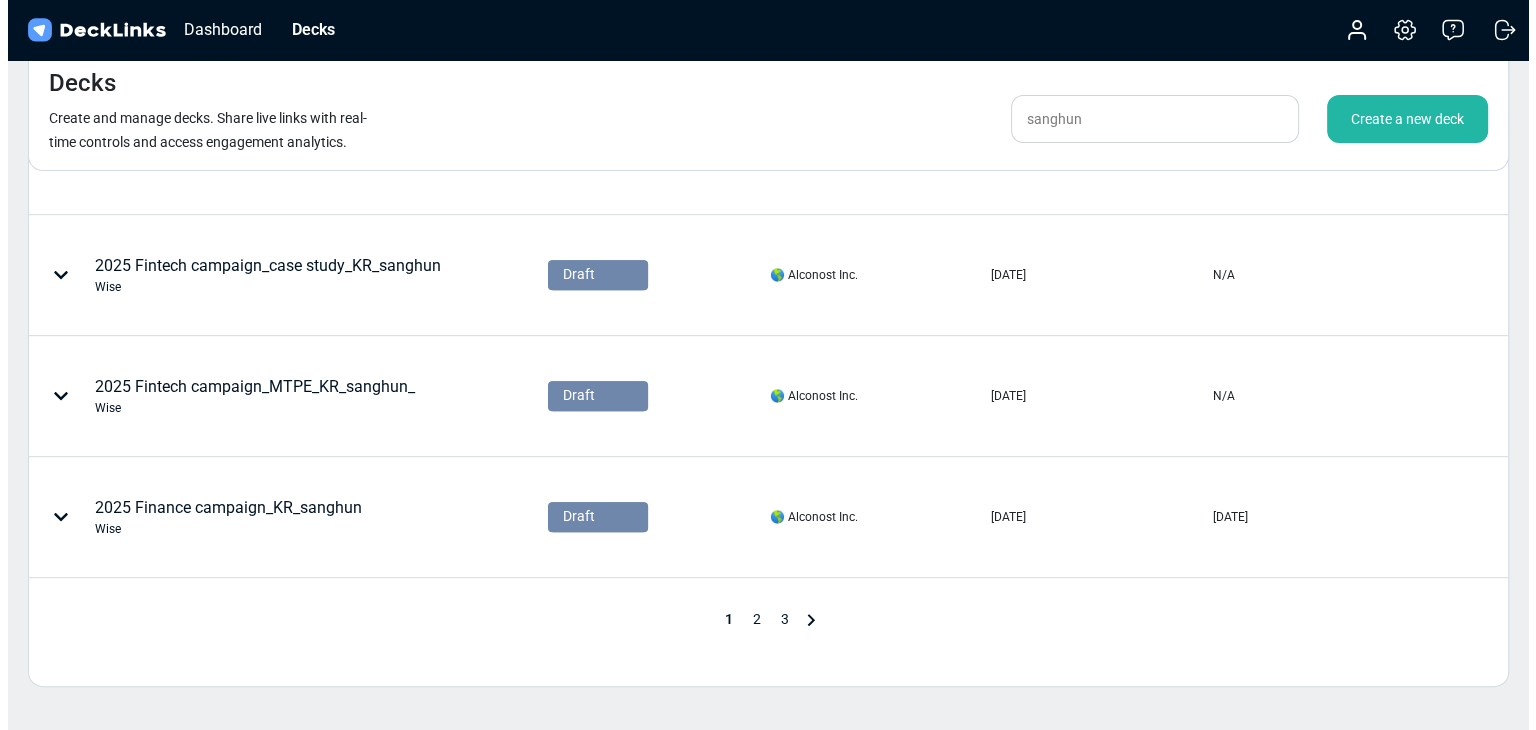 scroll, scrollTop: 878, scrollLeft: 0, axis: vertical 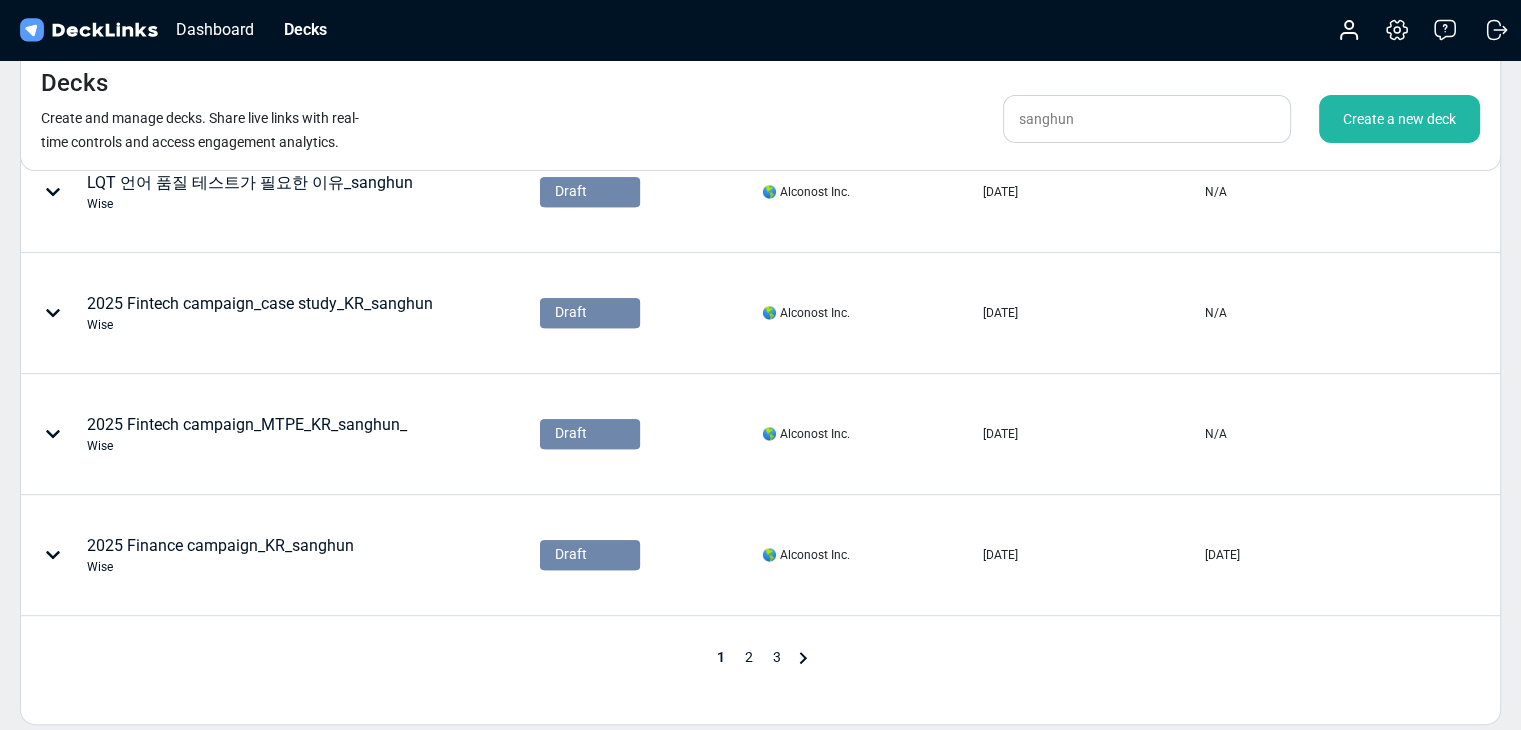 click on "Create a new deck" at bounding box center [1399, 119] 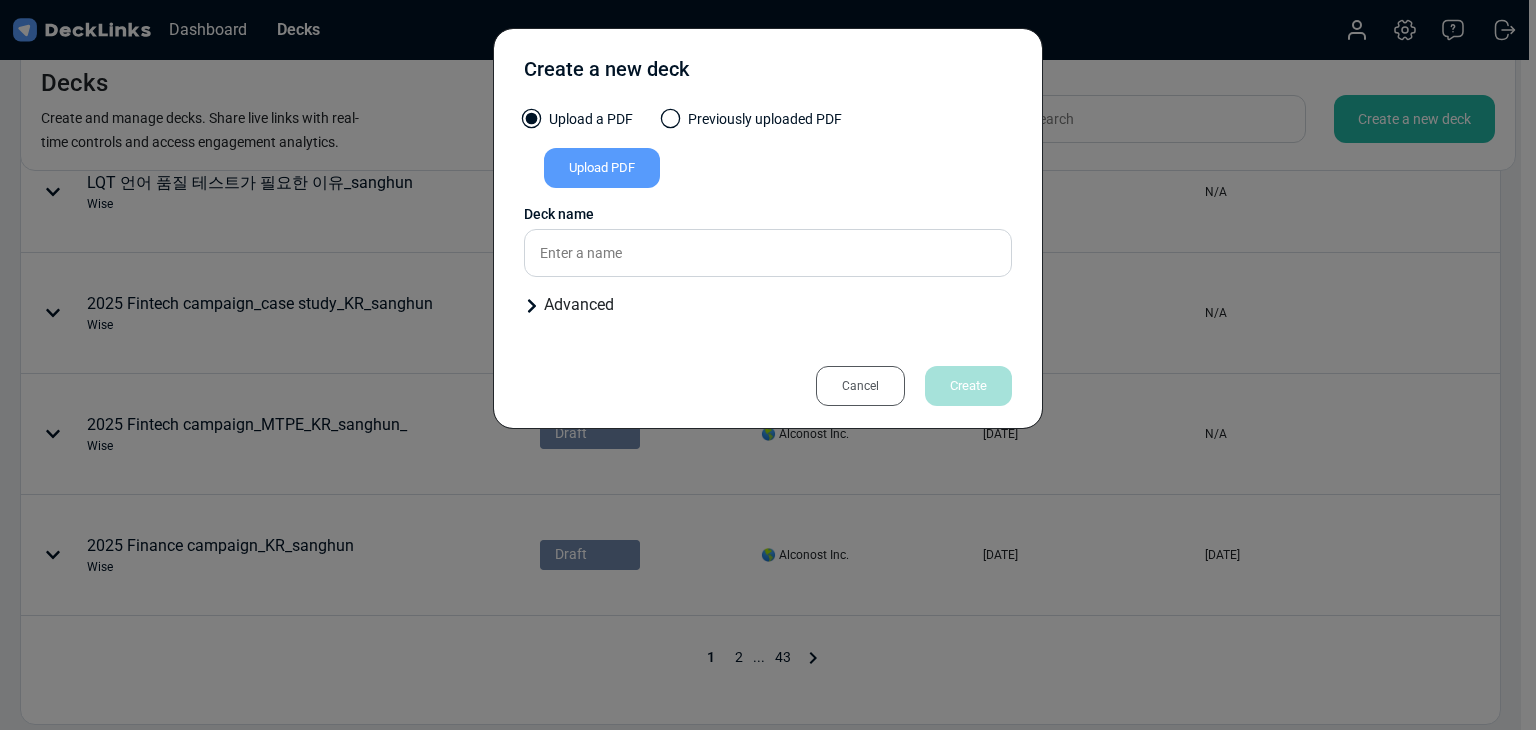 click on "Previously uploaded PDF" at bounding box center [752, 124] 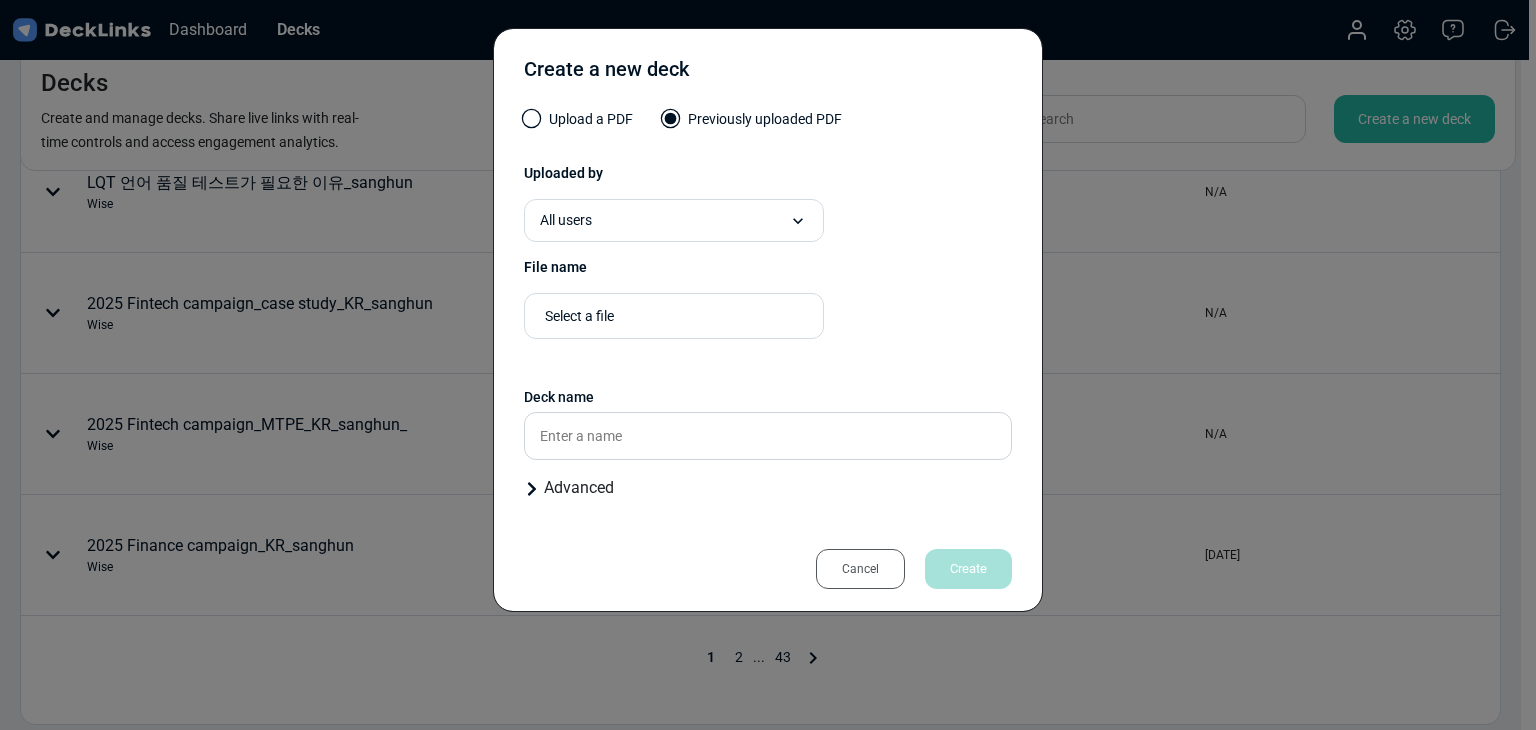 click on "Select a file" at bounding box center (679, 316) 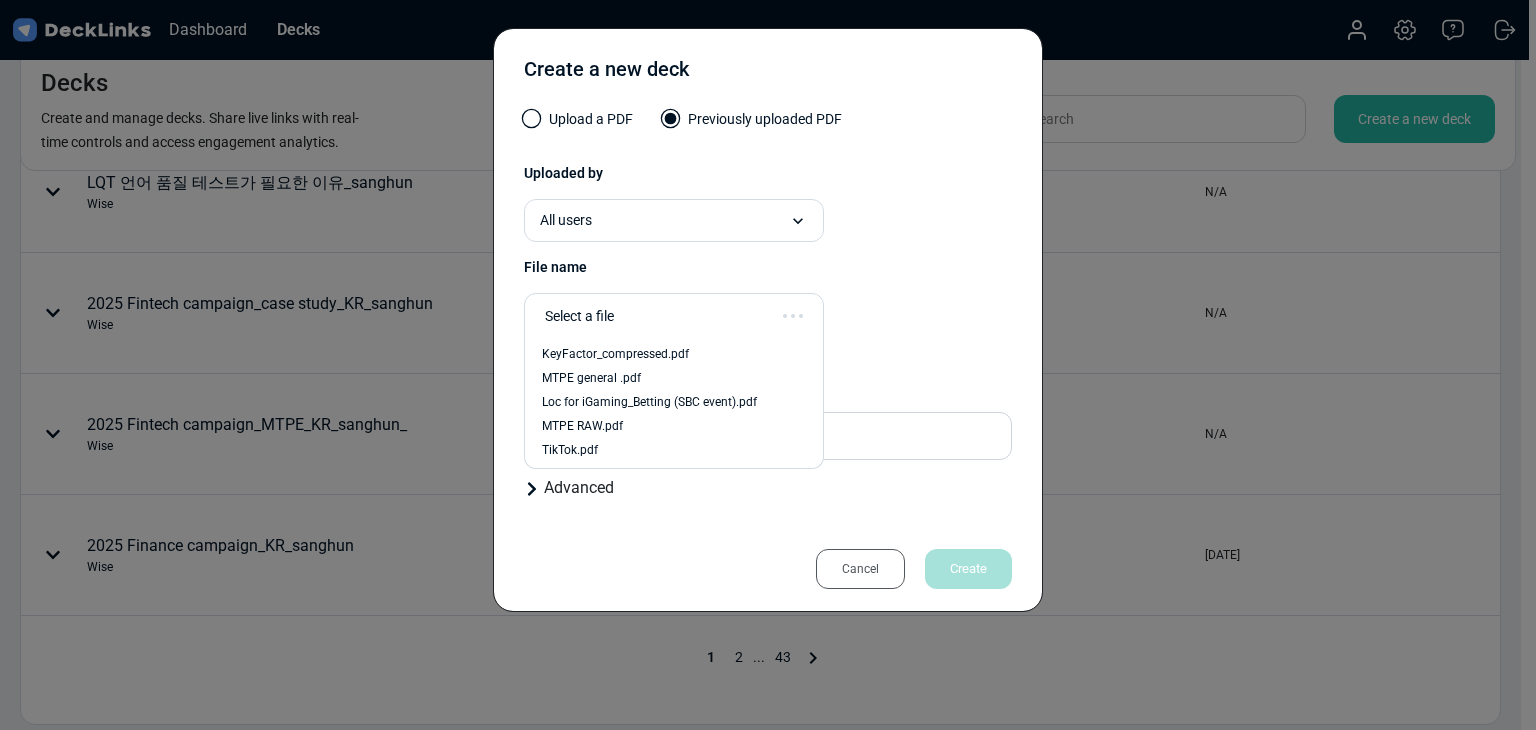 scroll, scrollTop: 0, scrollLeft: 0, axis: both 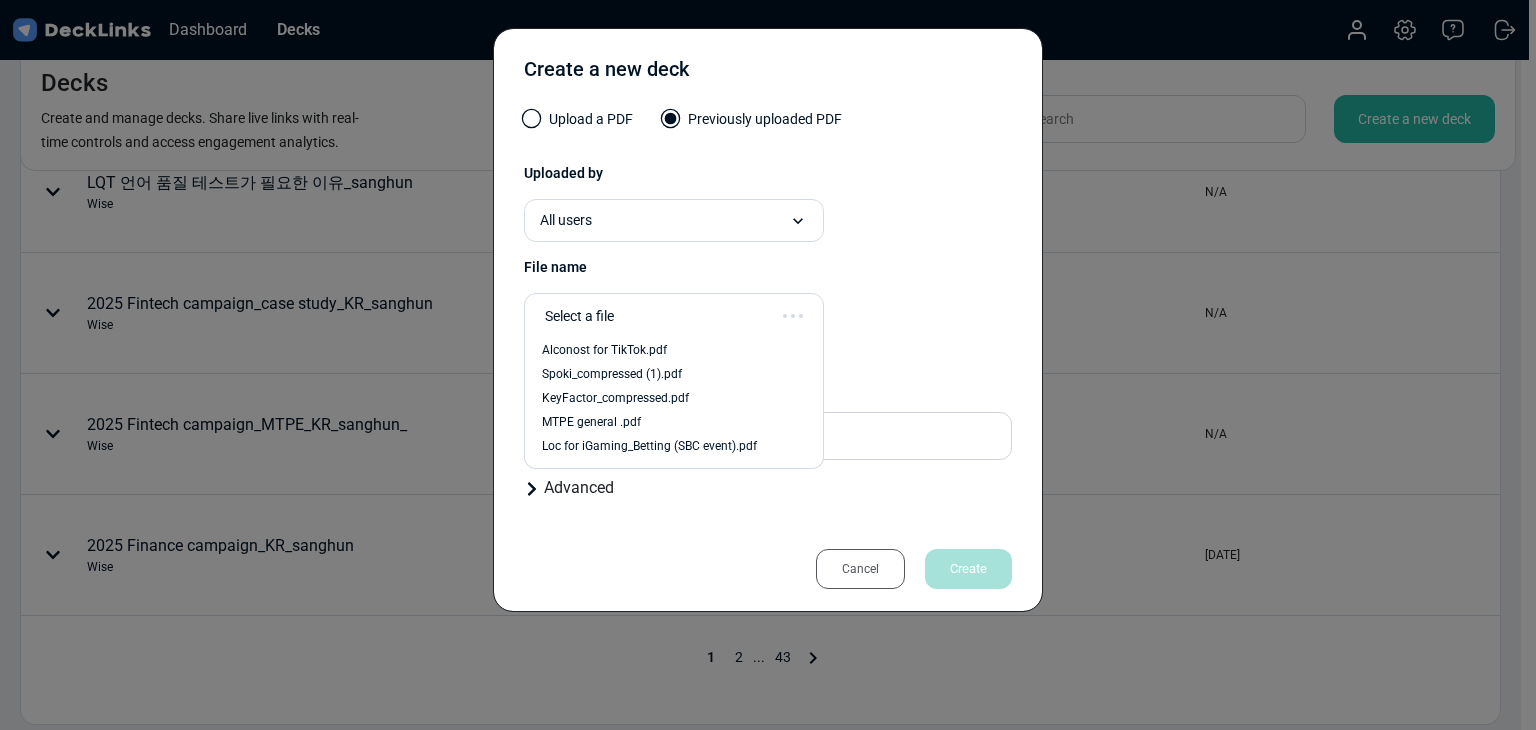 type on "d" 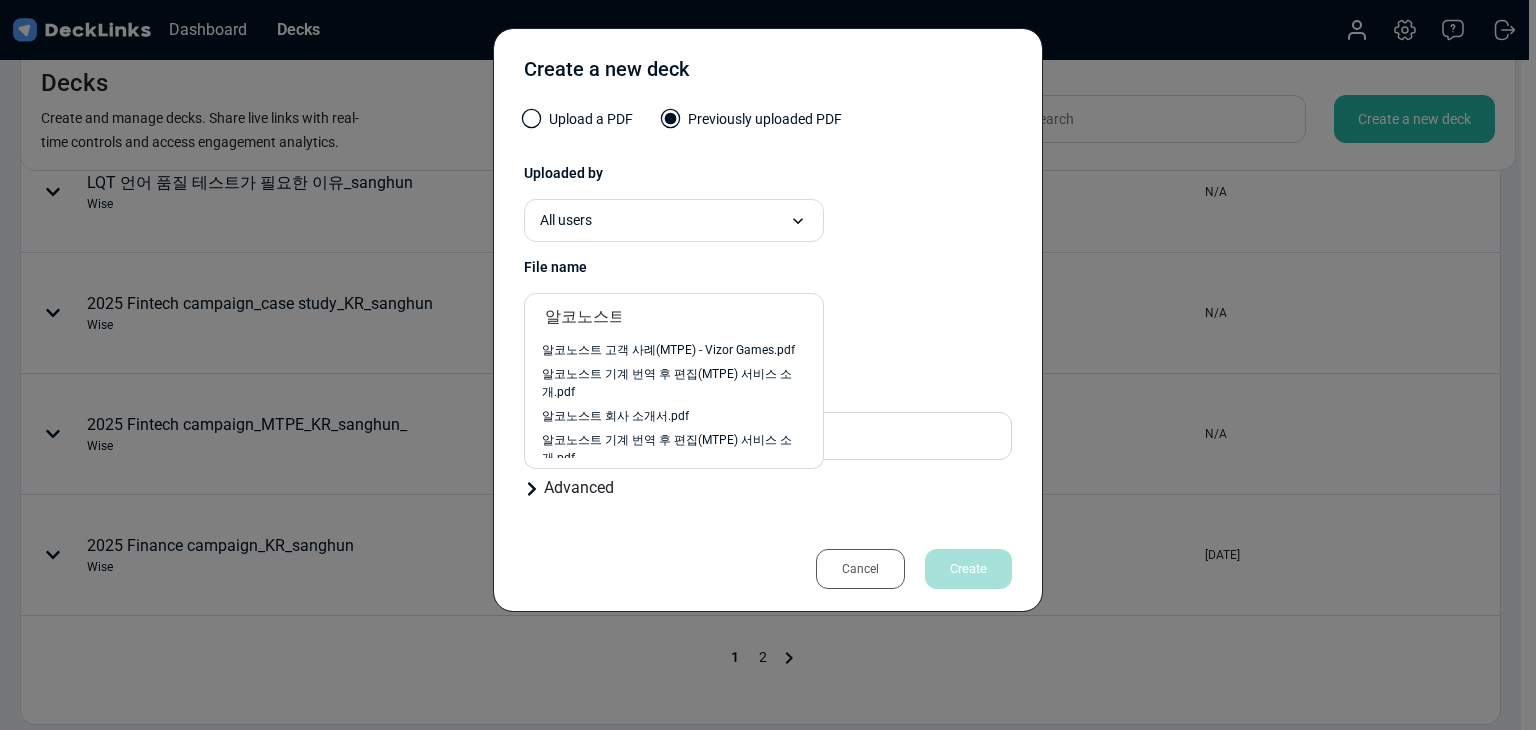 scroll, scrollTop: 0, scrollLeft: 0, axis: both 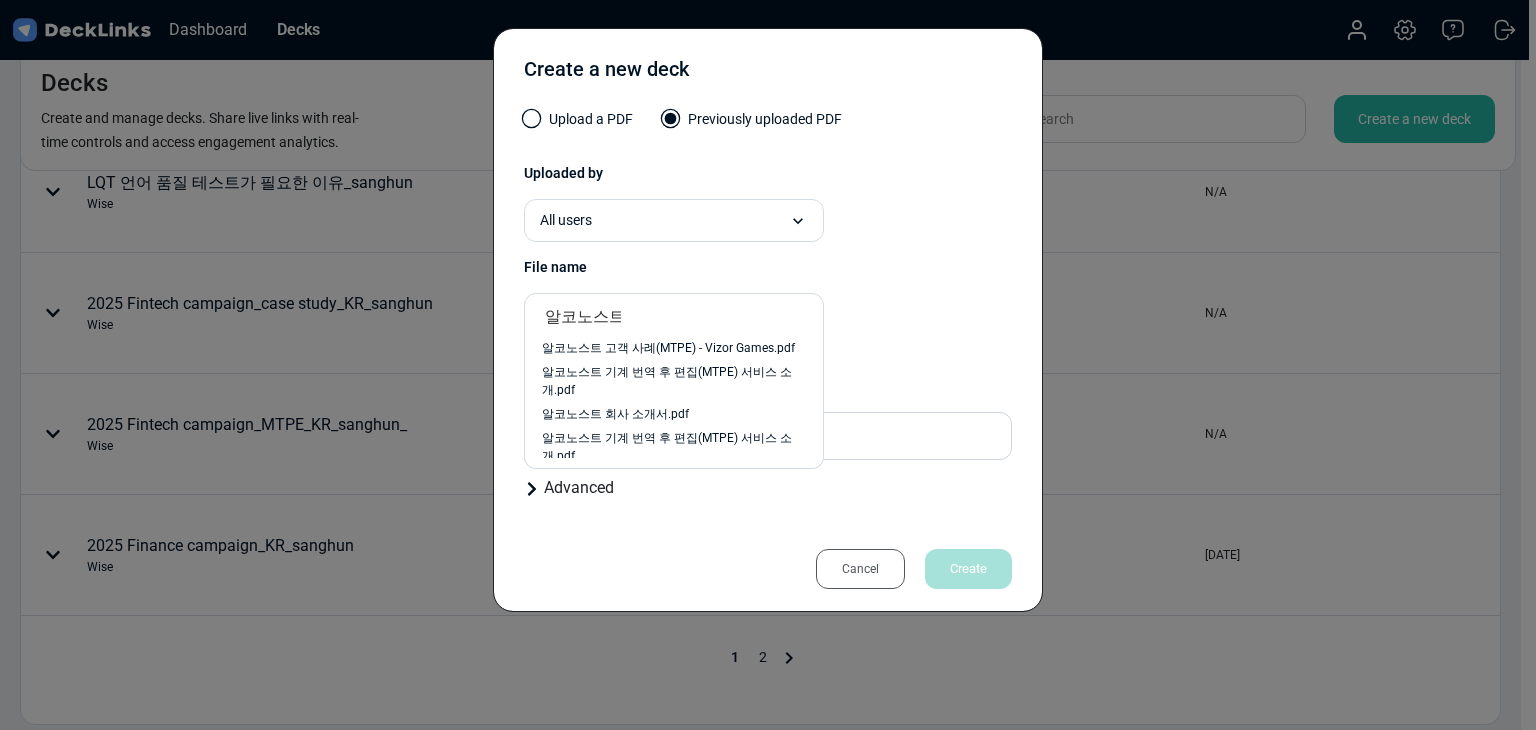 type on "알코노스트" 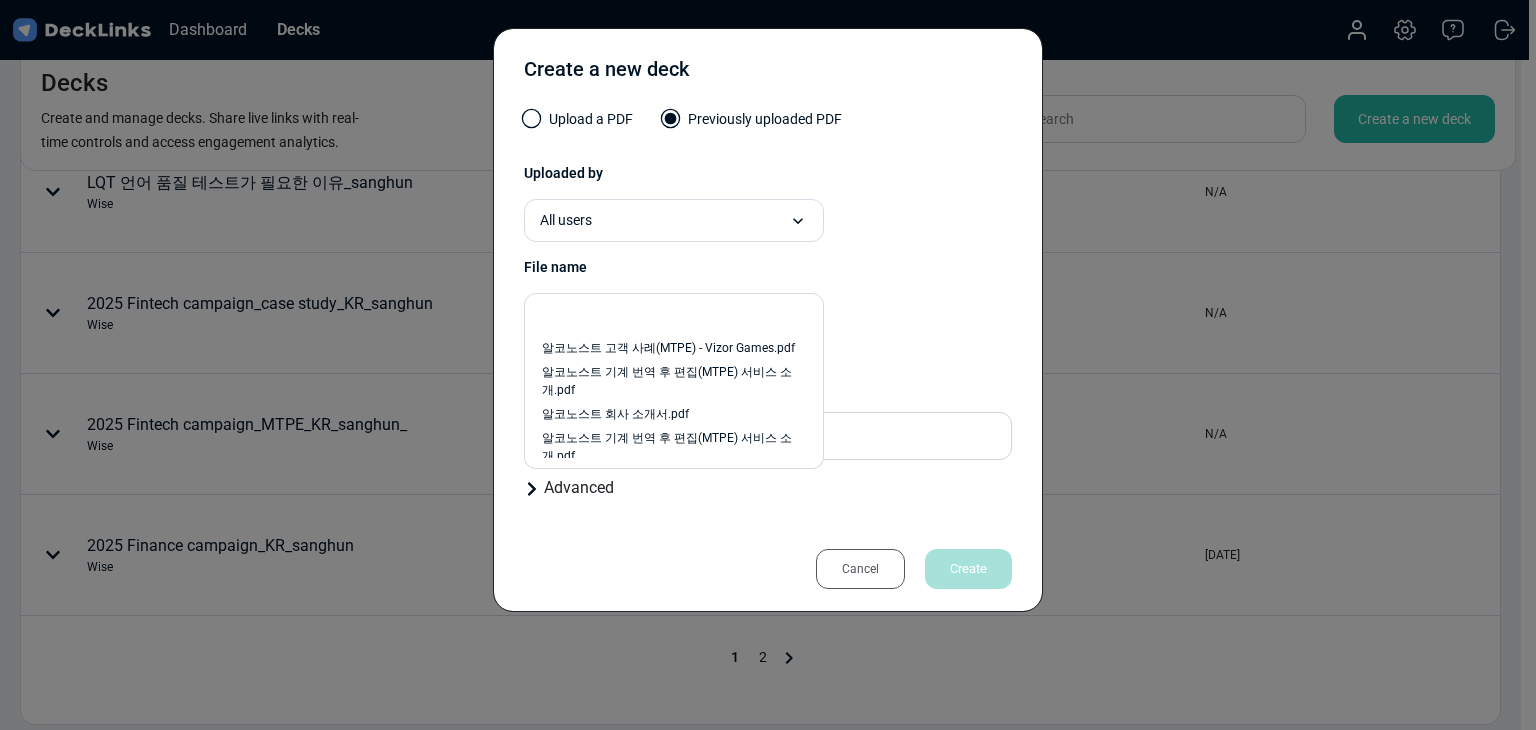 click on "option 알코노스트 고객 사례(MTPE) - Vizor Games.pdf focused, 1 of 10. 10 results available for search term 알코노스트. Use Up and Down to choose options, press Enter to select the currently focused option, press Escape to exit the menu, press Tab to select the option and exit the menu. 알코노스트 알코노스트 고객 사례(MTPE) - Vizor Games.pdf 알코노스트 기계 번역 후 편집(MTPE) 서비스 소개.pdf 알코노스트 회사 소개서.pdf 알코노스트 기계 번역 후 편집(MTPE) 서비스 소개.pdf 알코노스트 회사 소개서.pdf 알코노스트 서비스 소개 및 제안 내용 - LG Uplus.pdf 알코노스트 서비스 소개서 - Cellbiohumantech.pdf 알코노스트 기계 번역 후 편집(MTPE) 서비스 소개.pdf 알코노스트 회사 소개서.pdf 알코노스트 회사 소개서.pdf Presentation files must be PDF format." at bounding box center (768, 324) 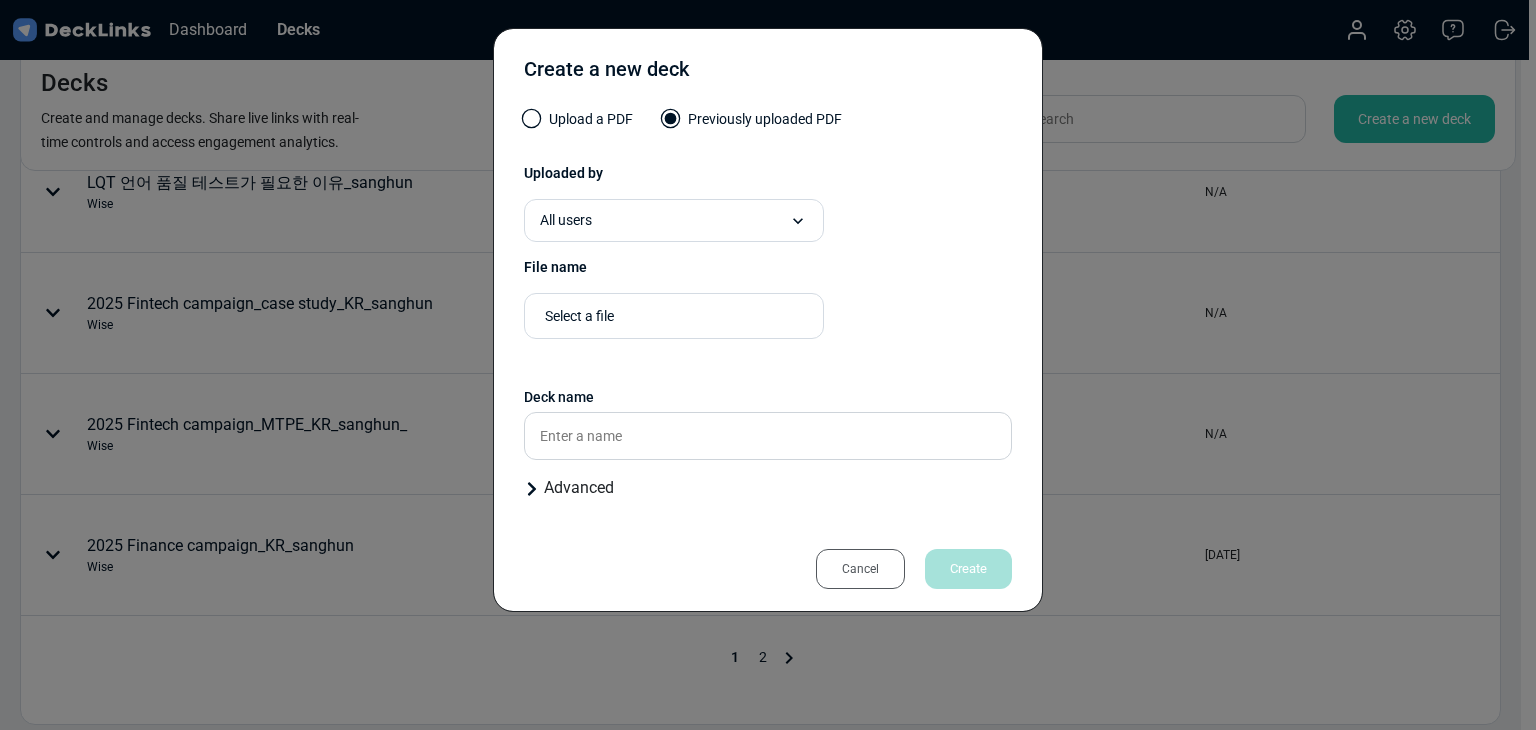 click on "Upload a PDF" at bounding box center [578, 124] 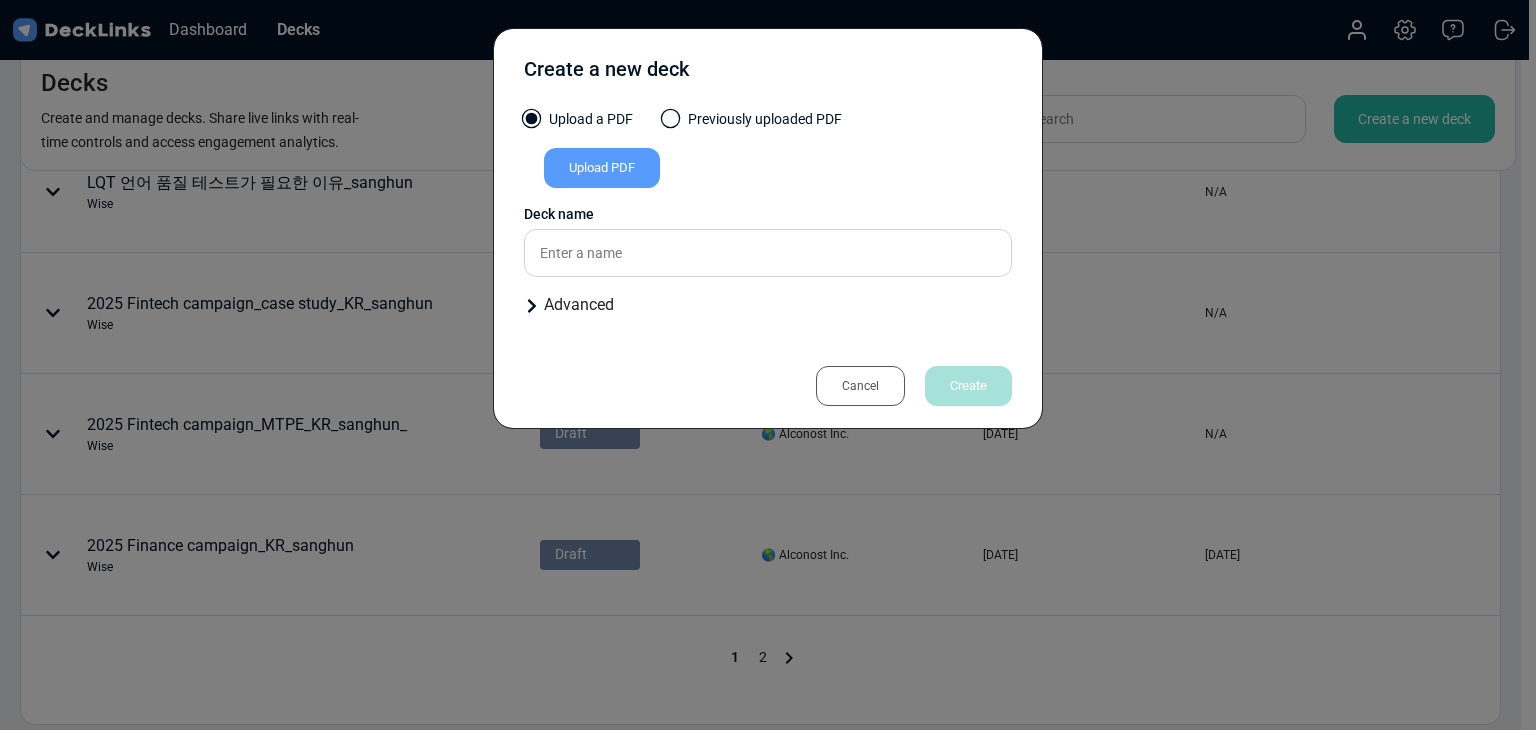 click on "Upload PDF" at bounding box center (602, 168) 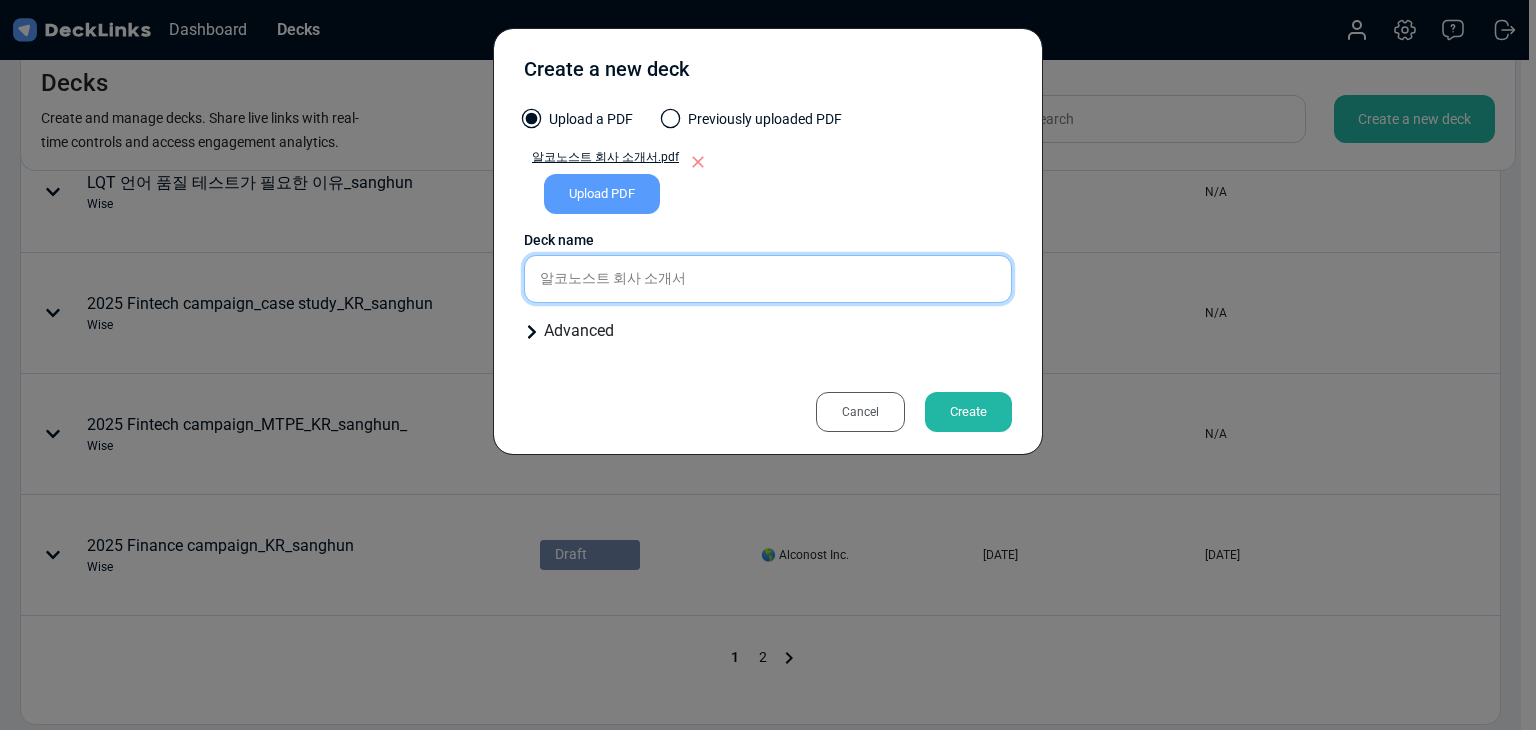 click on "알코노스트 회사 소개서" at bounding box center [768, 279] 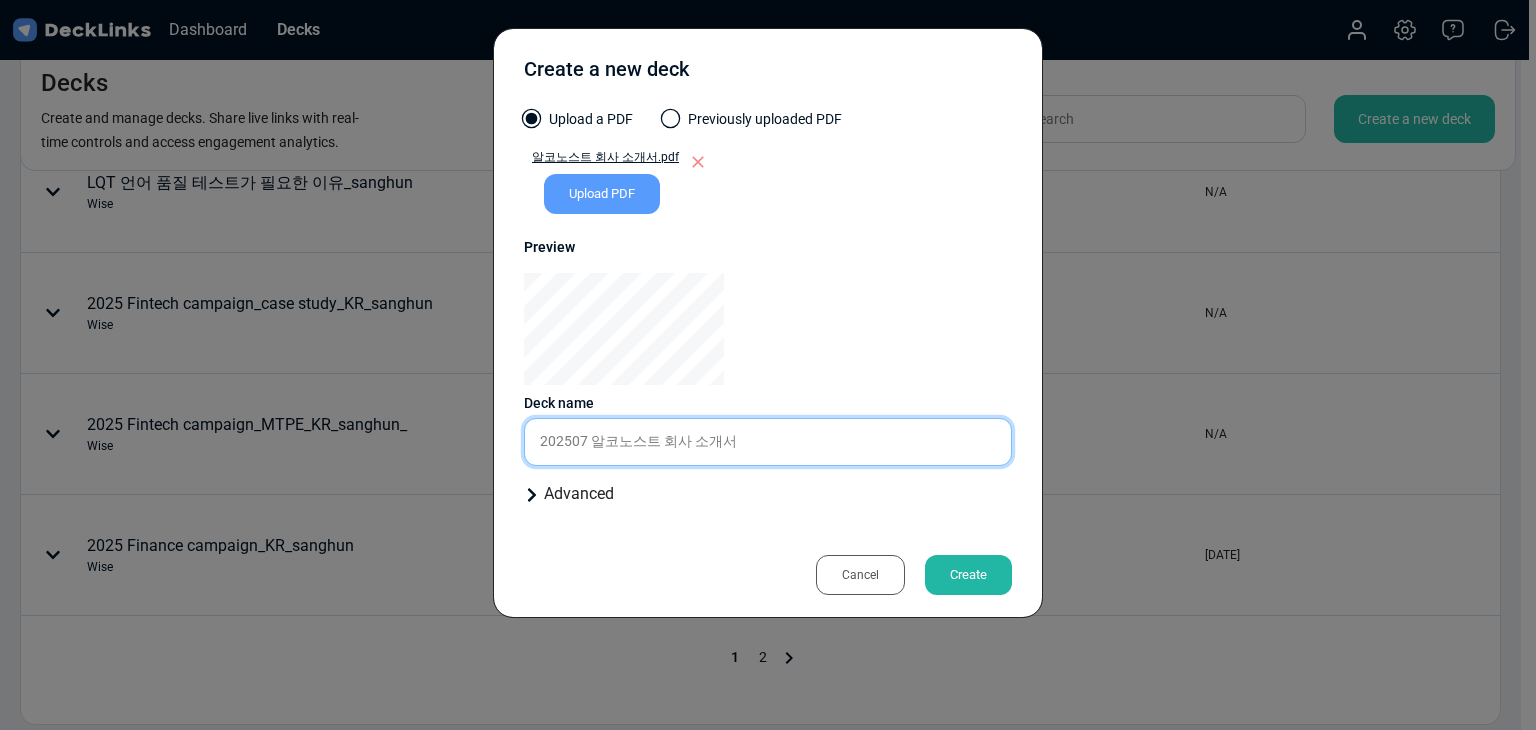 click on "202507 알코노스트 회사 소개서" at bounding box center [768, 442] 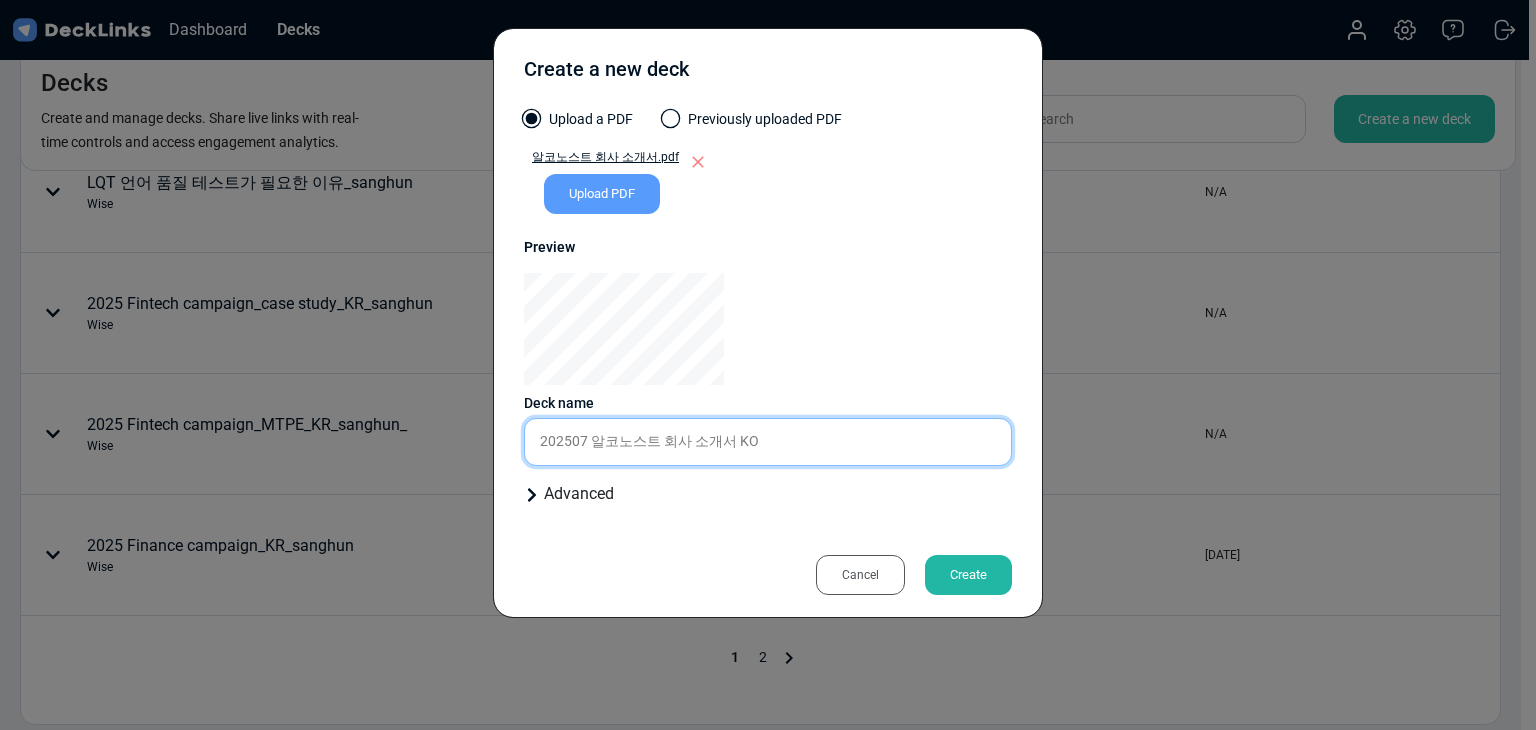 type on "202507 알코노스트 회사 소개서 KO" 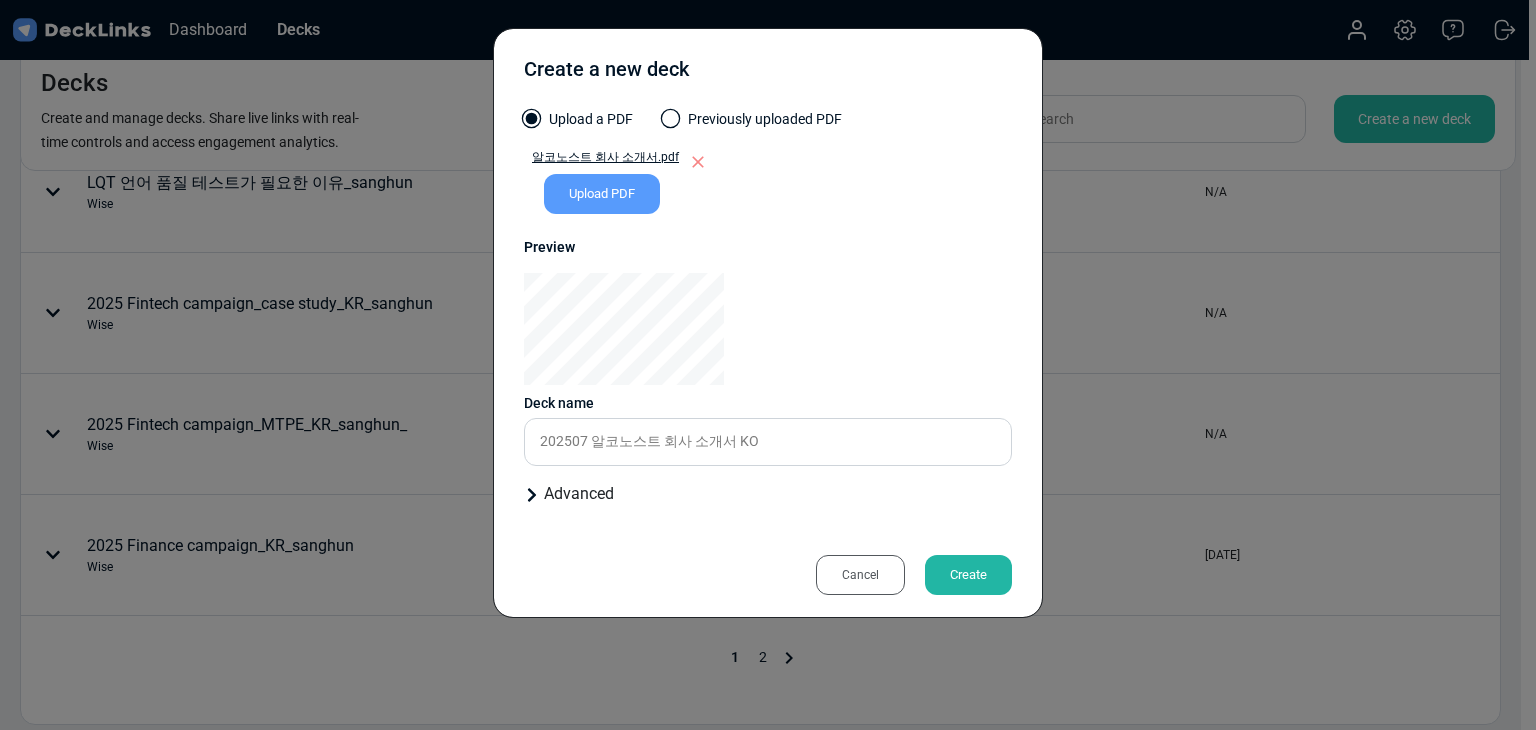 click on "Create" at bounding box center (968, 575) 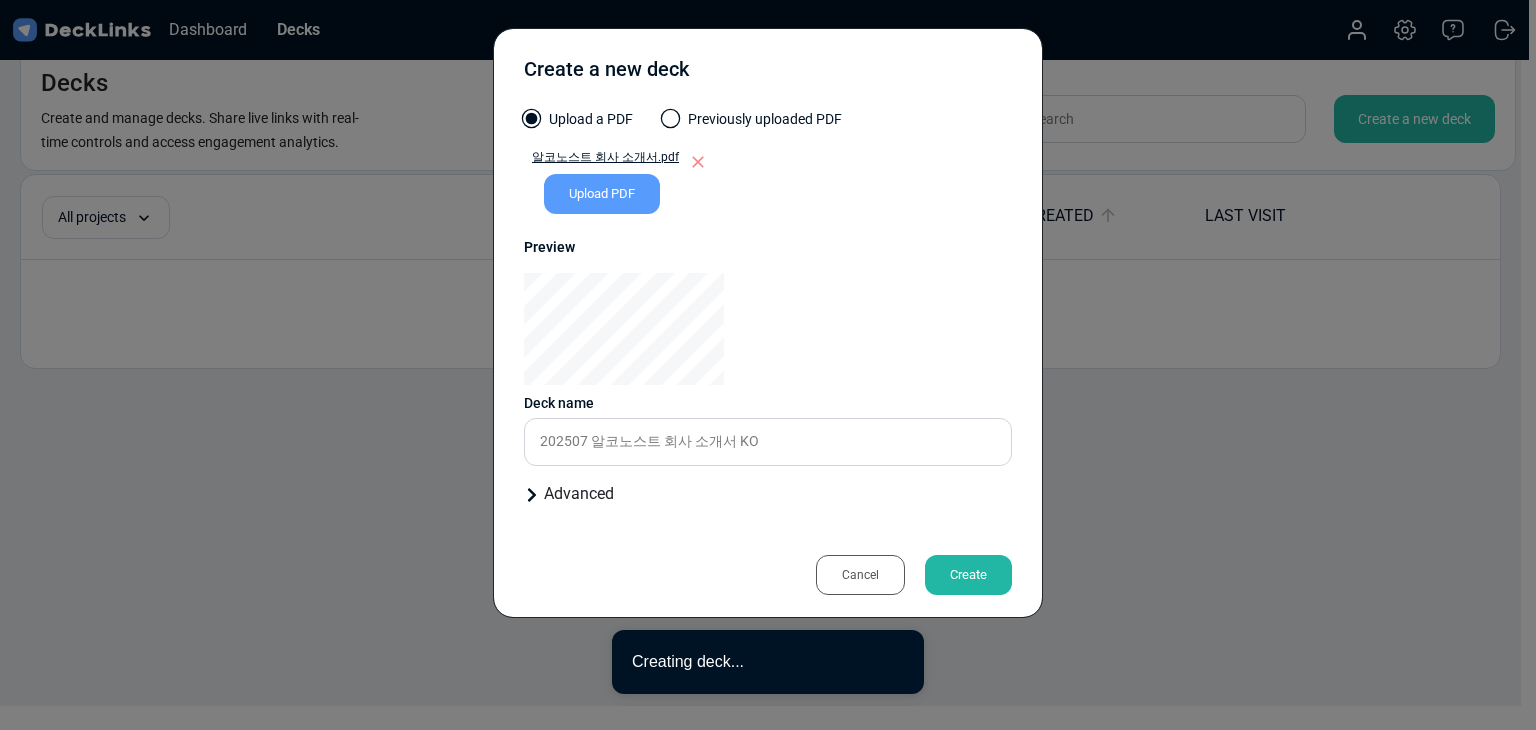 scroll, scrollTop: 0, scrollLeft: 0, axis: both 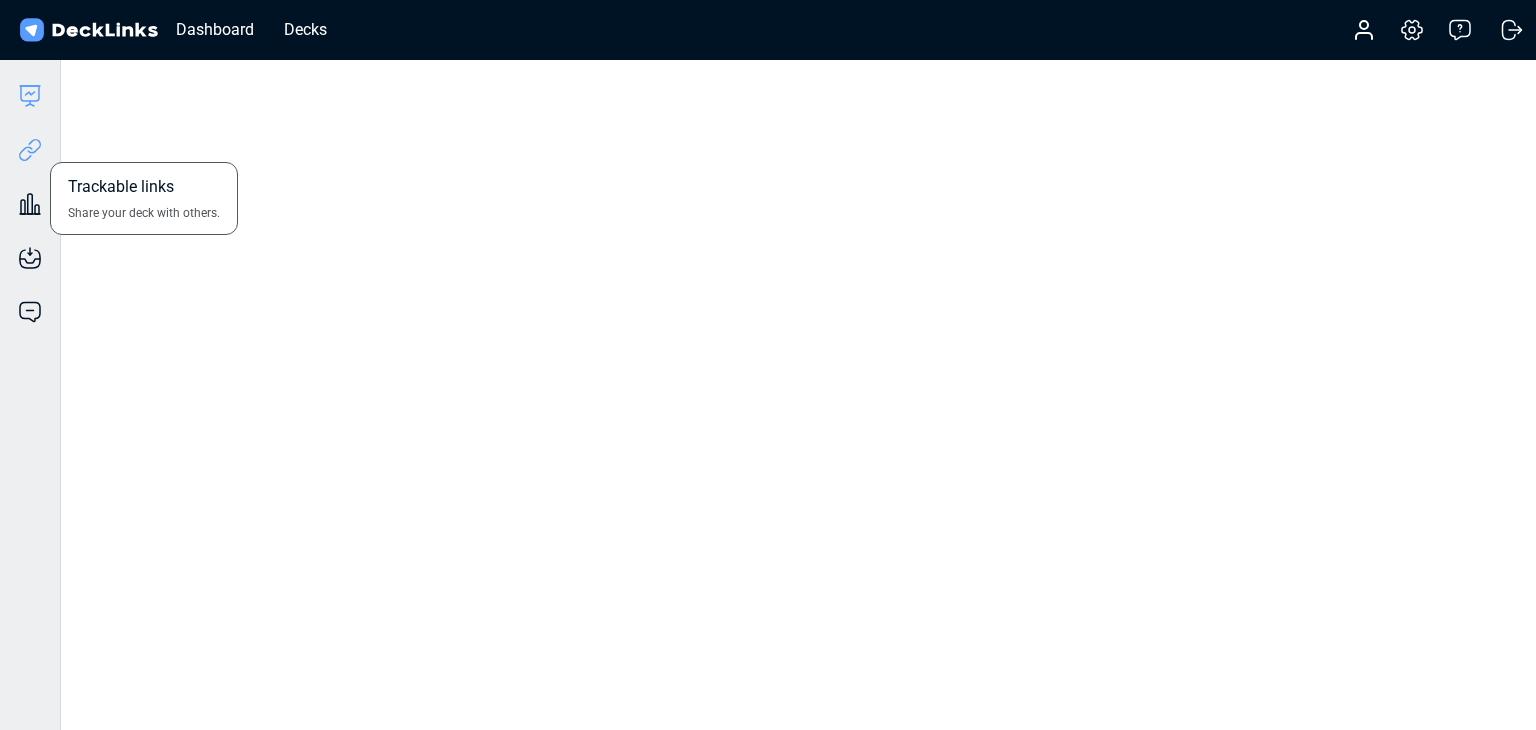 click 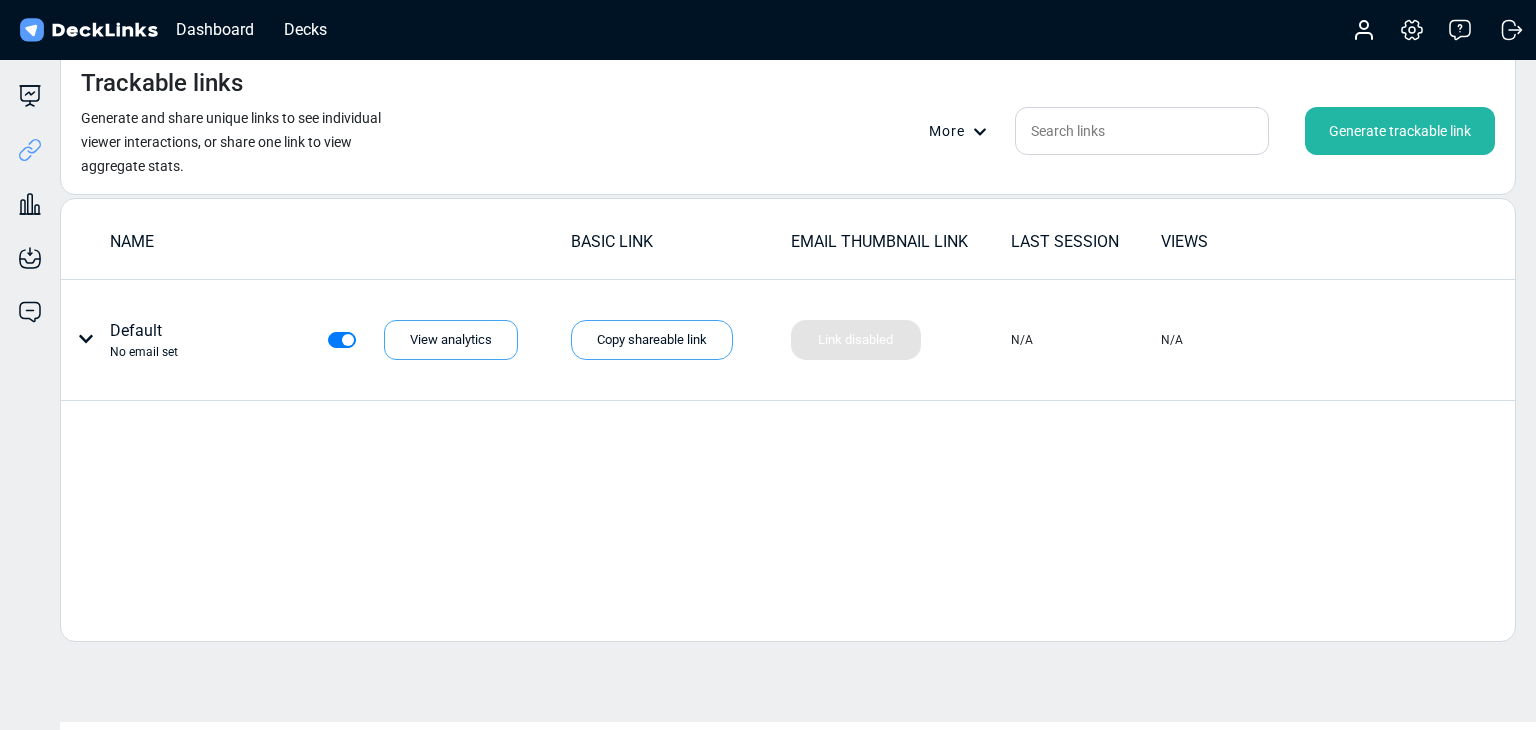 click on "Generate trackable link" at bounding box center [1400, 131] 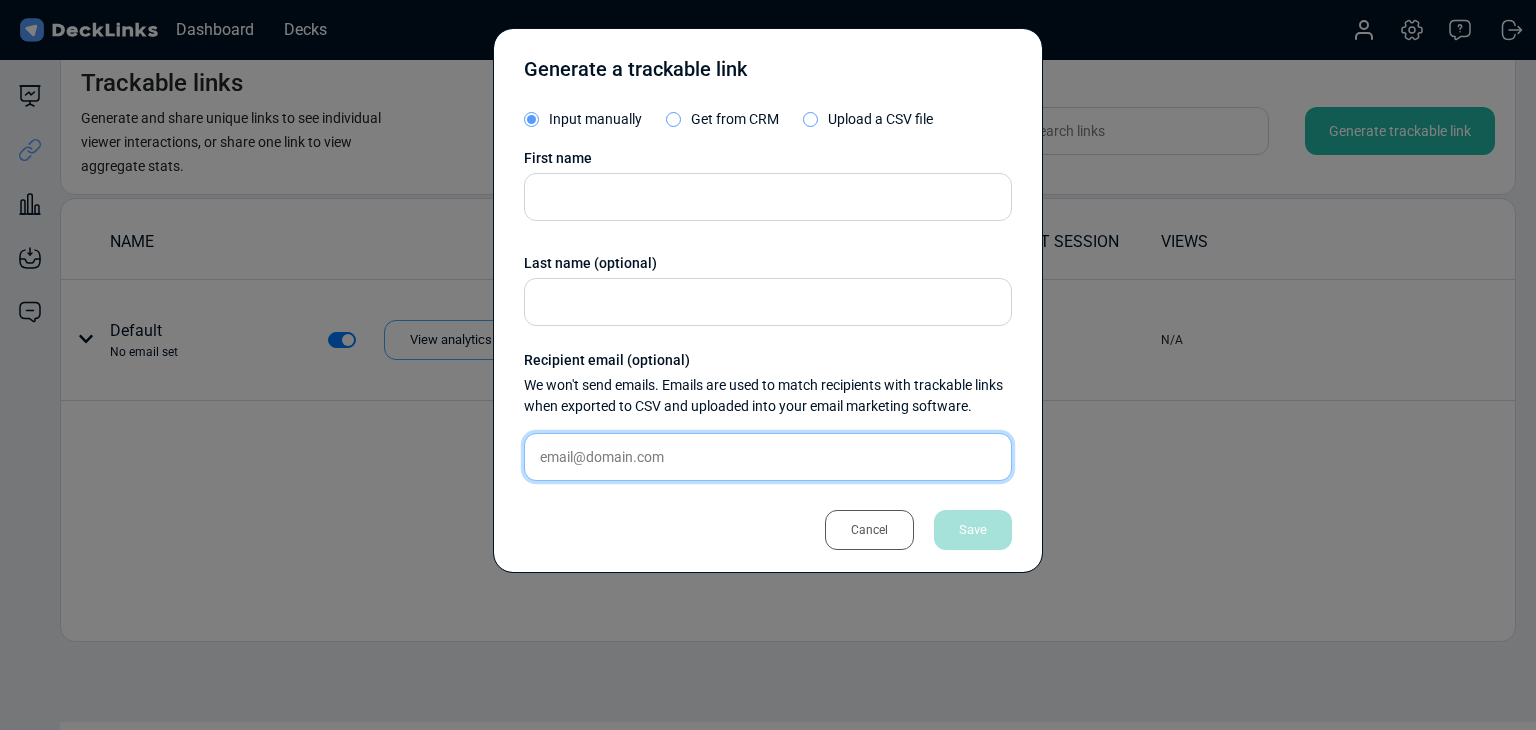 click at bounding box center (768, 457) 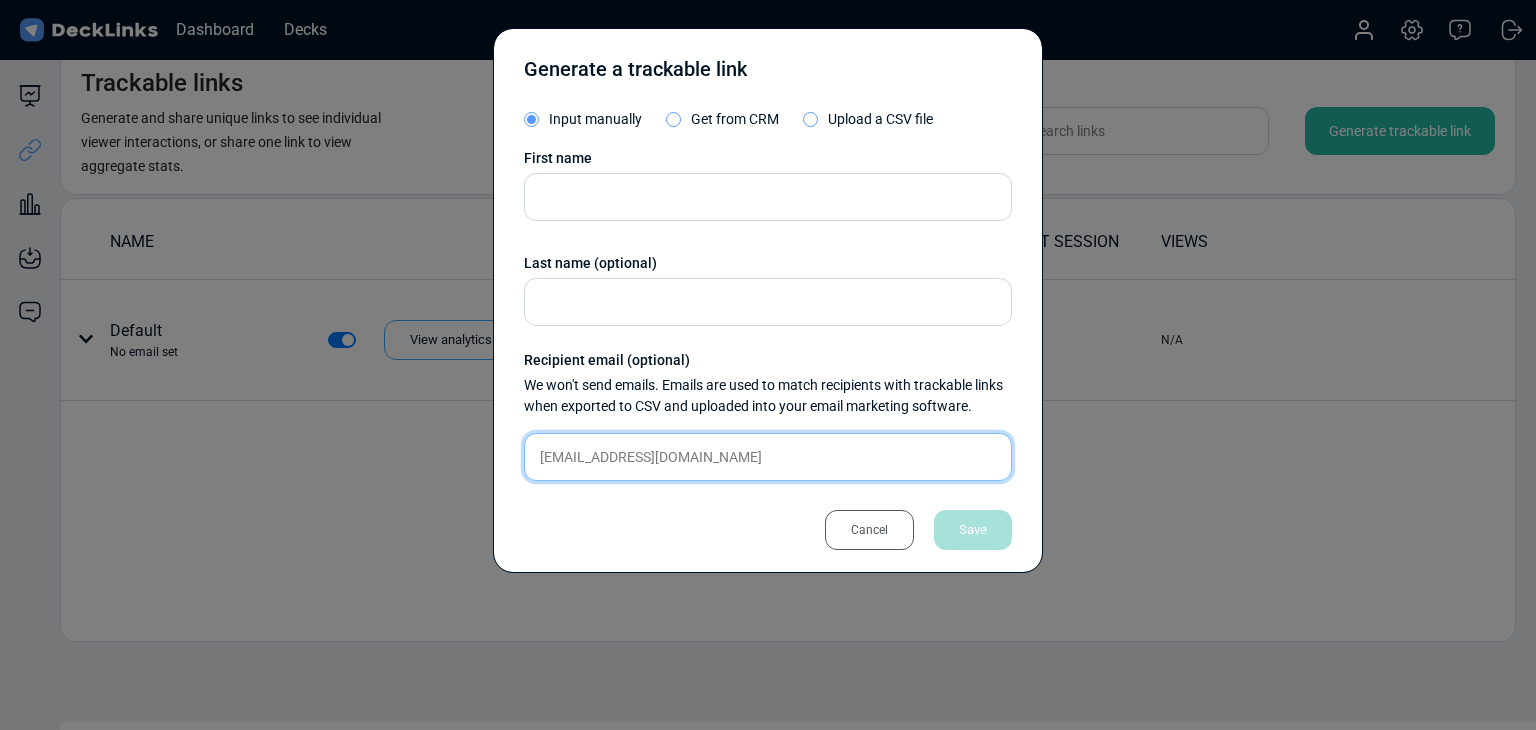 type on "[EMAIL_ADDRESS][DOMAIN_NAME]" 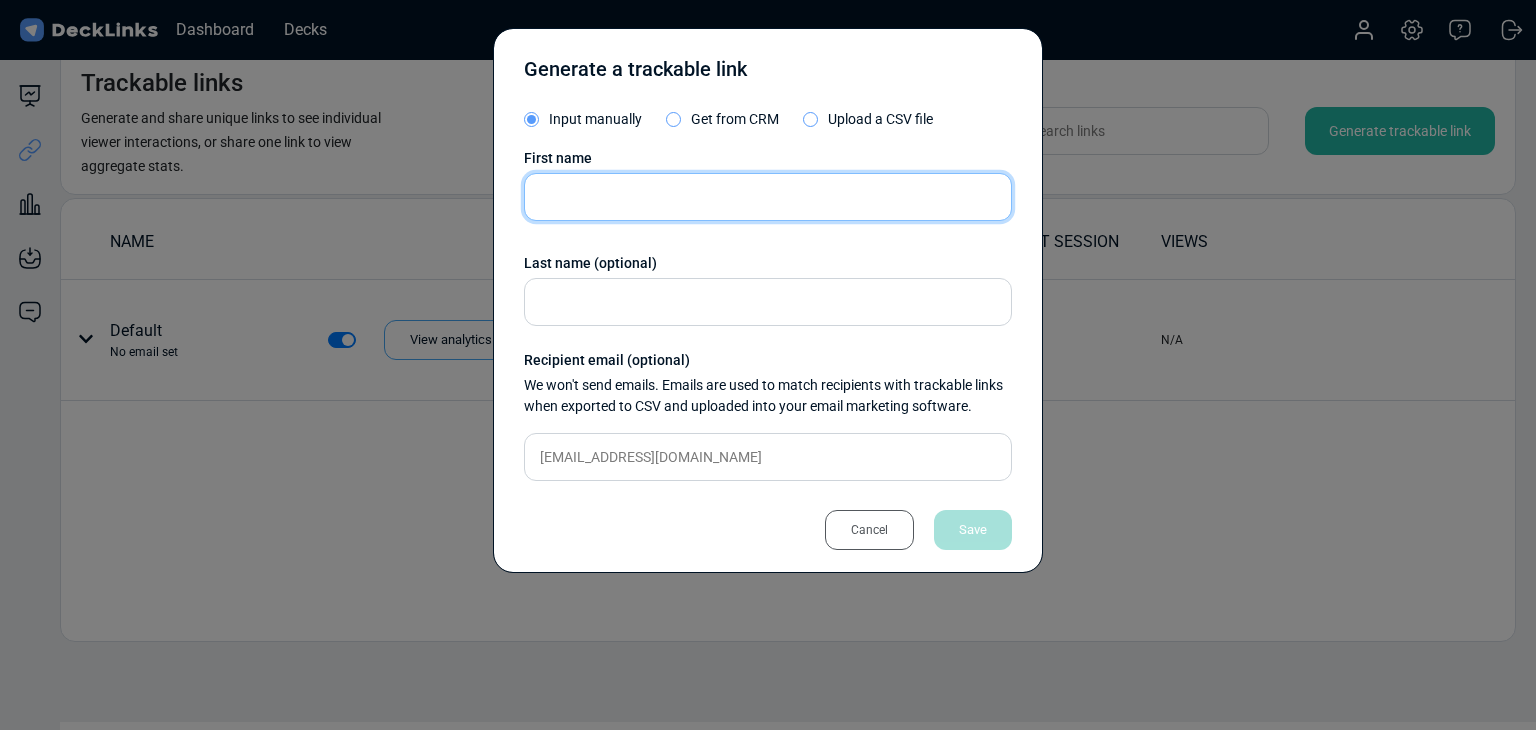 click at bounding box center [768, 197] 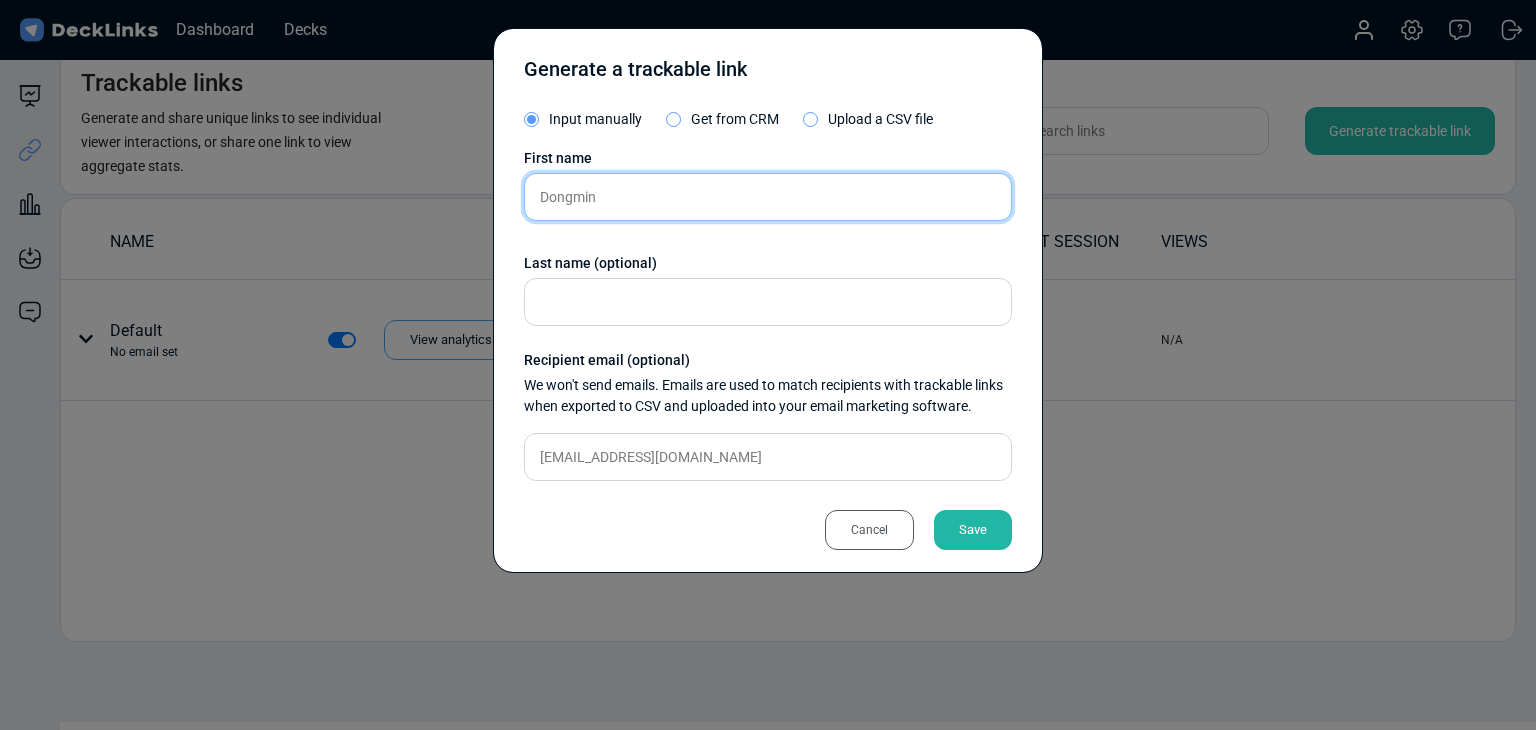 type on "Dongmin" 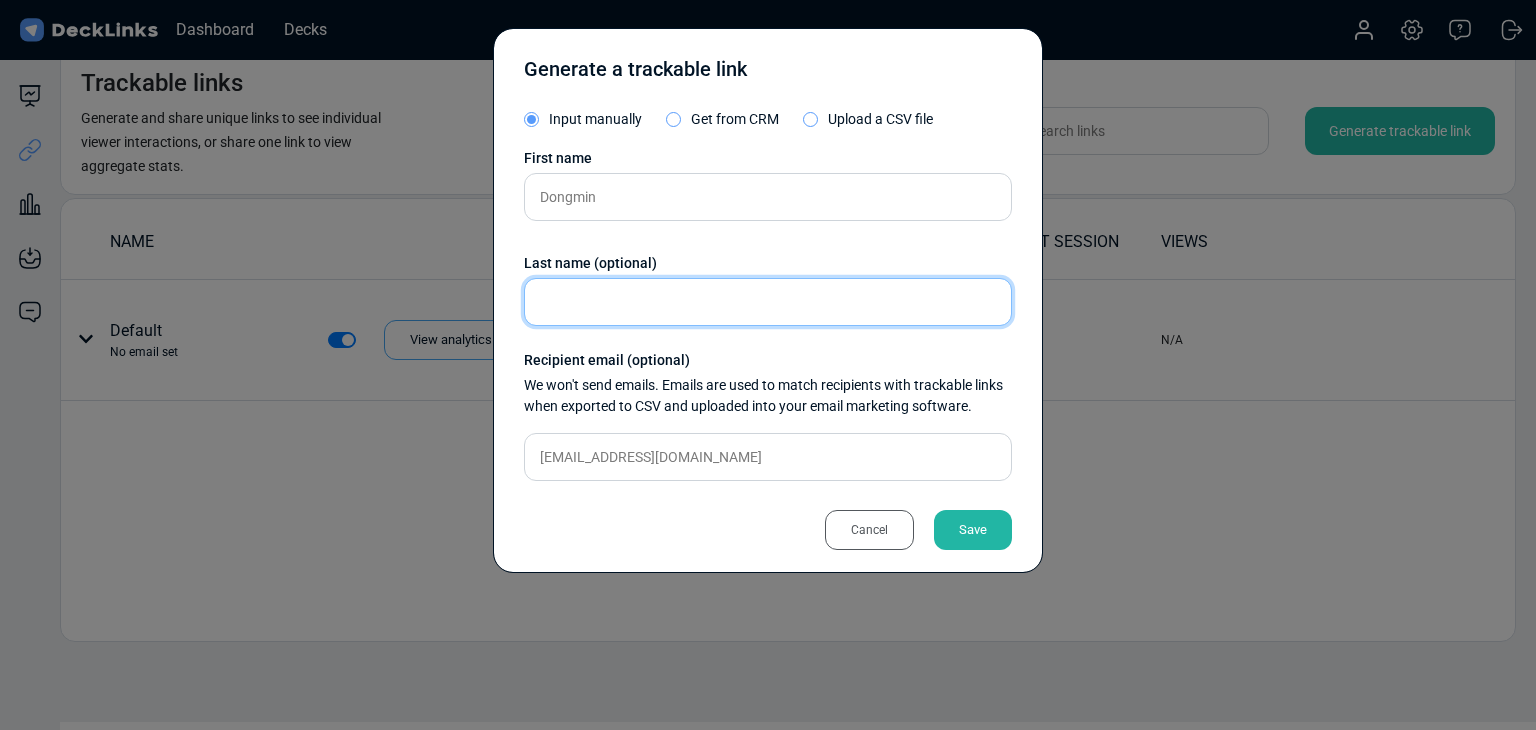 click at bounding box center (768, 302) 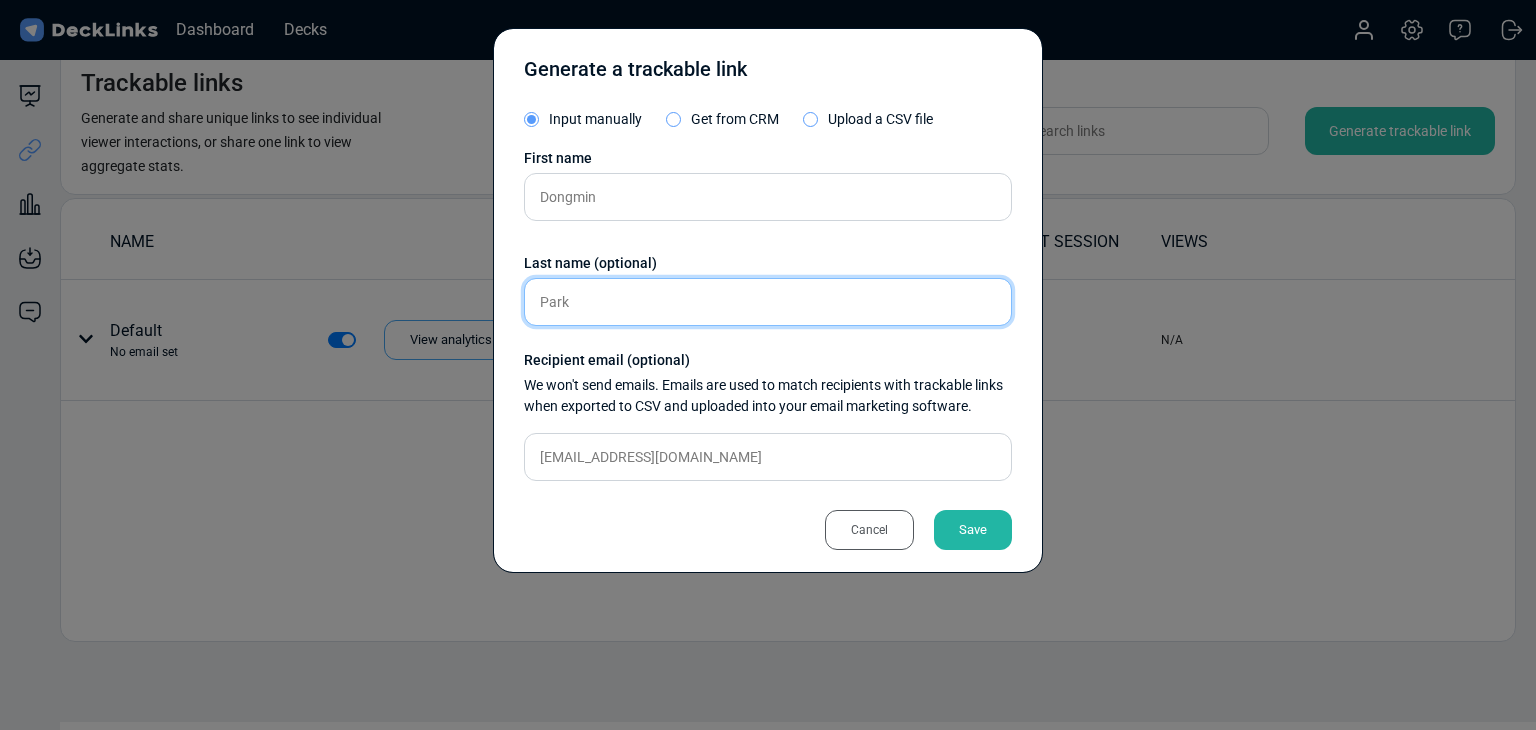 type on "Park" 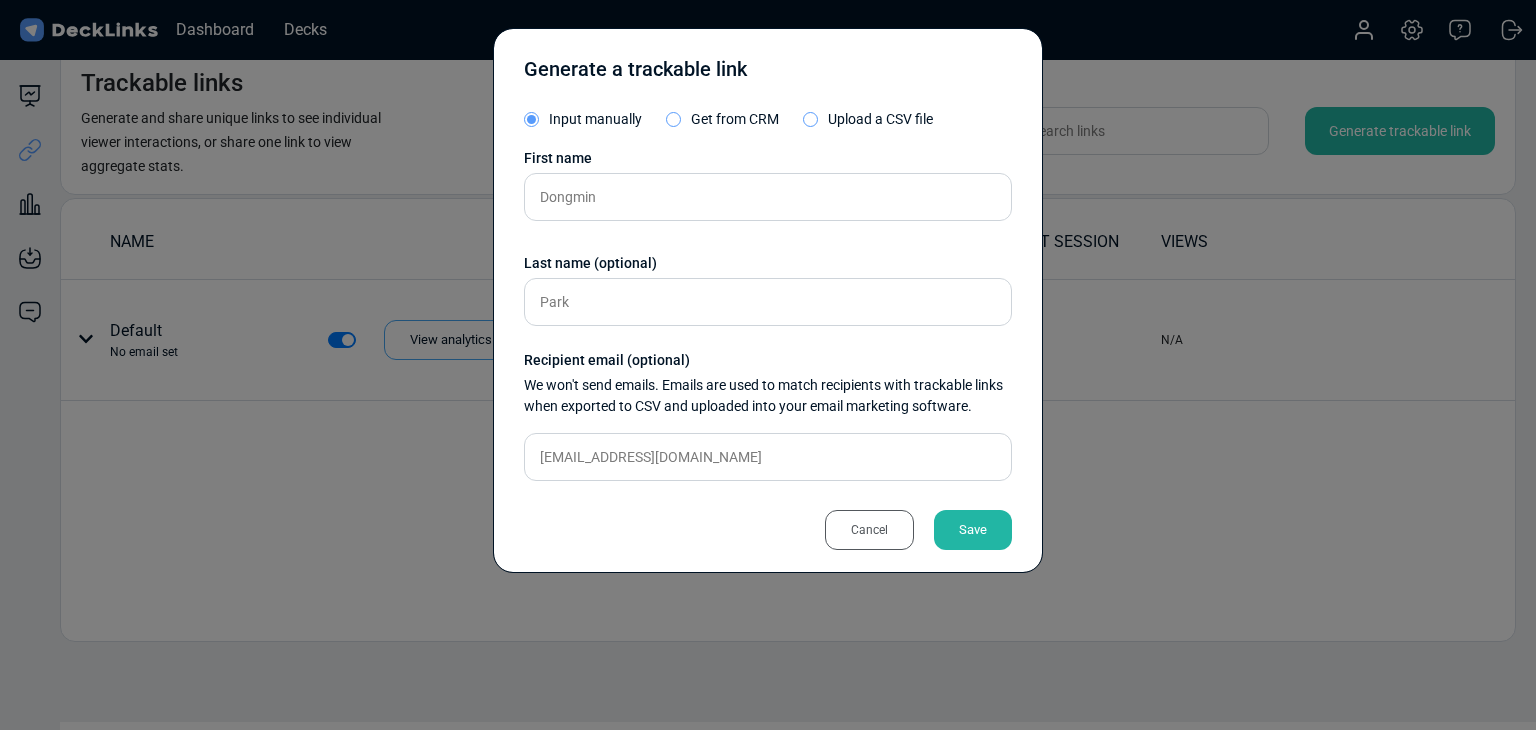 click on "Save" at bounding box center (973, 530) 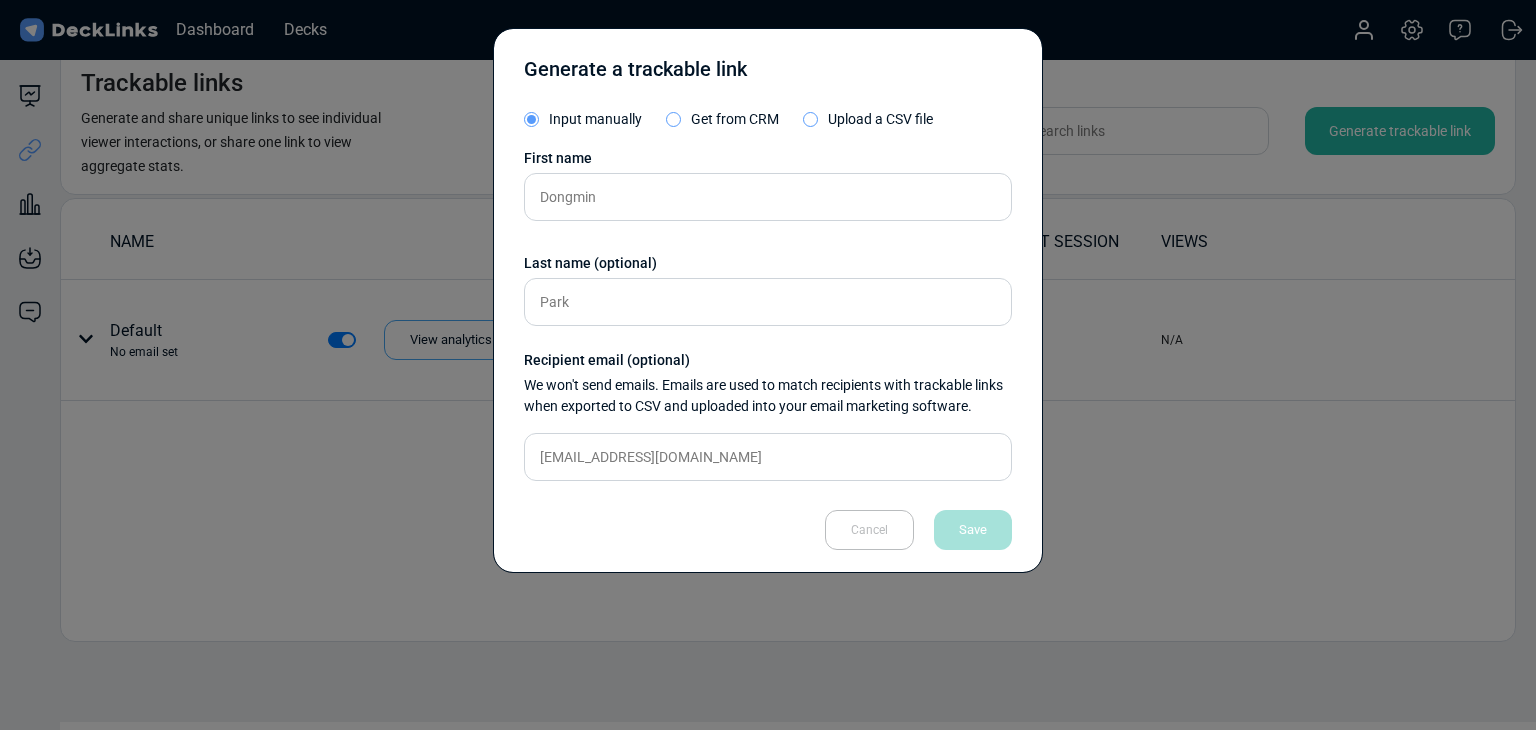 type 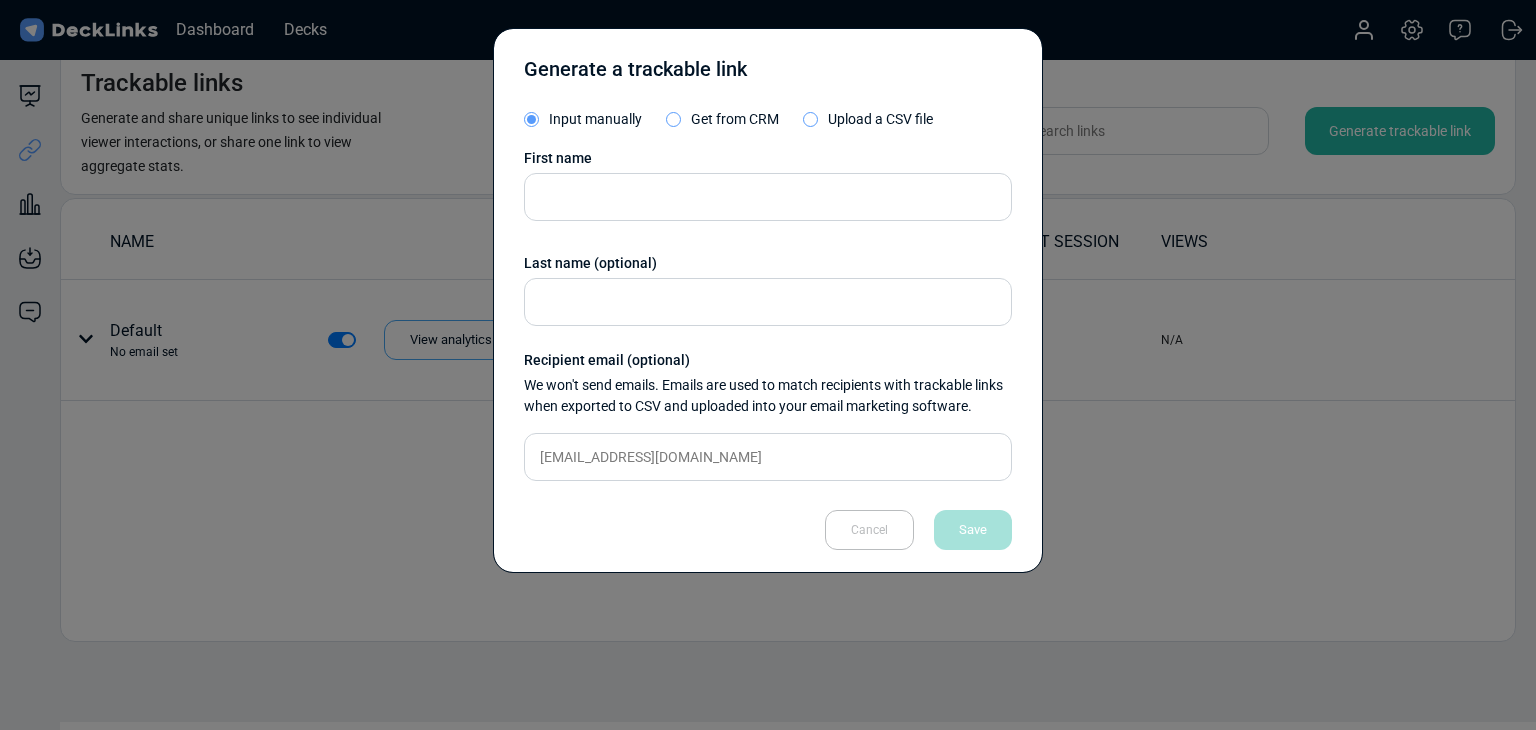type 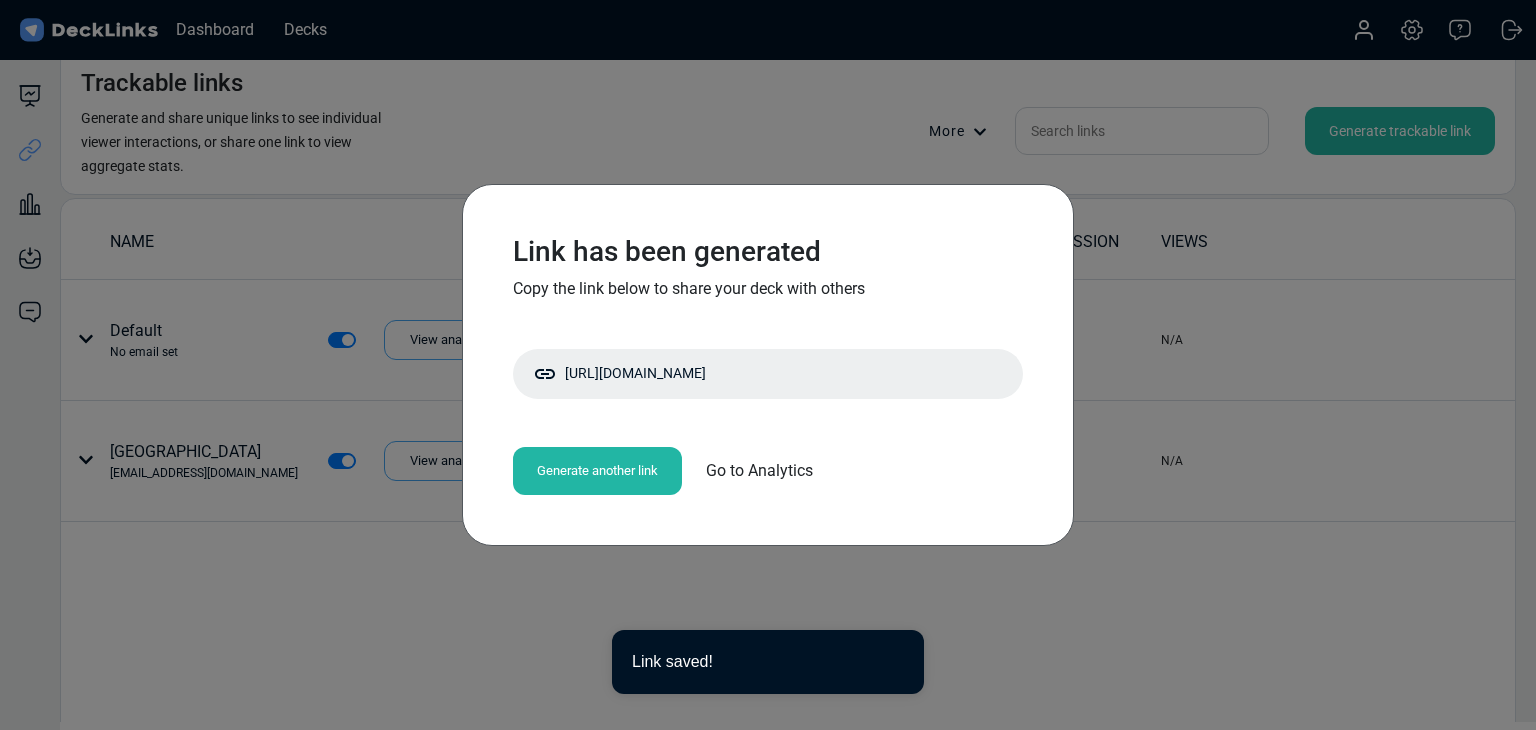 click on "Link has been generated Copy the link below to share your deck with others   [URL][DOMAIN_NAME] Copy shareable link Generate another link Go to Analytics" at bounding box center [768, 365] 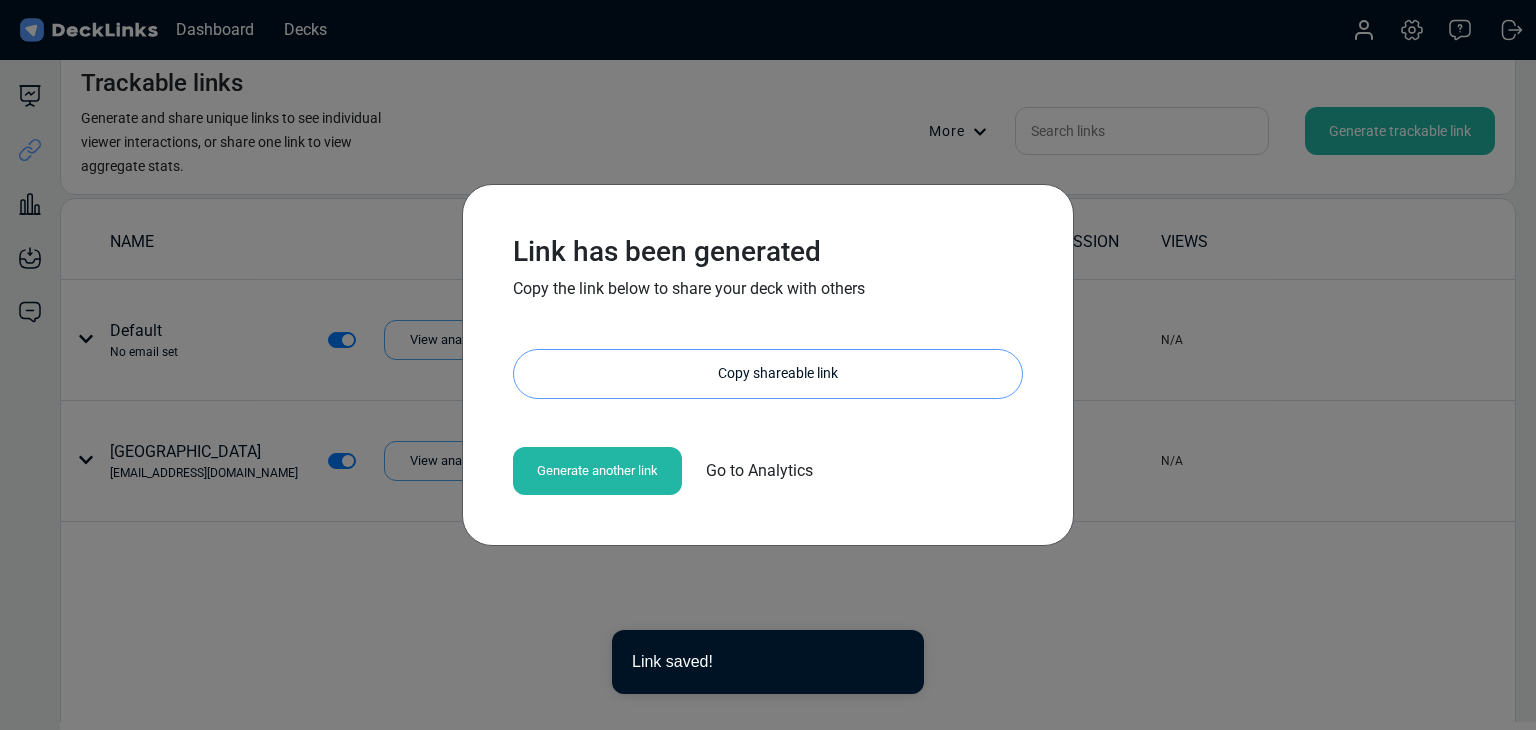 click on "Copy shareable link" at bounding box center [778, 374] 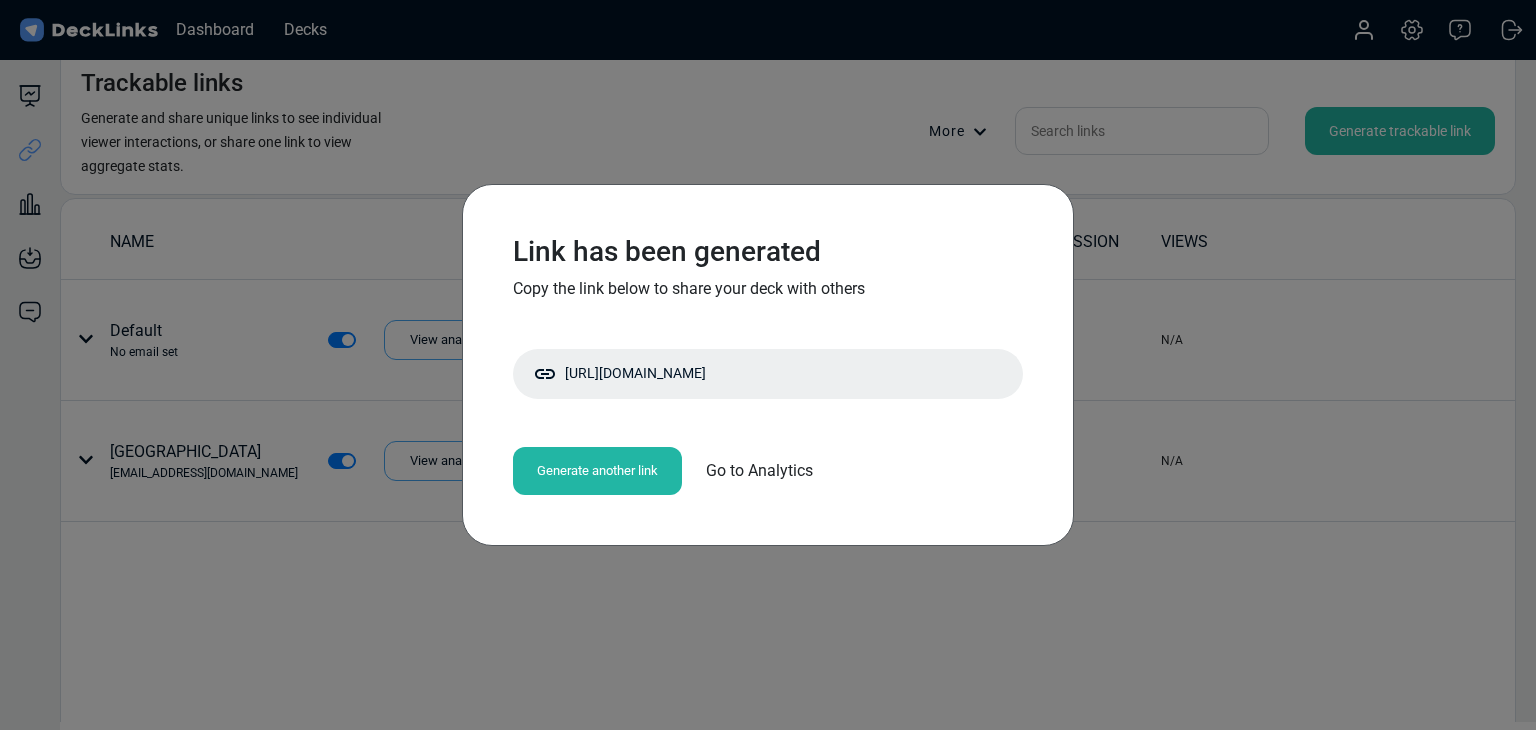 click on "Generate another link" at bounding box center [597, 471] 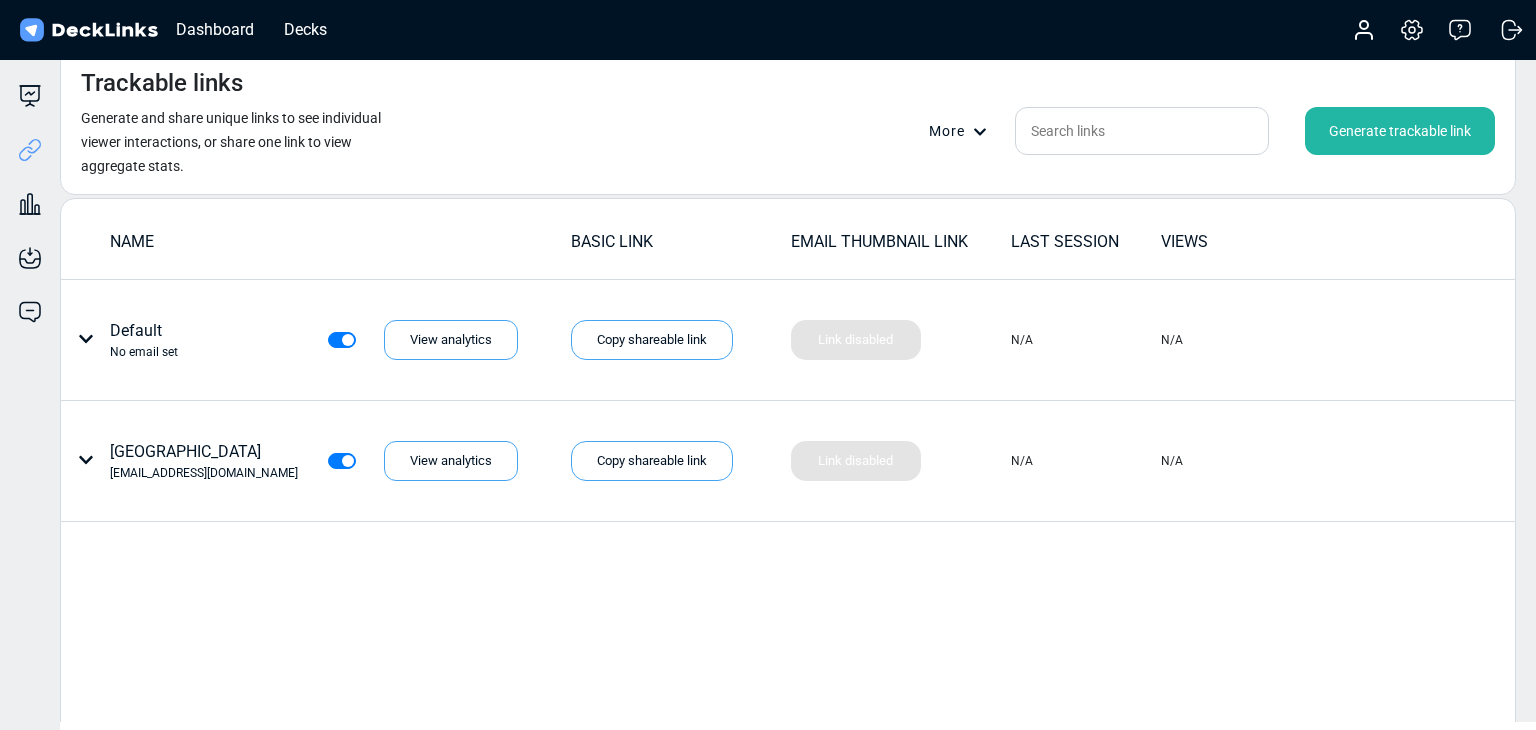 click on "Trackable links Generate and share unique links to see individual viewer interactions, or share one link to view aggregate stats. More Generate trackable link" at bounding box center [788, 121] 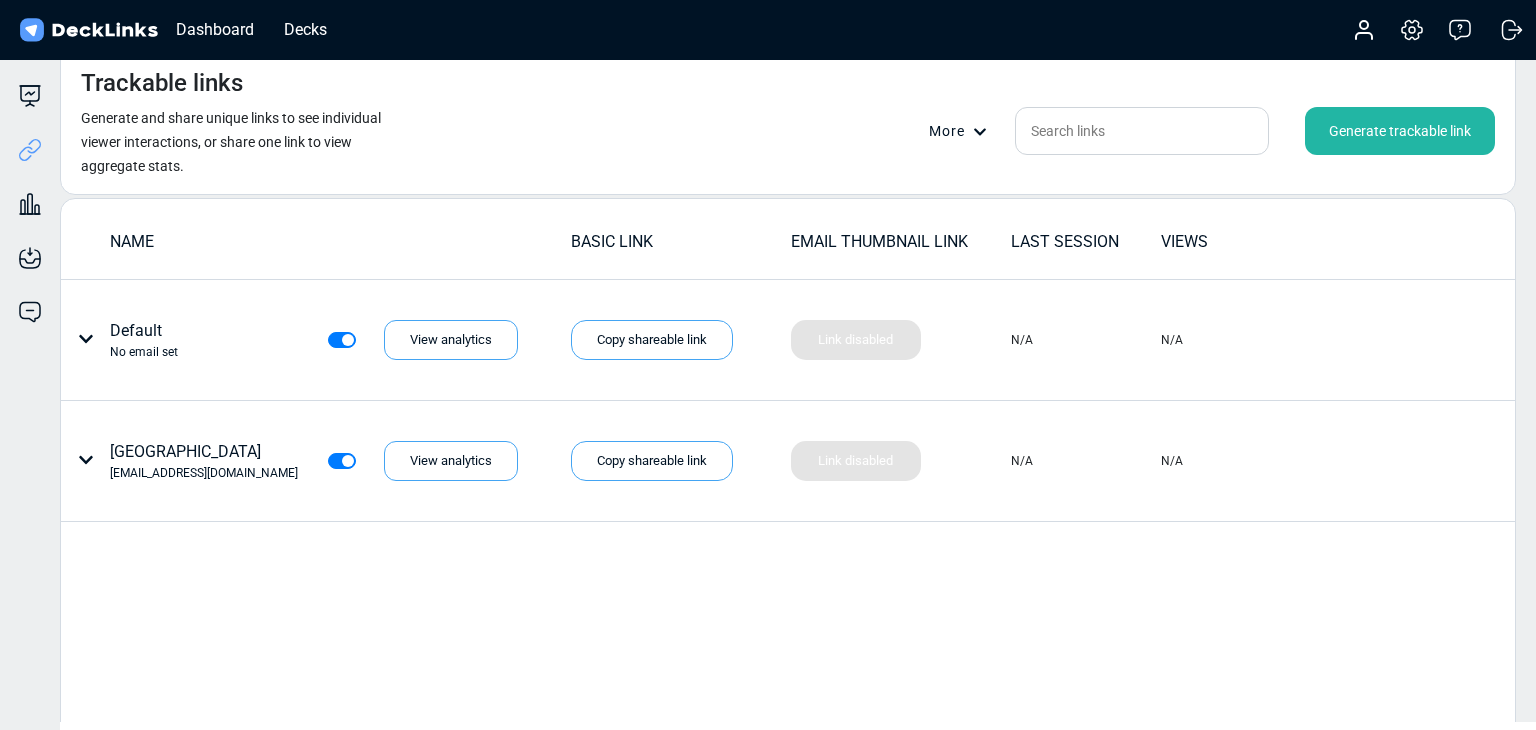 click on "Generate and share unique links to see individual viewer interactions, or share one link to view aggregate stats." at bounding box center [243, 142] 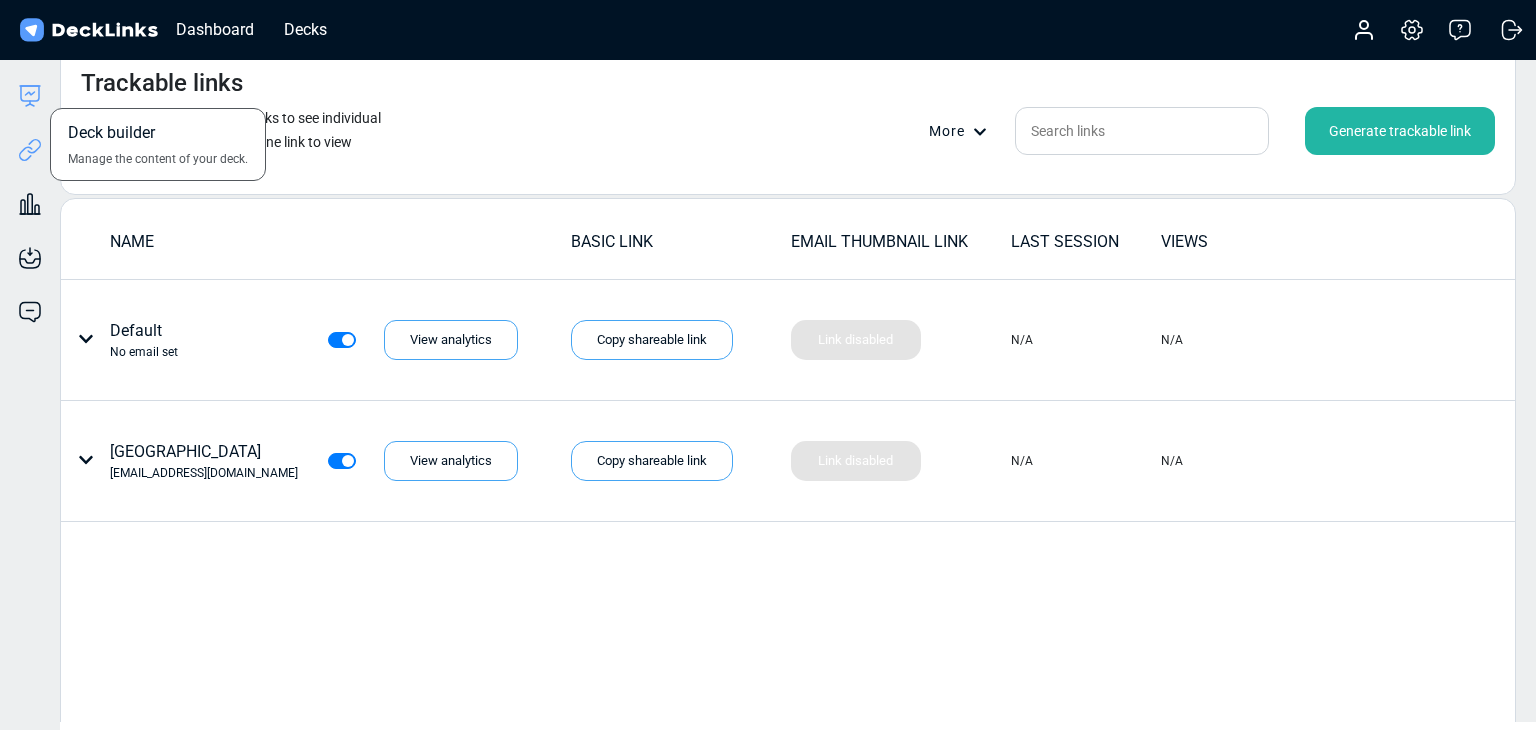 click 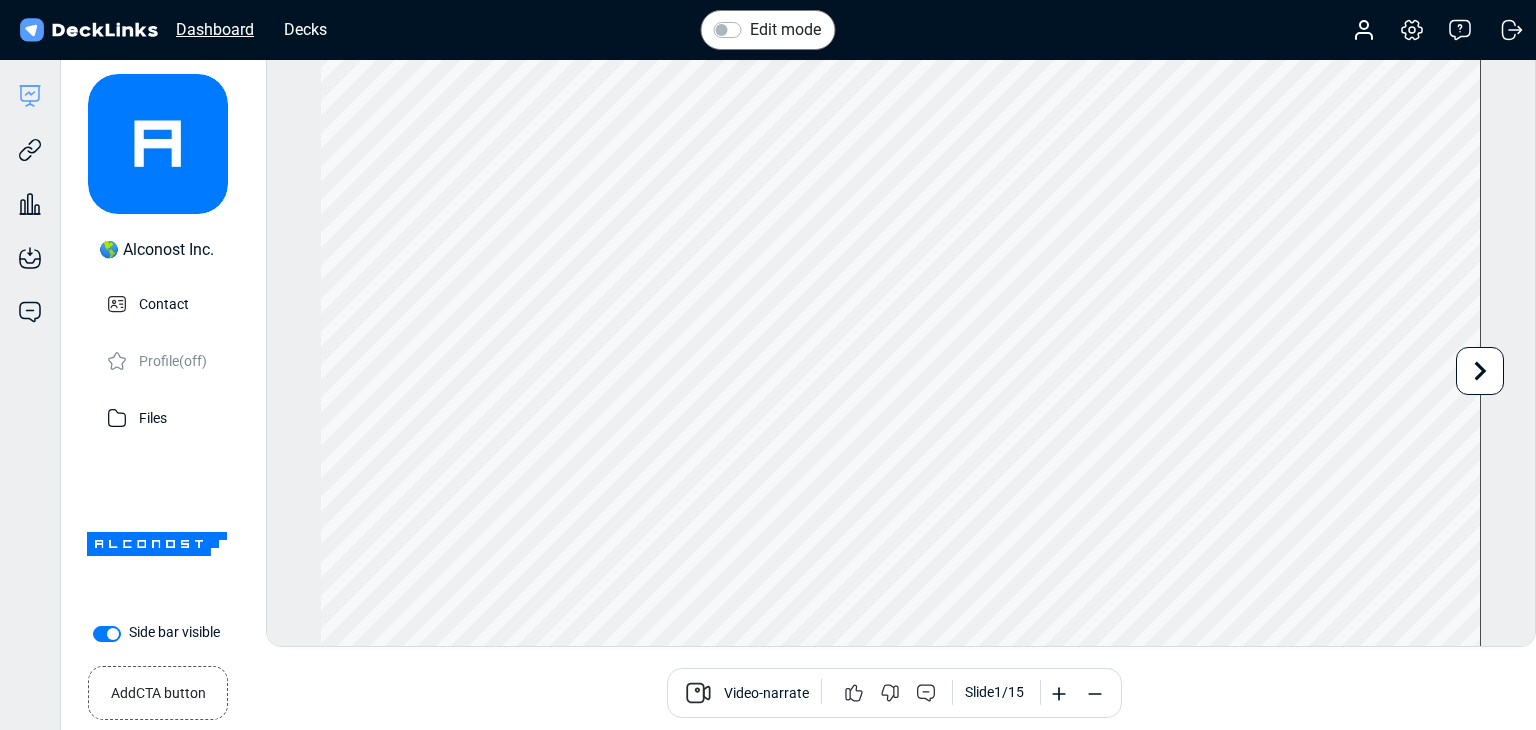 click on "Dashboard" at bounding box center (215, 29) 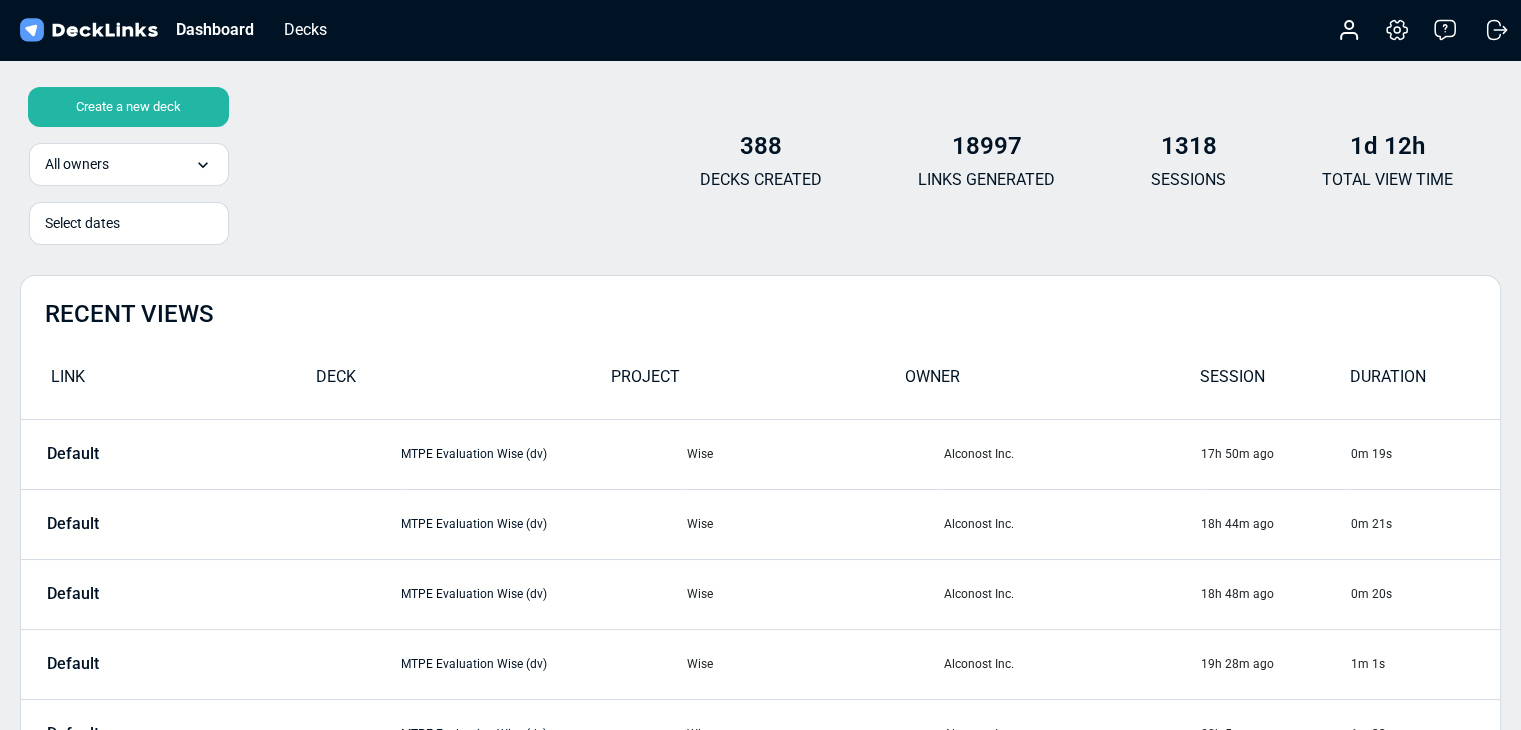drag, startPoint x: 415, startPoint y: 186, endPoint x: 301, endPoint y: 85, distance: 152.30562 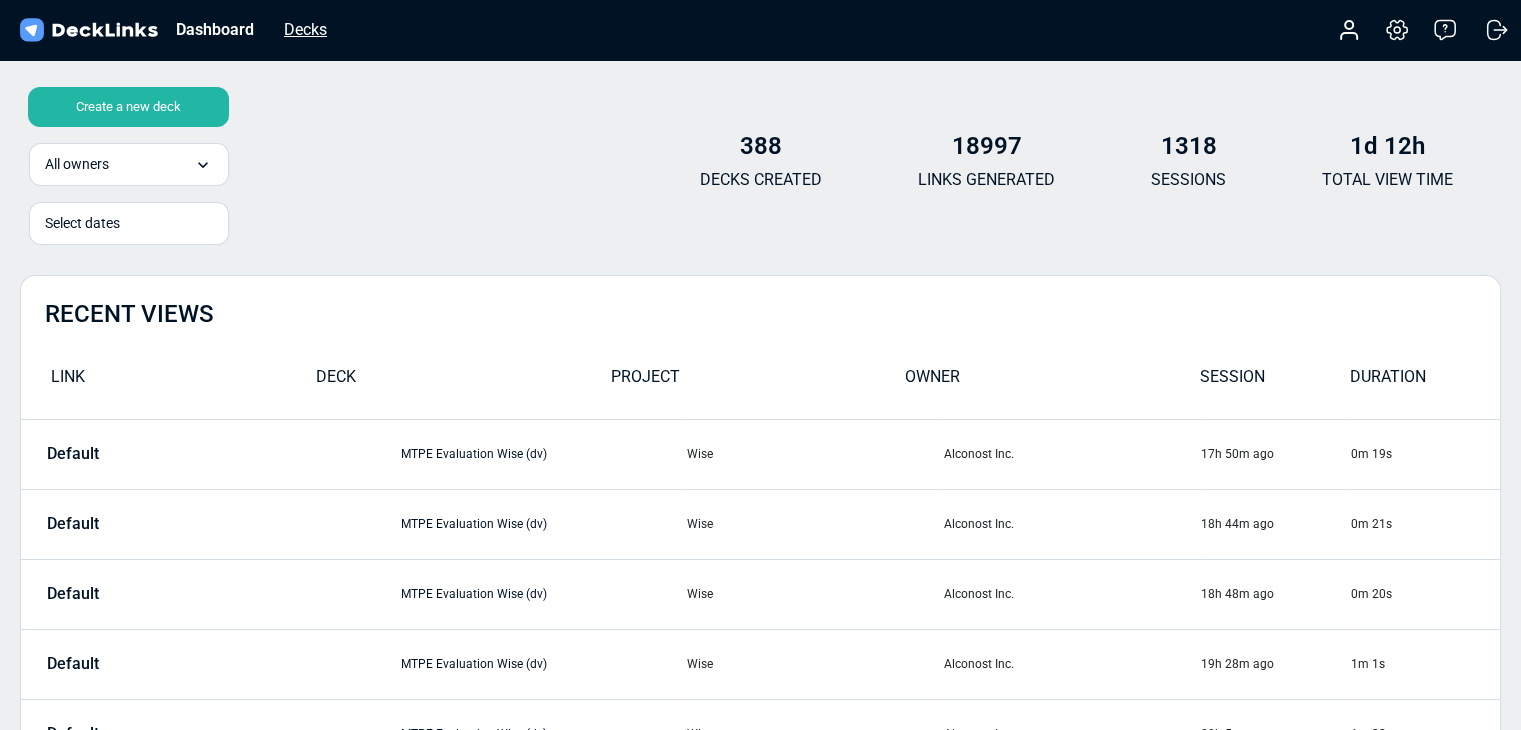click on "Decks" at bounding box center [305, 29] 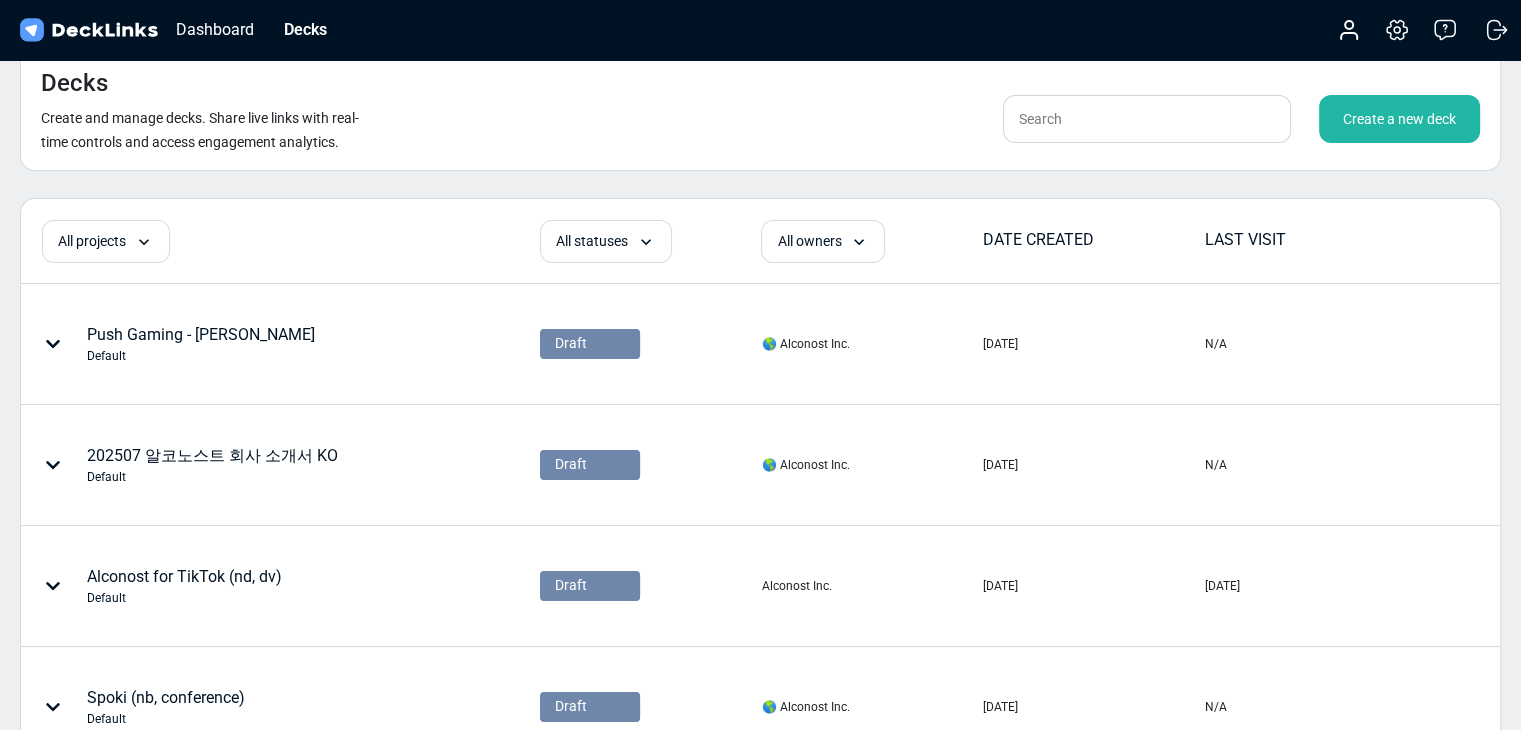 click on "Create a new deck" at bounding box center (1399, 119) 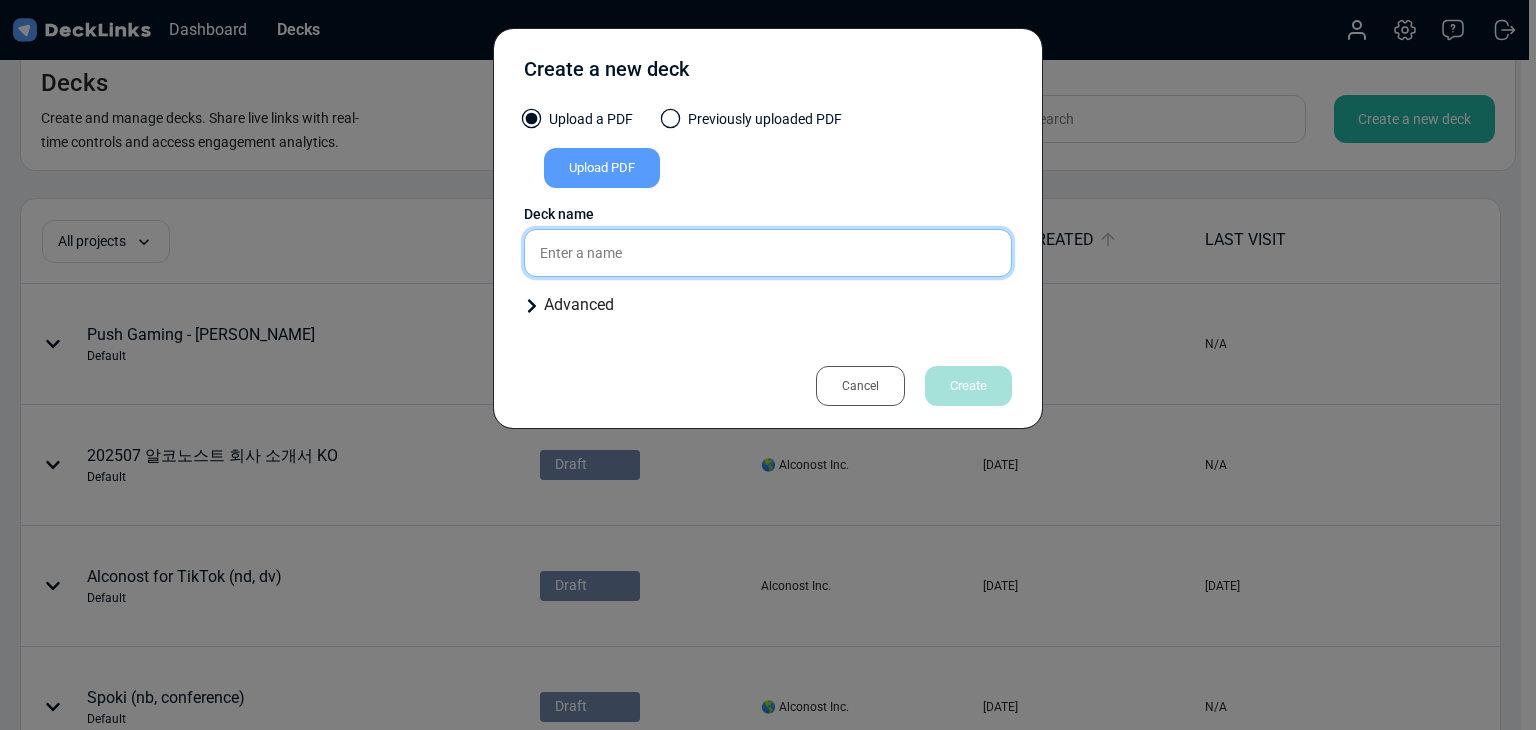 click at bounding box center (768, 253) 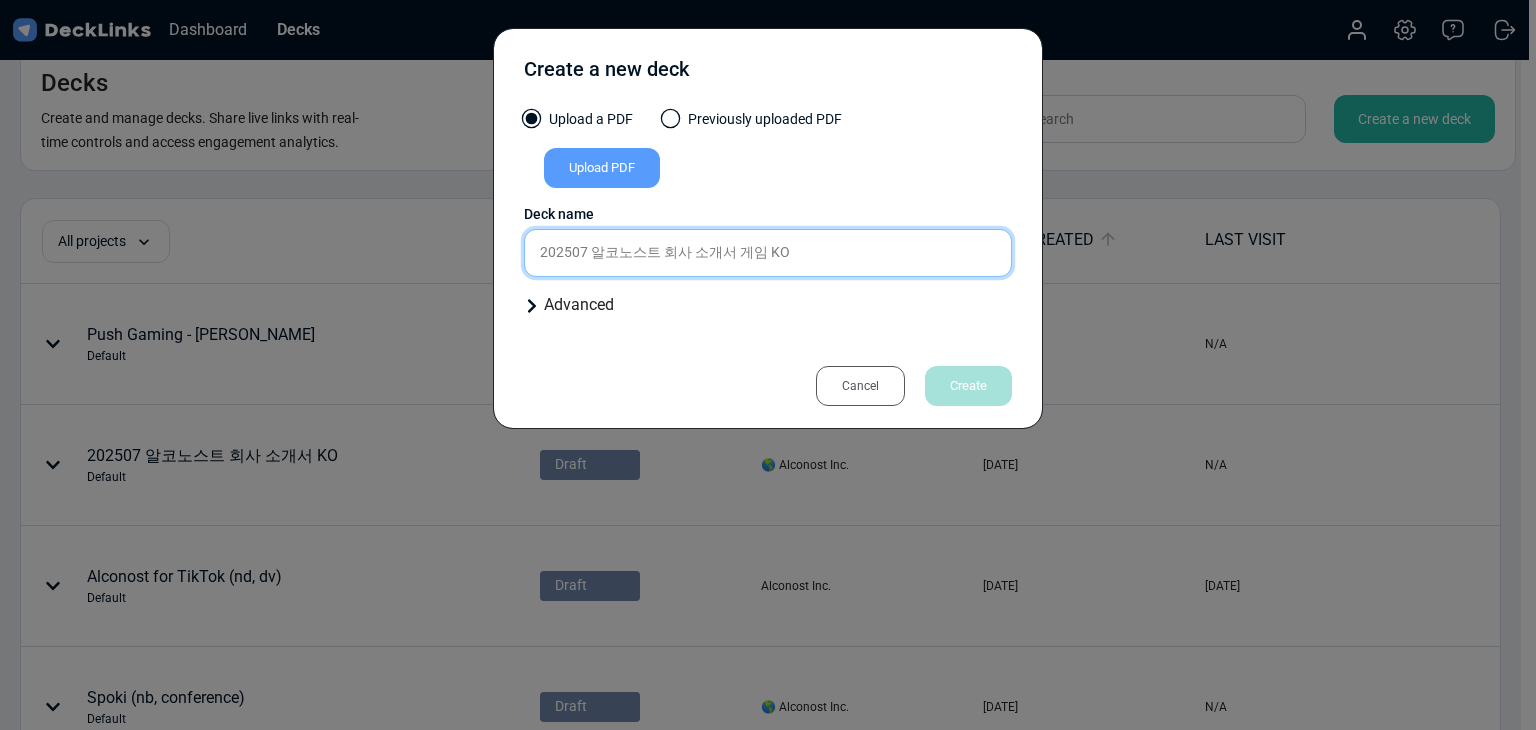type on "202507 알코노스트 회사 소개서 게임 KO" 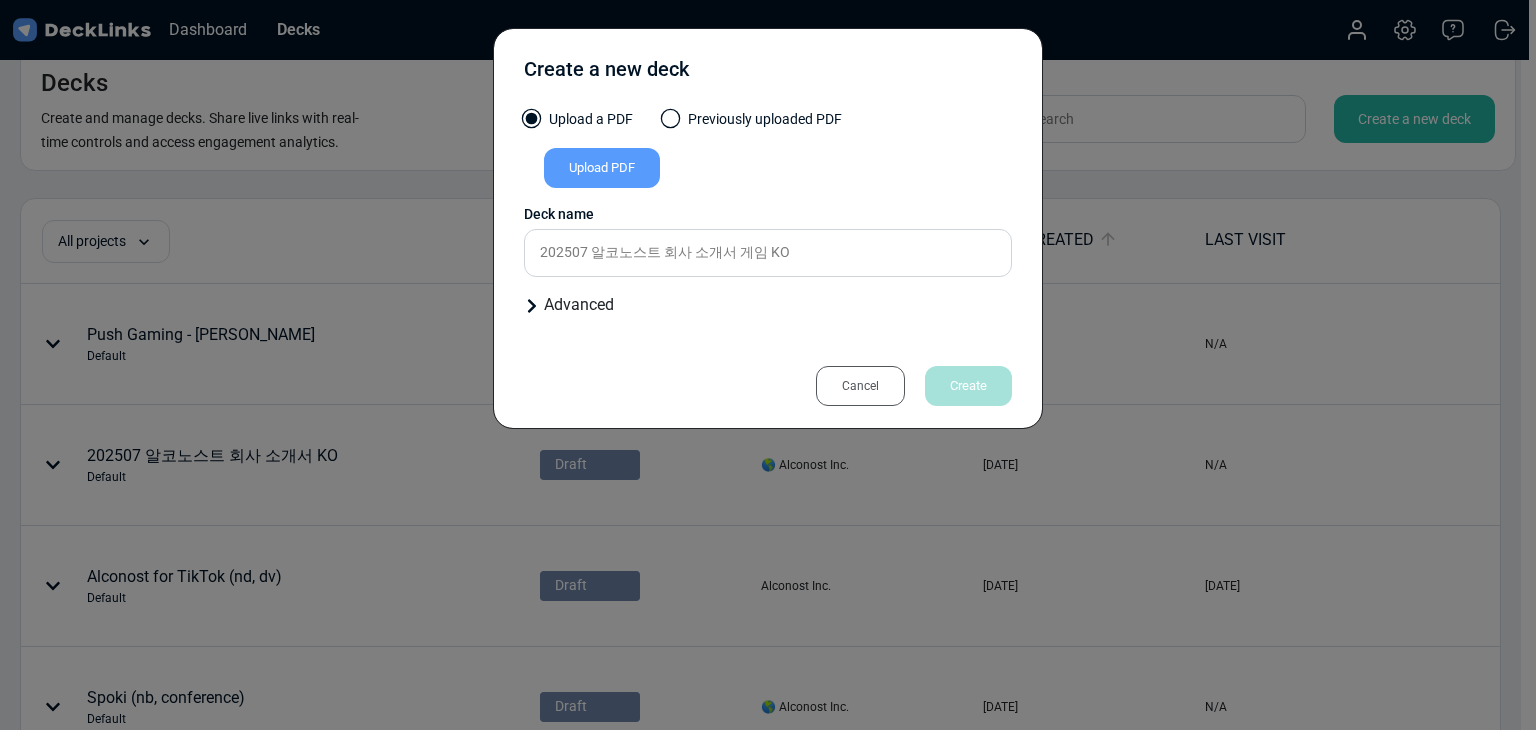 click on "Upload PDF" at bounding box center [602, 168] 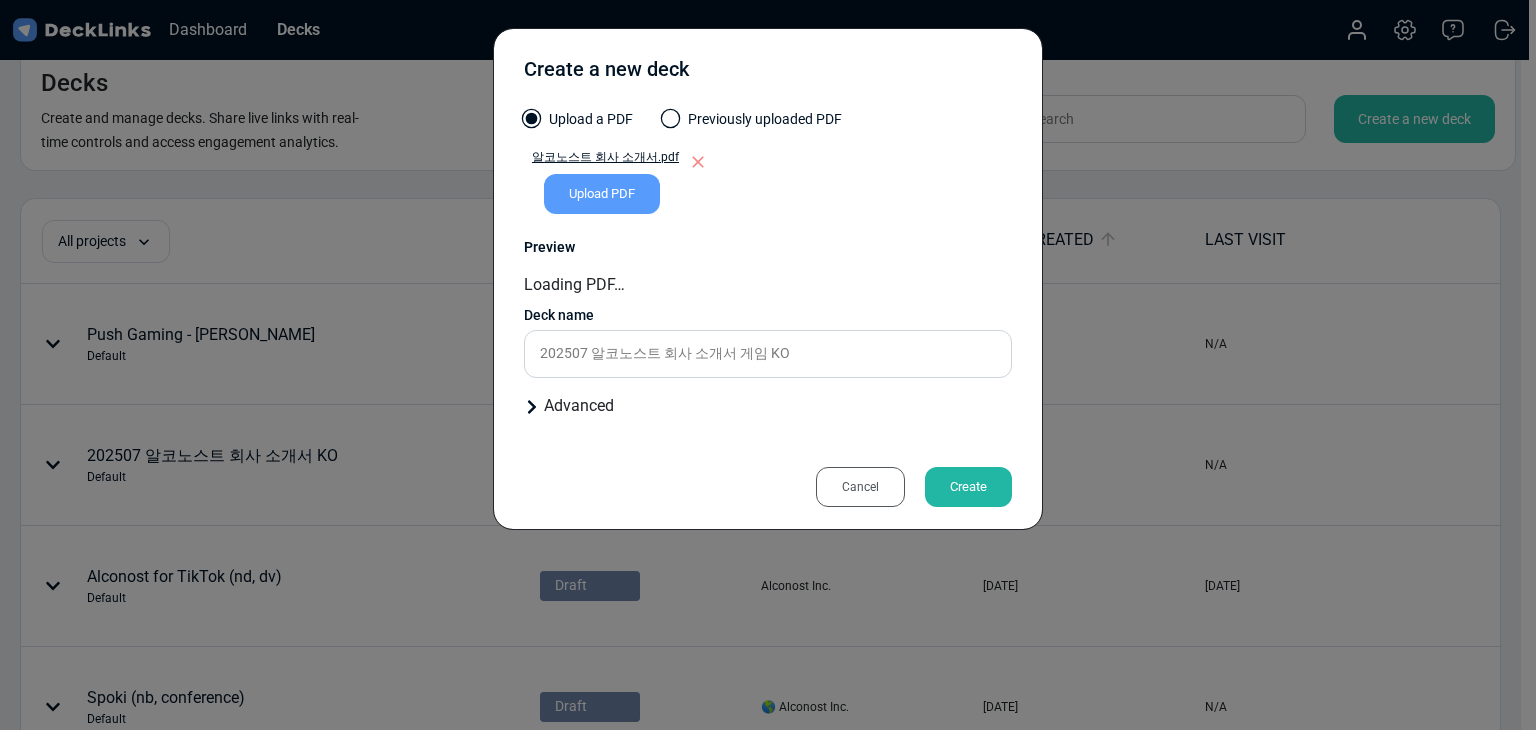 click on "Advanced" at bounding box center (768, 406) 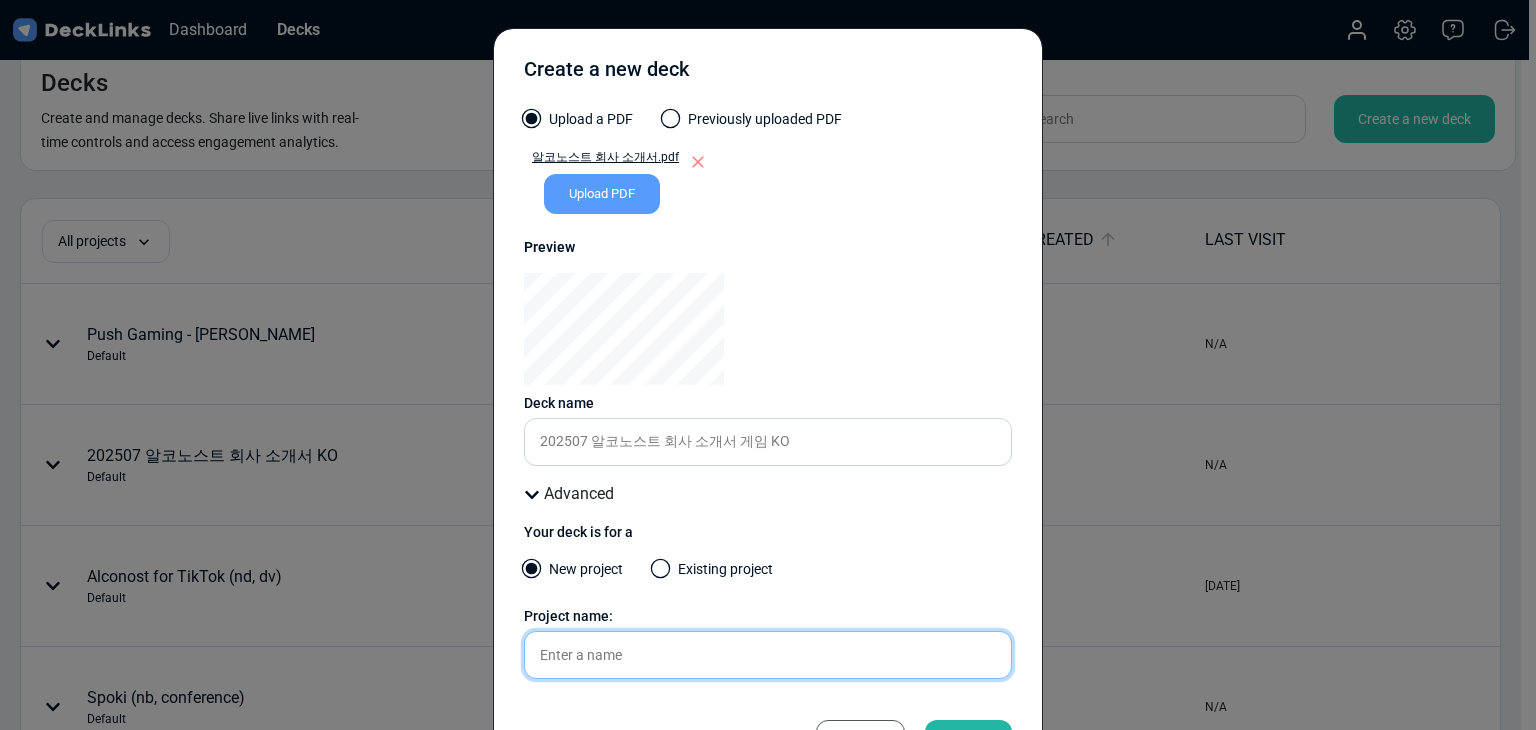 click at bounding box center (768, 655) 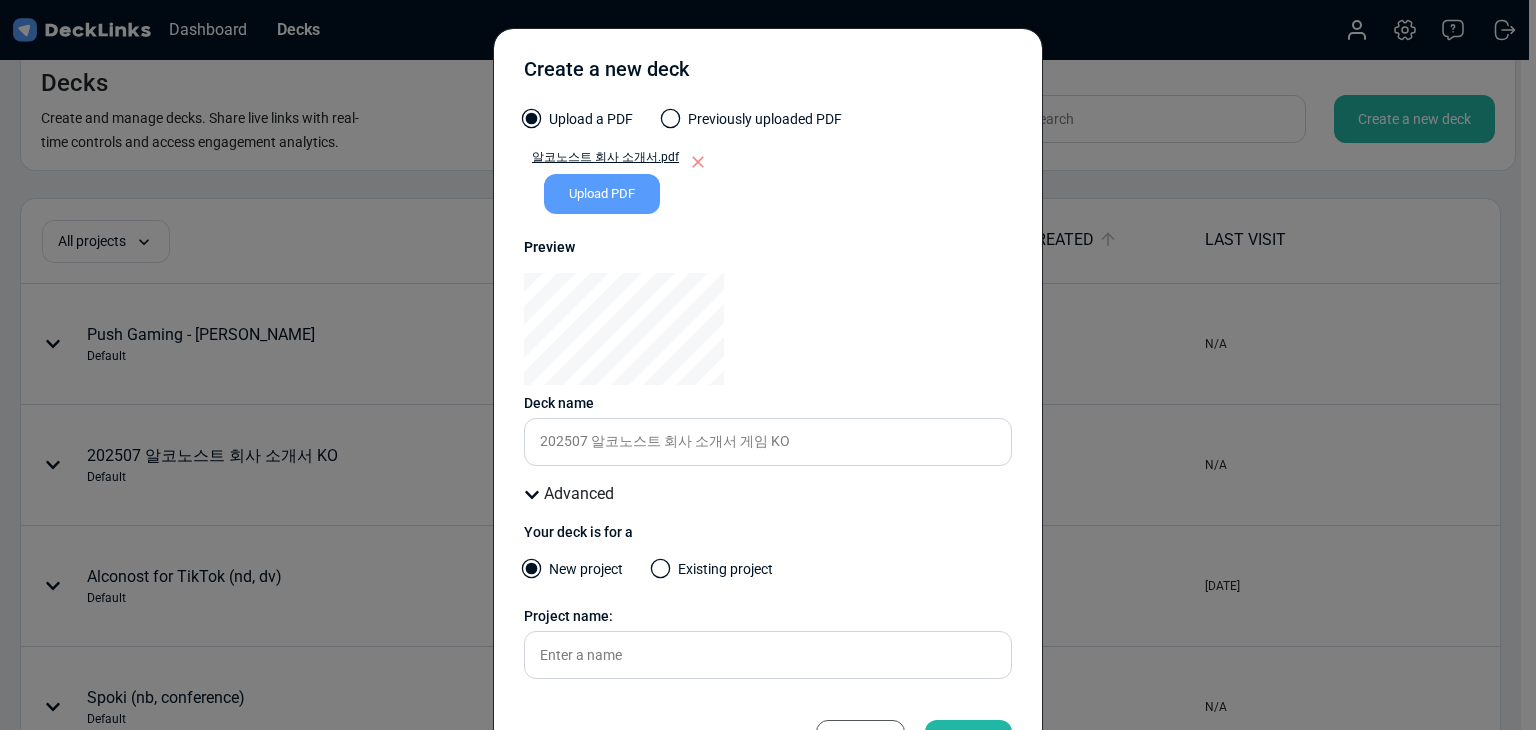 click on "Upload a PDF   Previously uploaded PDF 알코노스트 회사 소개서.pdf Upload PDF Uploaded by All users All users  🌎 Alconost Inc. Alconost Inc. [PERSON_NAME] File name Select a file Presentation files must be PDF format. Preview Deck name 202507 알코노스트 회사 소개서 게임 KO   Advanced Your deck is for a   New project   Existing project Project name: Please enter a name." at bounding box center [768, 398] 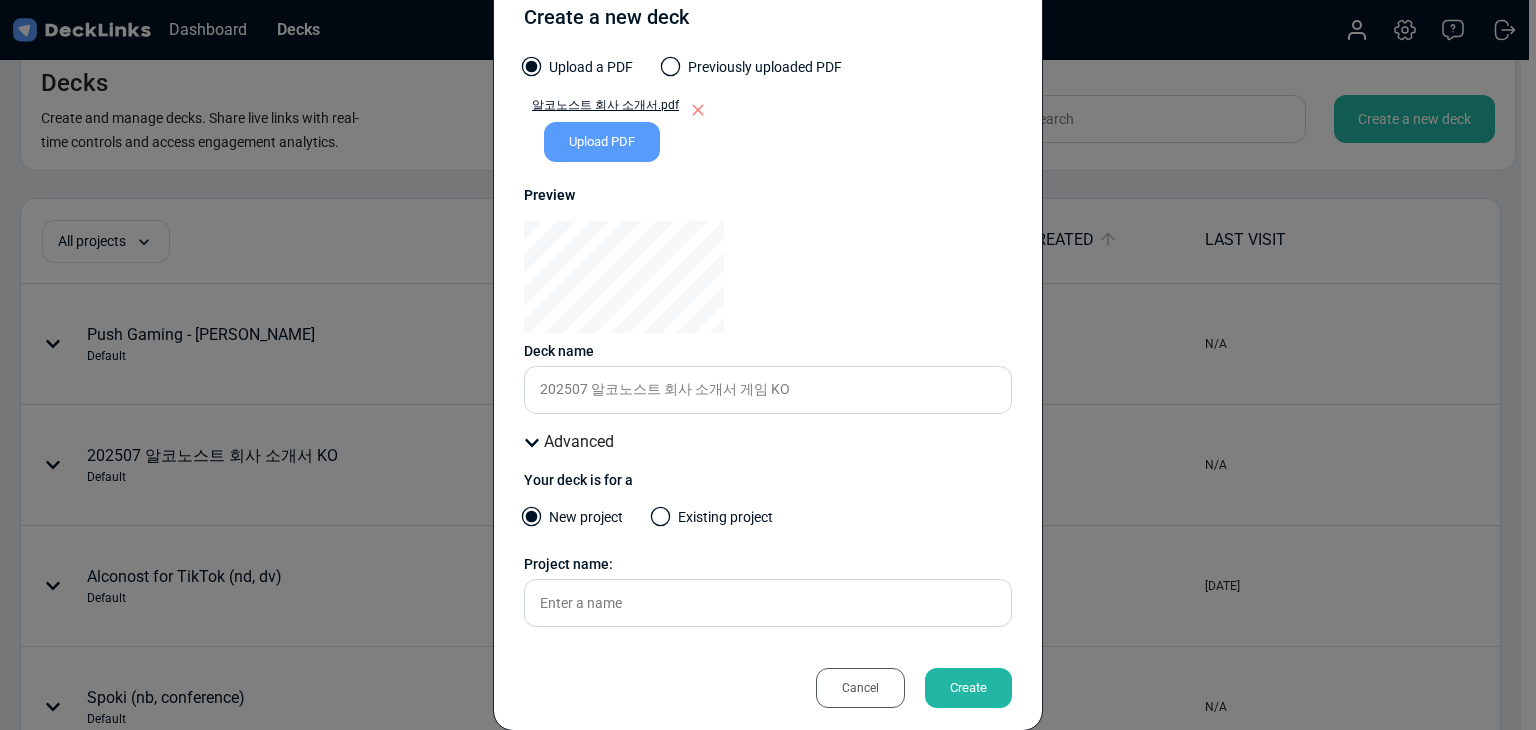 scroll, scrollTop: 80, scrollLeft: 0, axis: vertical 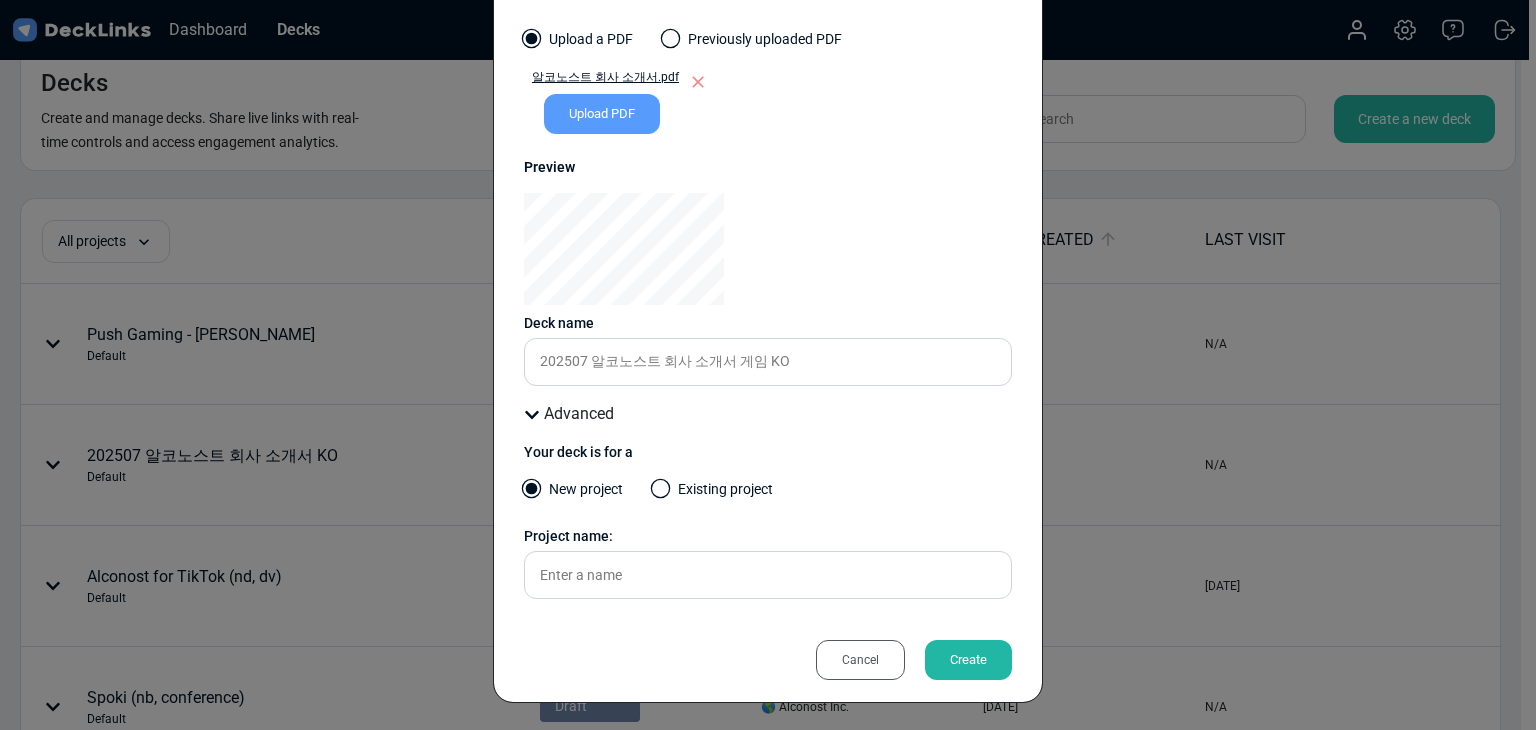 click on "Create" at bounding box center [968, 660] 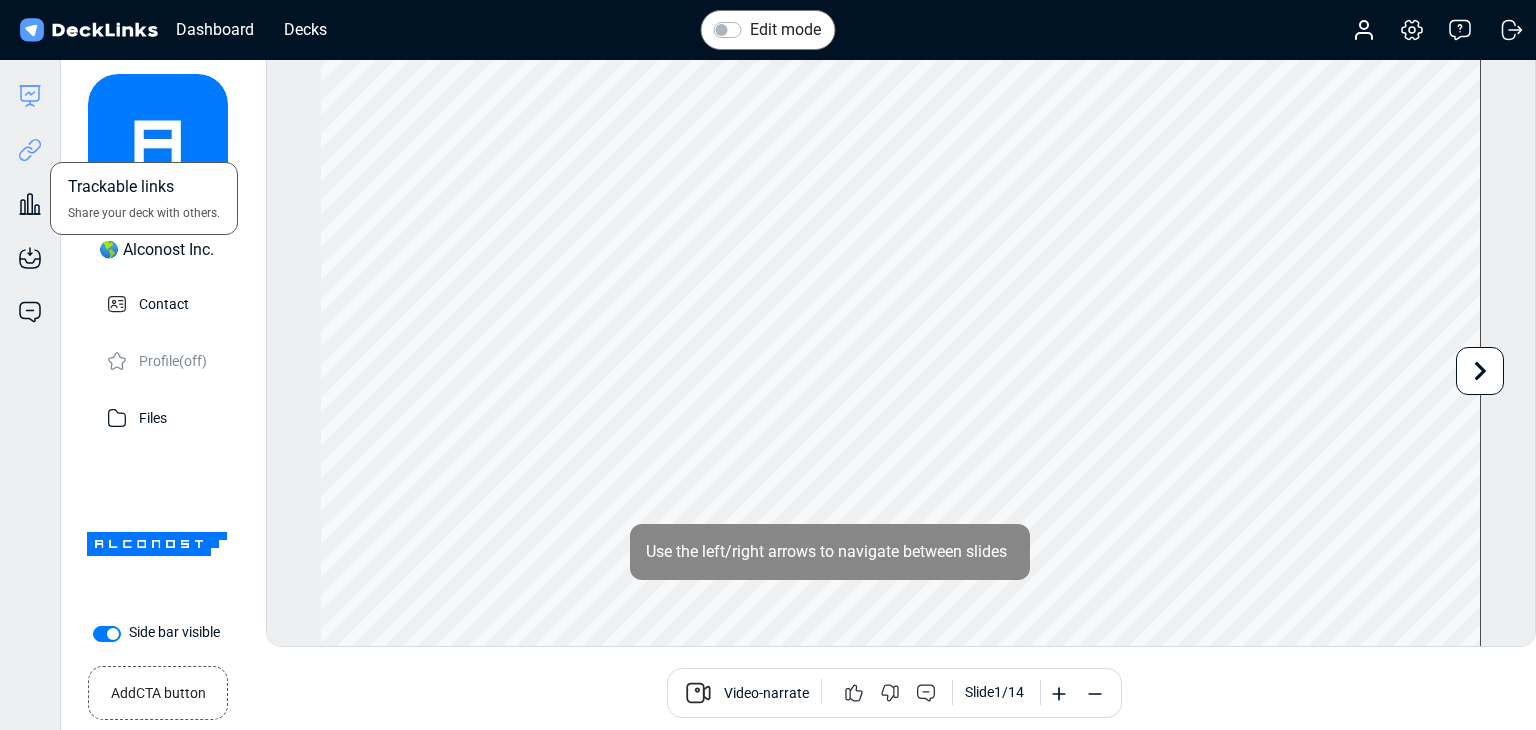 click 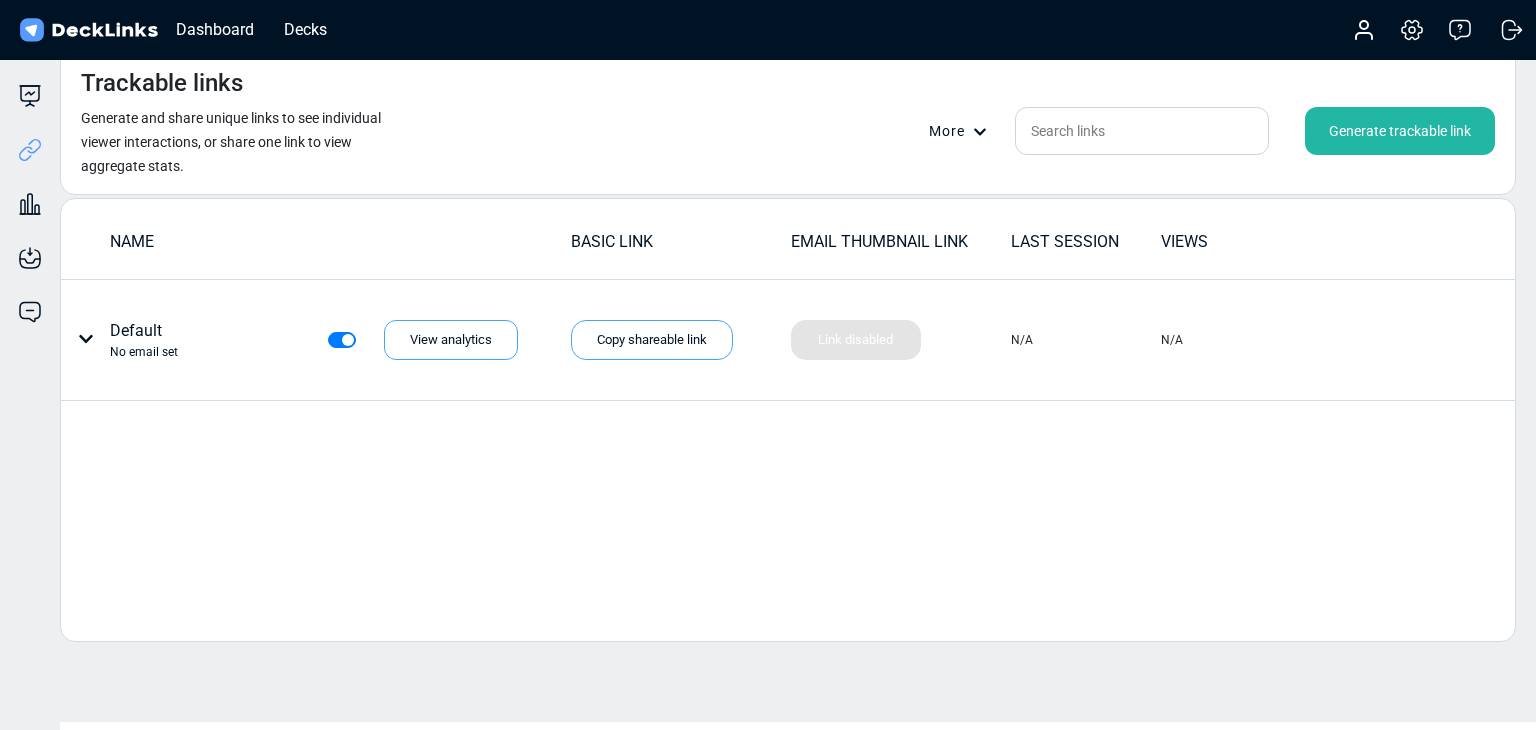 click on "Generate trackable link" at bounding box center [1400, 131] 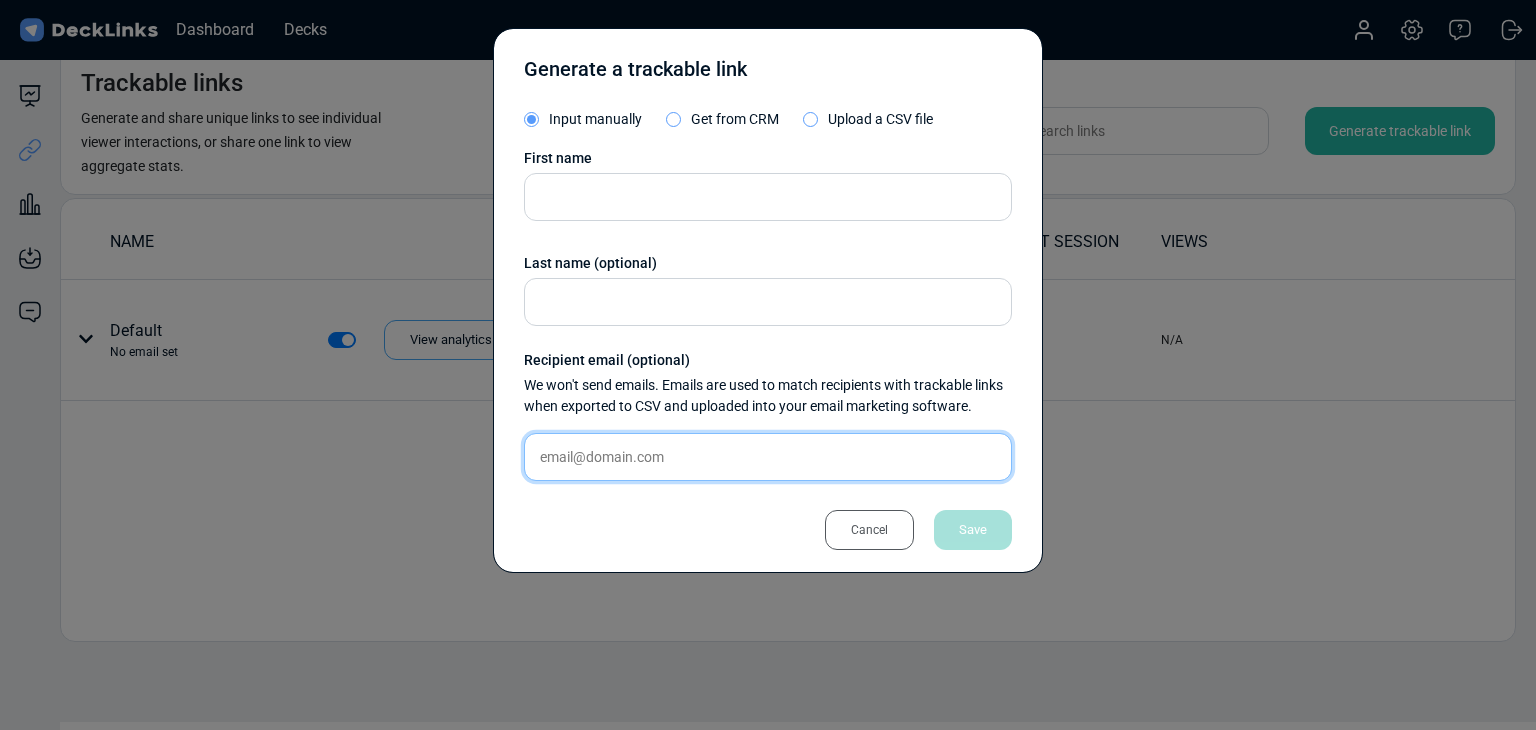 click at bounding box center [768, 457] 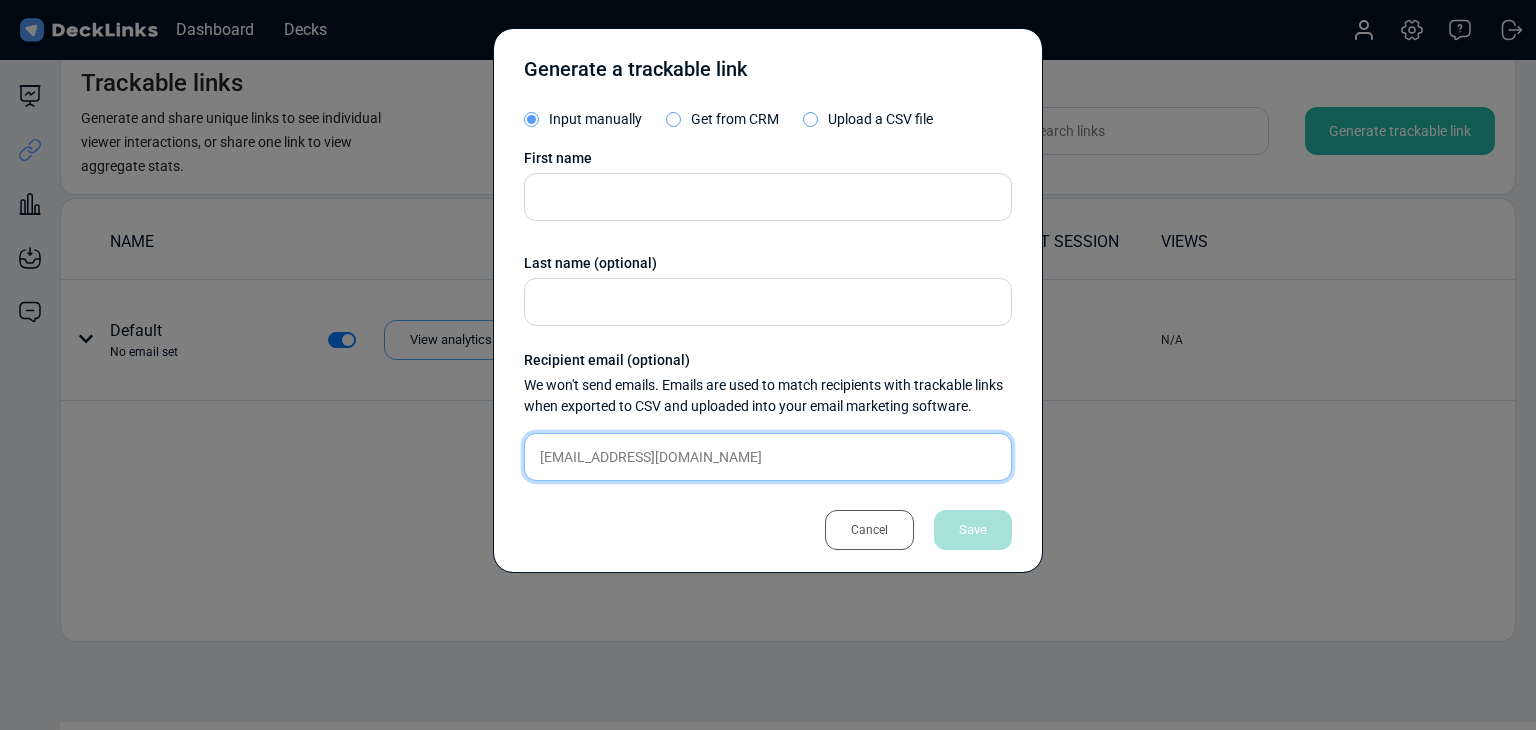 type on "[EMAIL_ADDRESS][DOMAIN_NAME]" 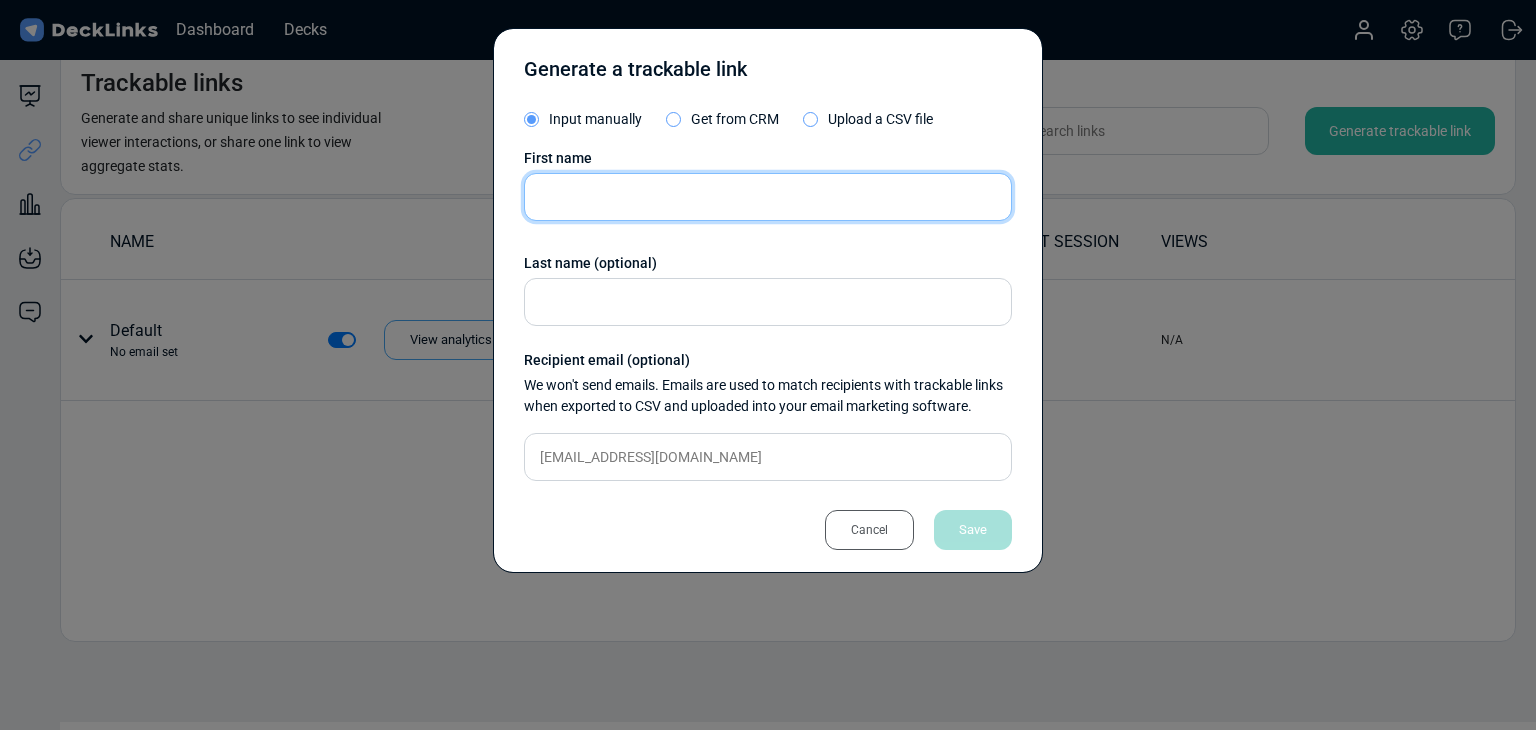 drag, startPoint x: 592, startPoint y: 202, endPoint x: 623, endPoint y: 213, distance: 32.89377 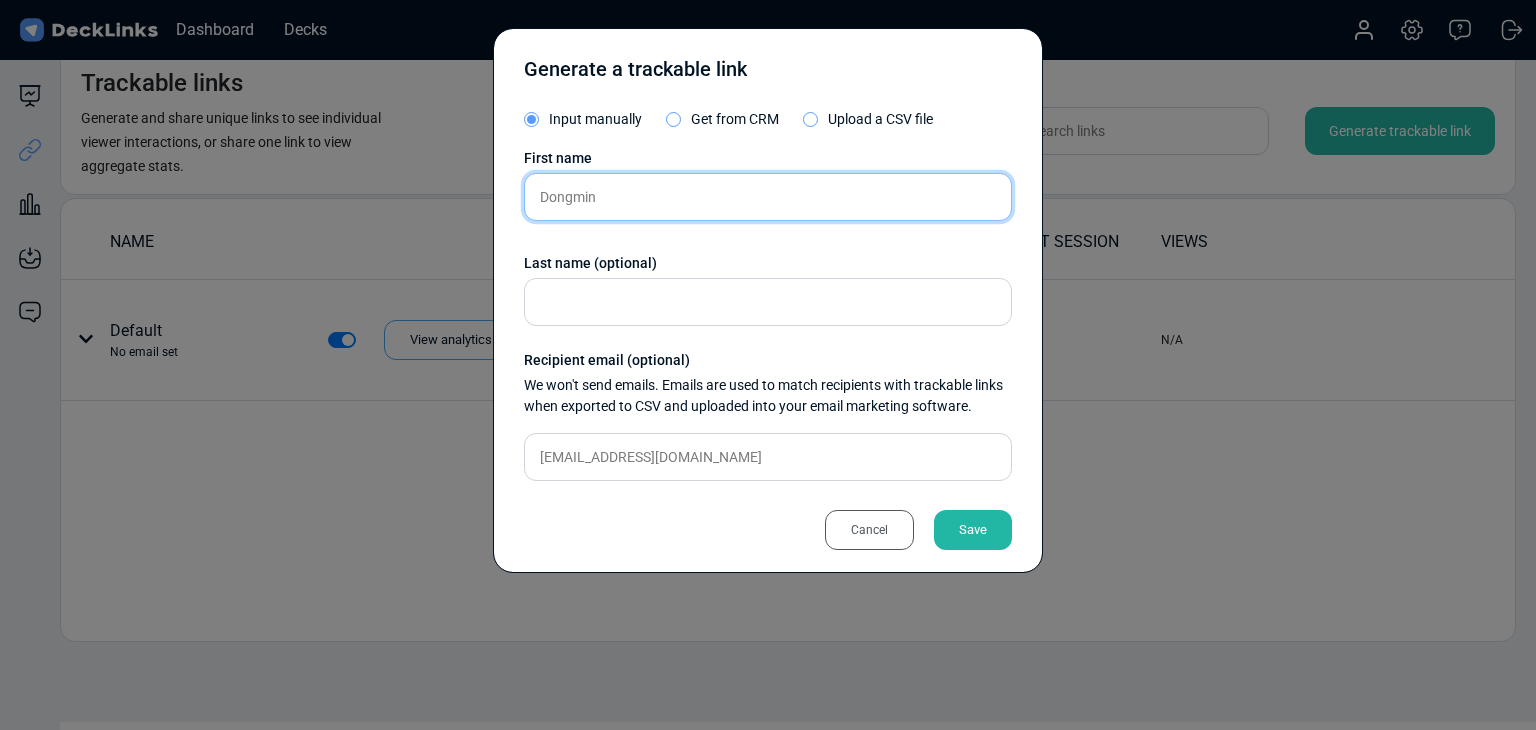 type on "Dongmin" 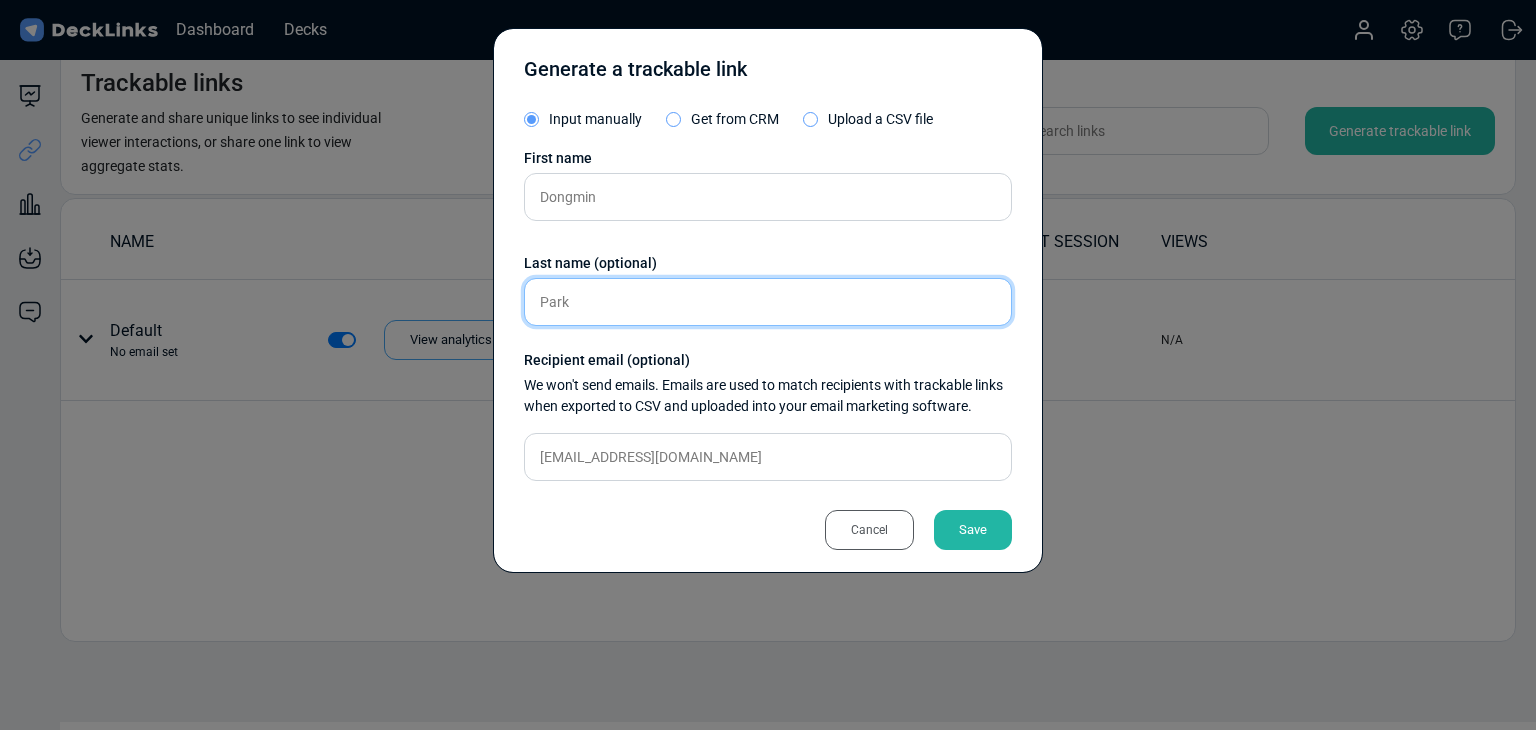 type on "Park" 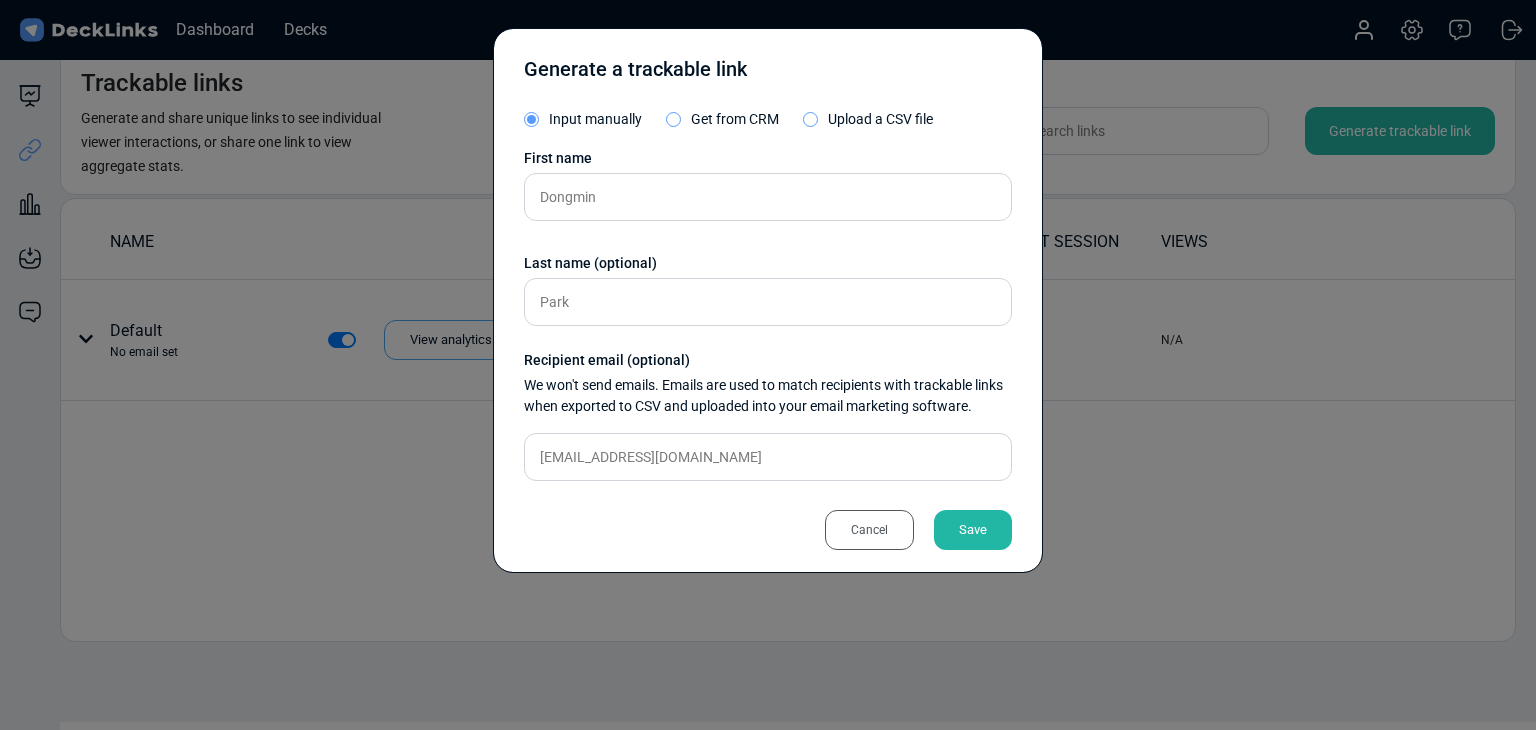 click on "Save" at bounding box center (973, 530) 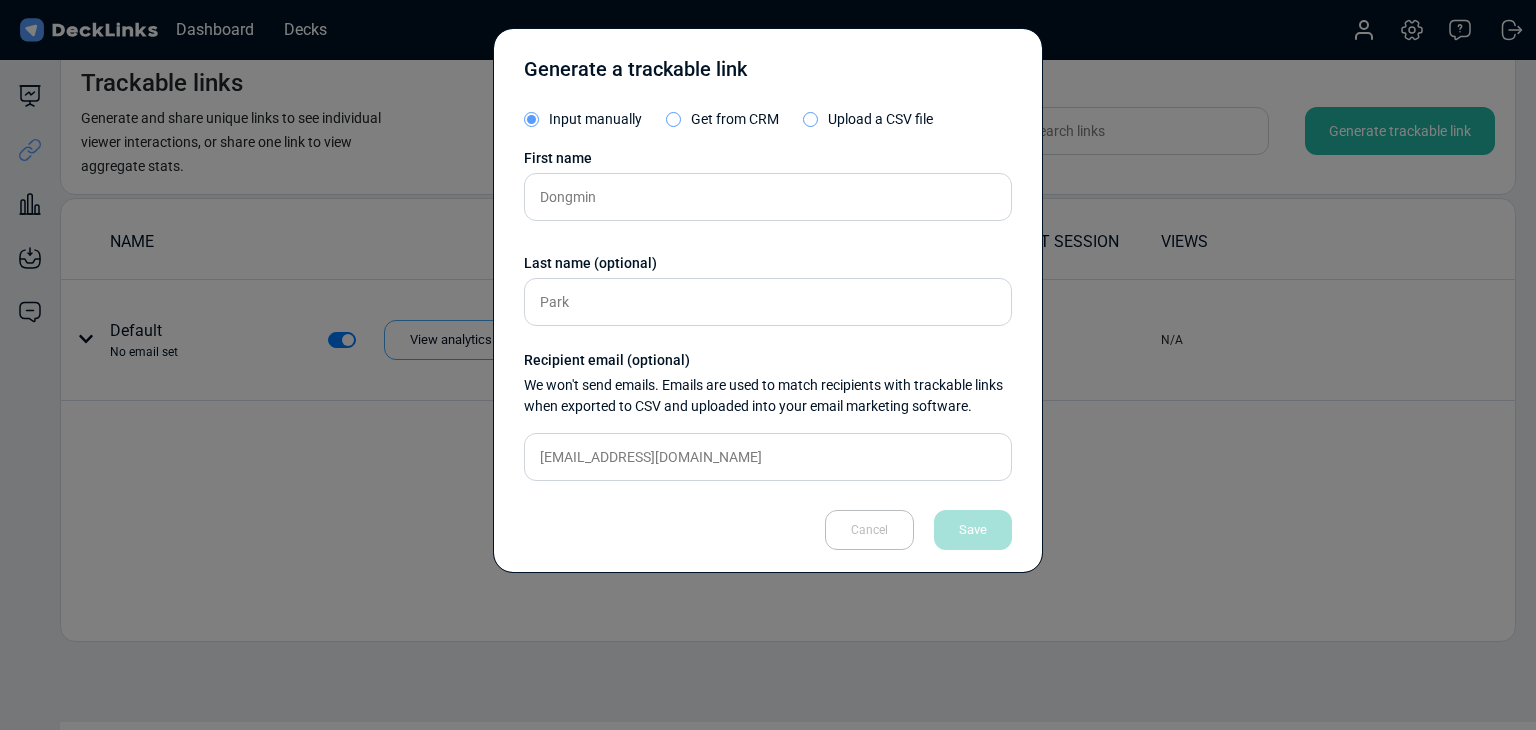 type 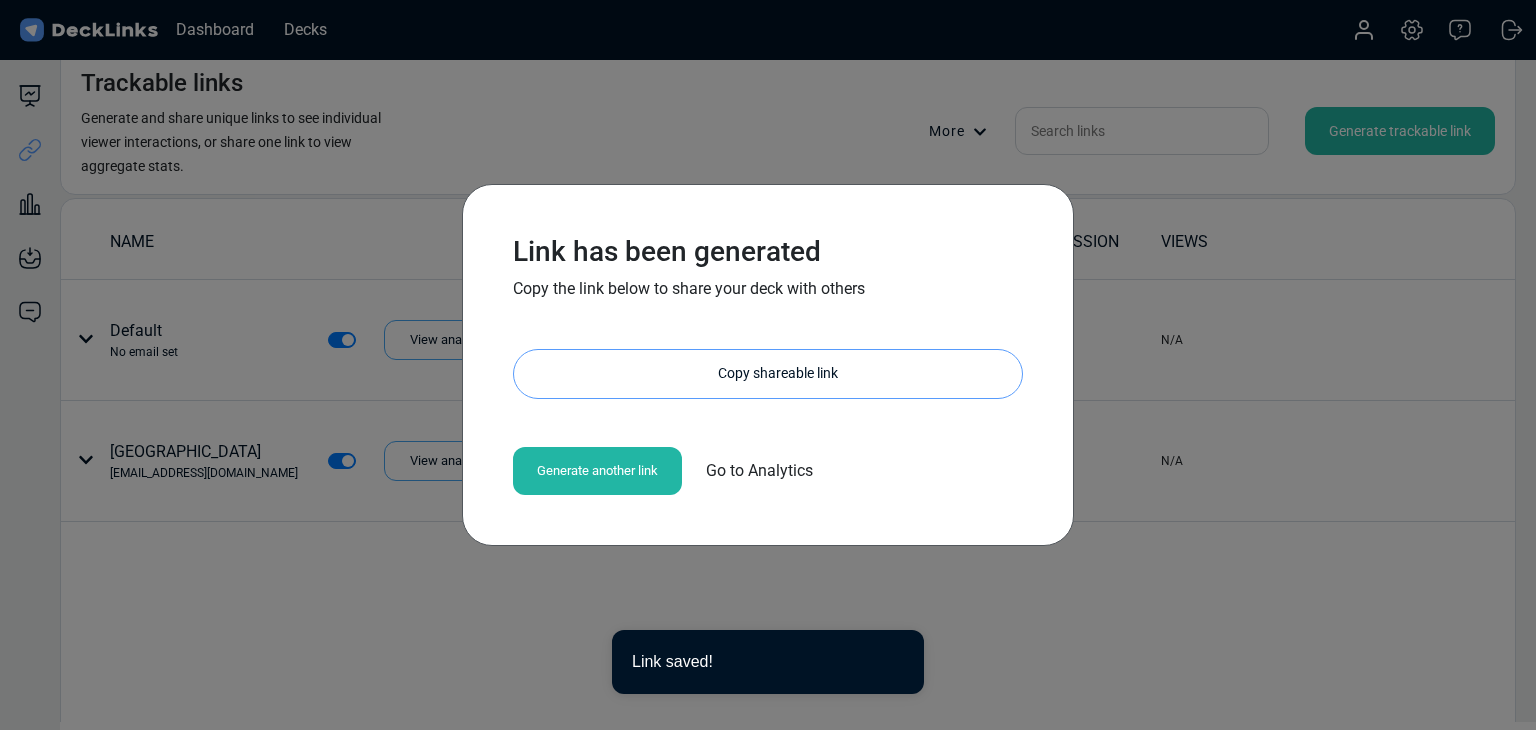 click on "Copy shareable link" at bounding box center [778, 374] 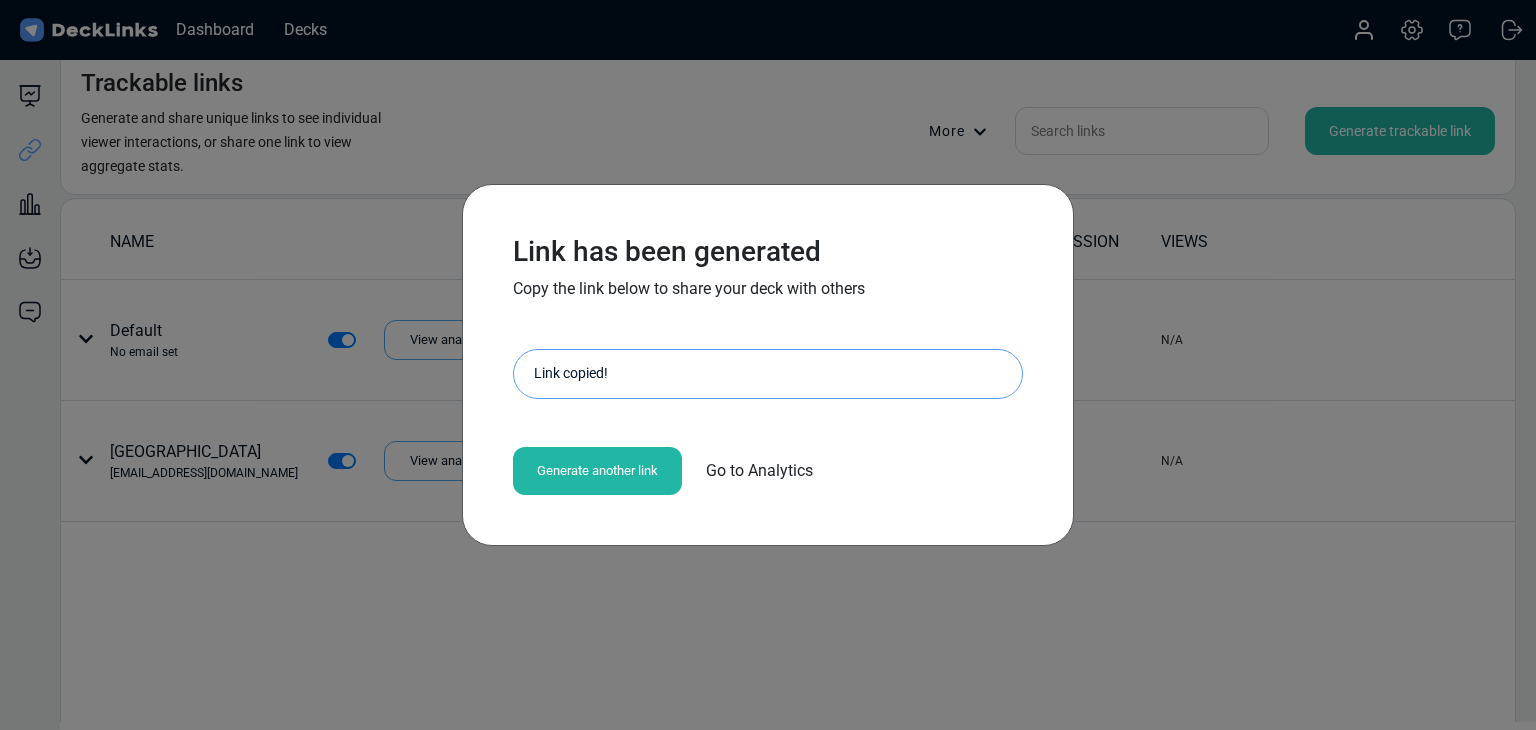 click on "Link has been generated Copy the link below to share your deck with others   [URL][DOMAIN_NAME] Link copied! Generate another link Go to Analytics" at bounding box center (768, 365) 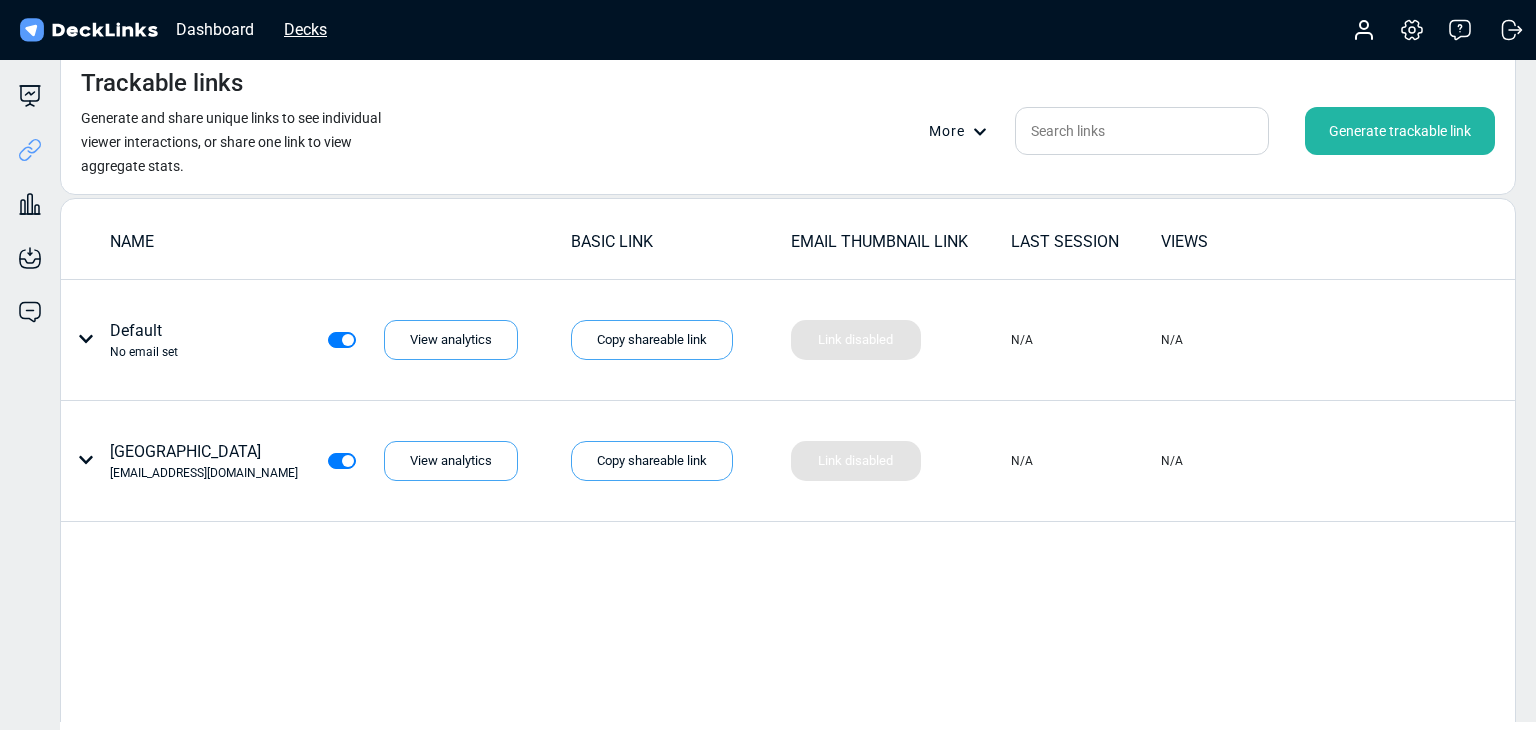click on "Decks" at bounding box center (305, 29) 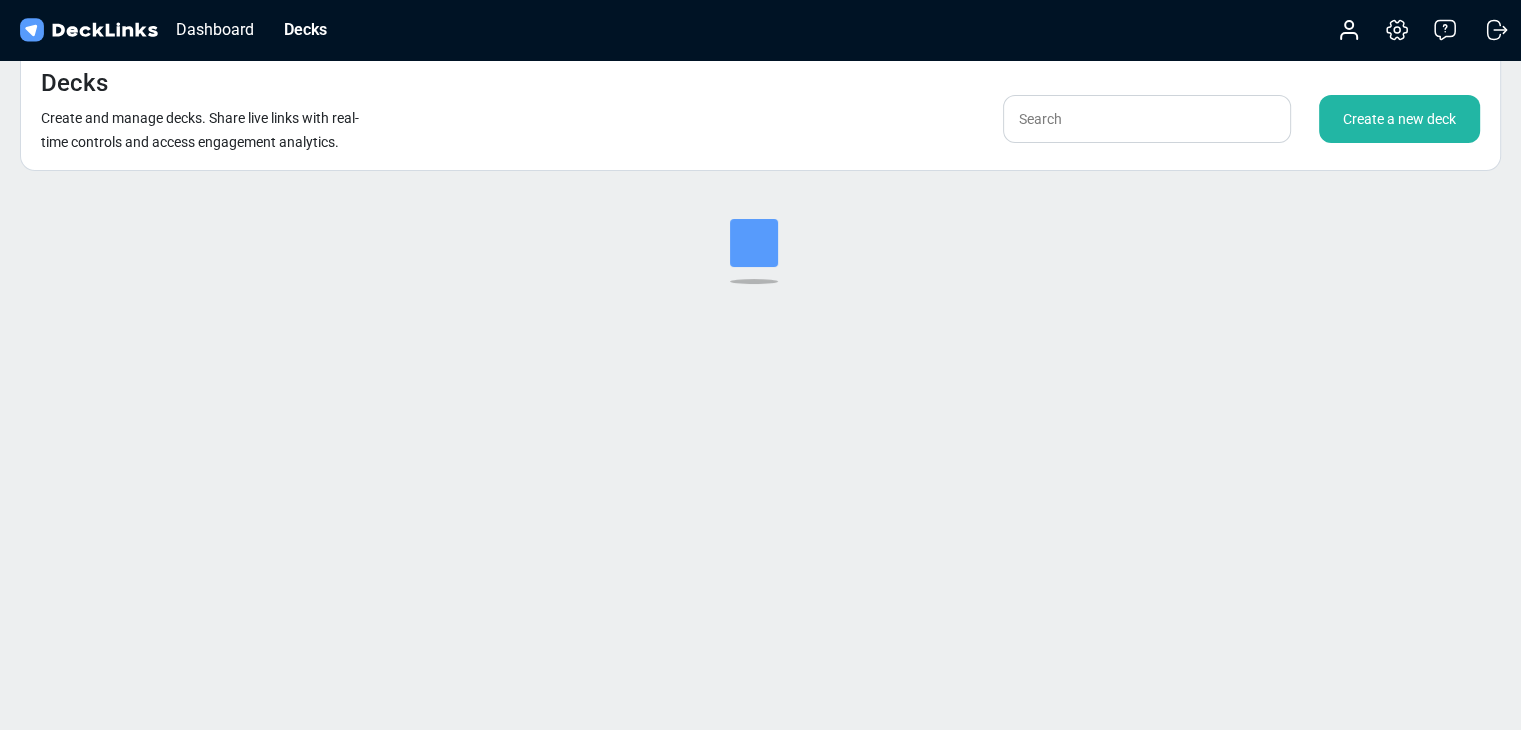 click on "Create a new deck" at bounding box center (1399, 119) 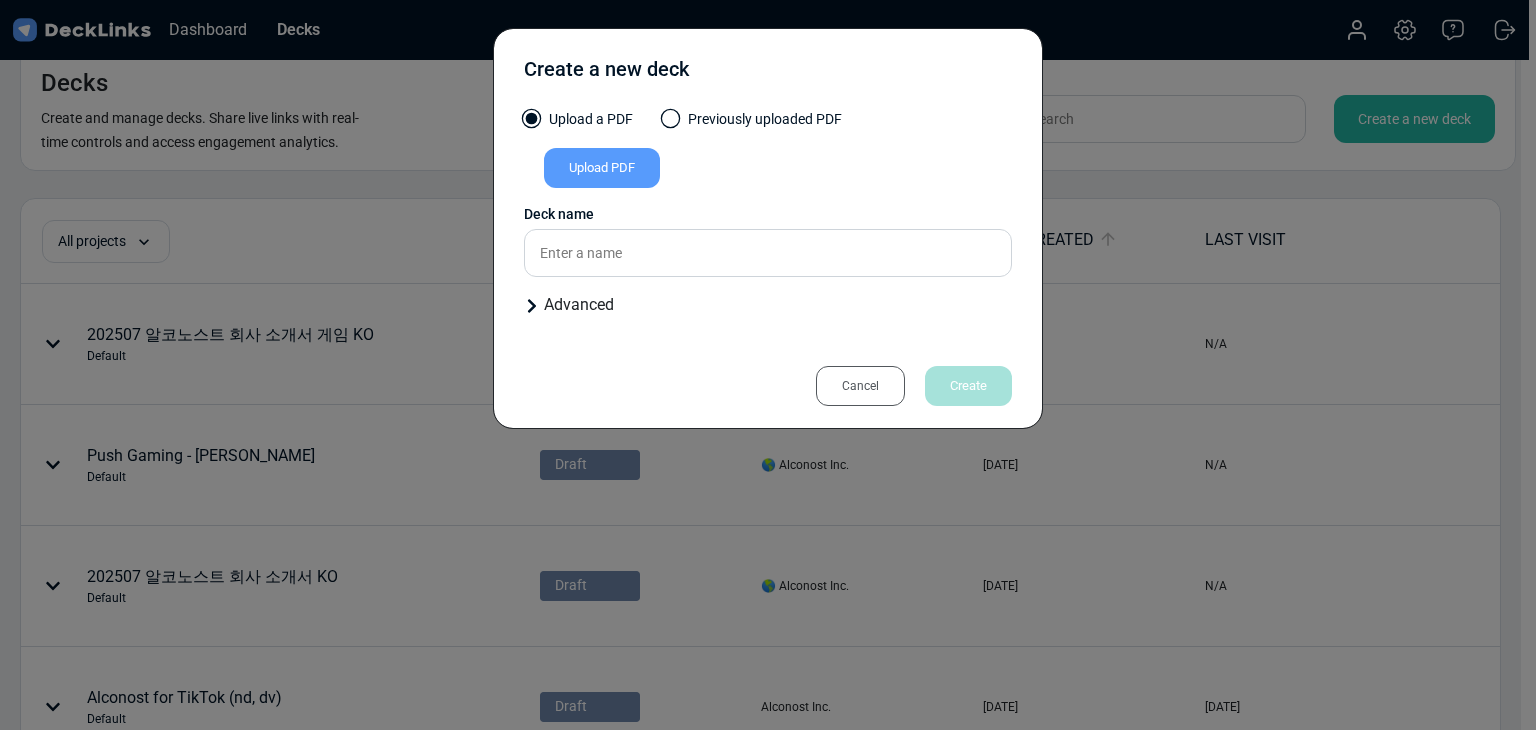 click on "Upload PDF" at bounding box center (602, 168) 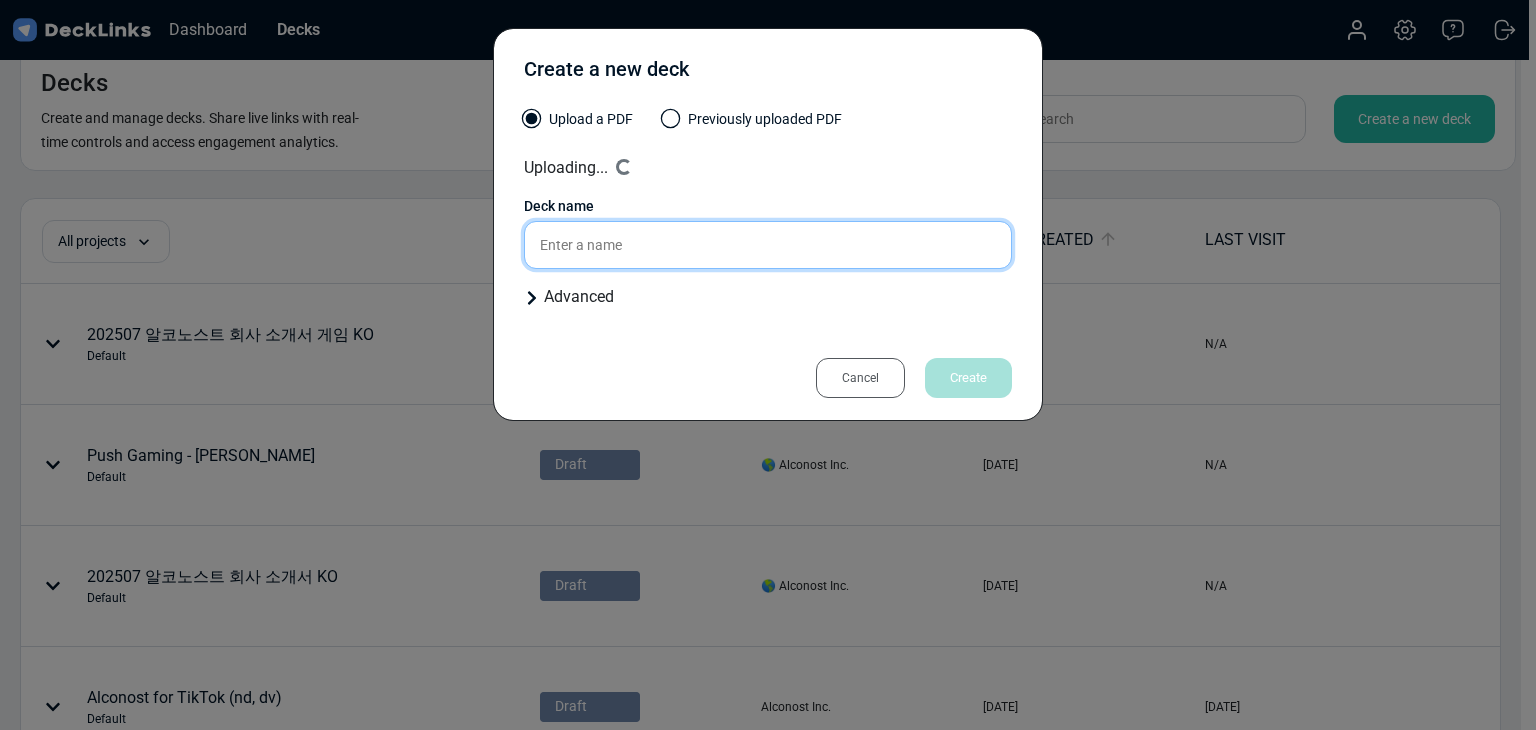 click at bounding box center (768, 245) 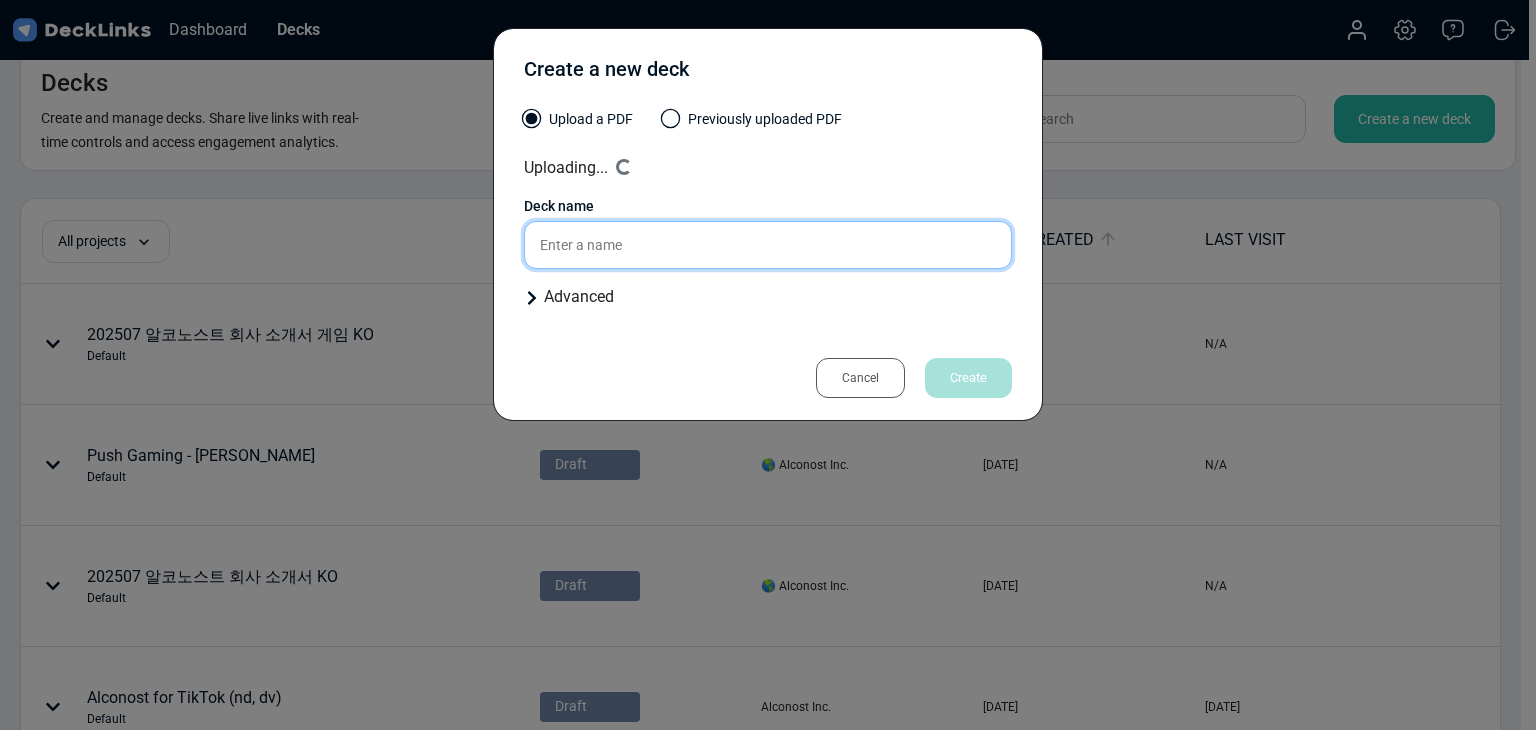 click at bounding box center [768, 245] 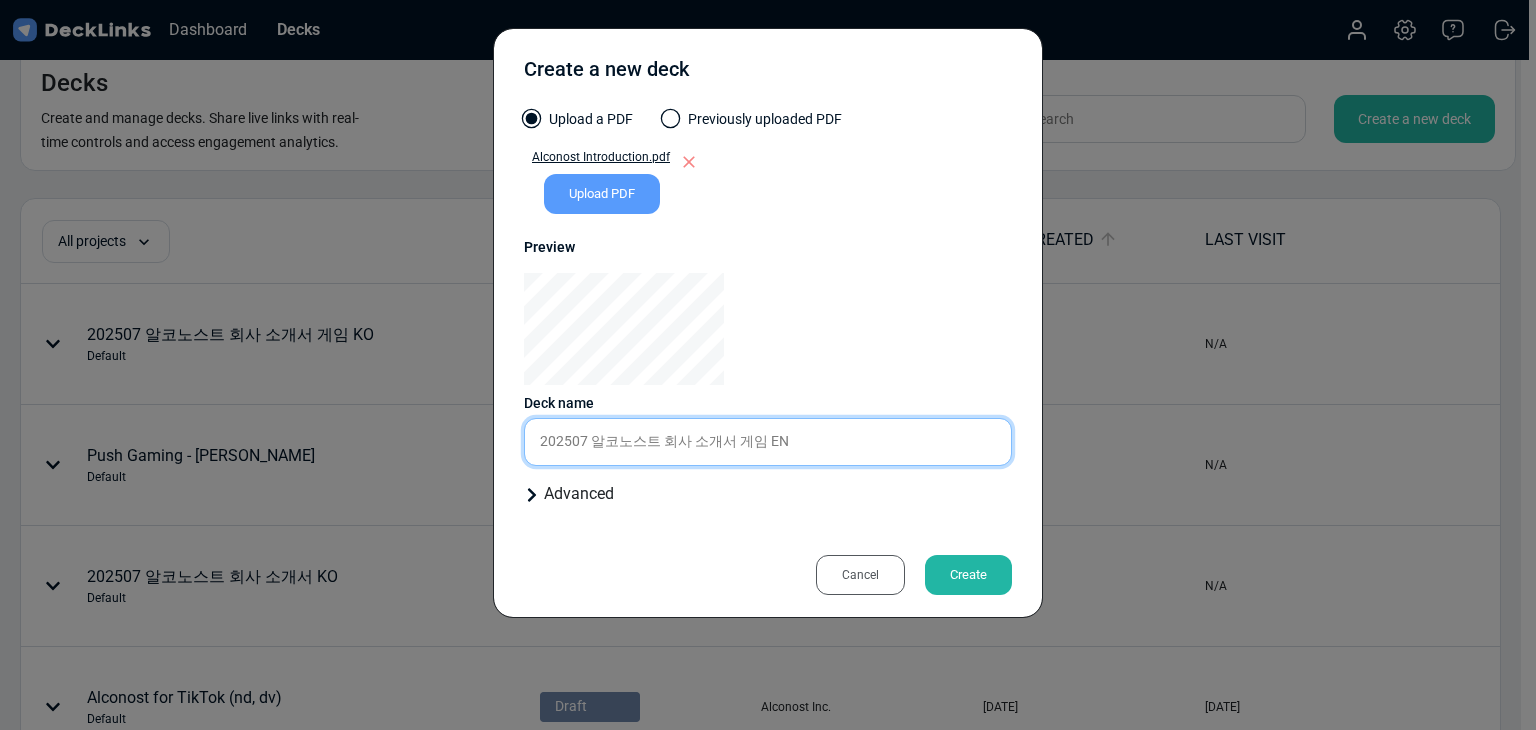 type on "202507 알코노스트 회사 소개서 게임 EN" 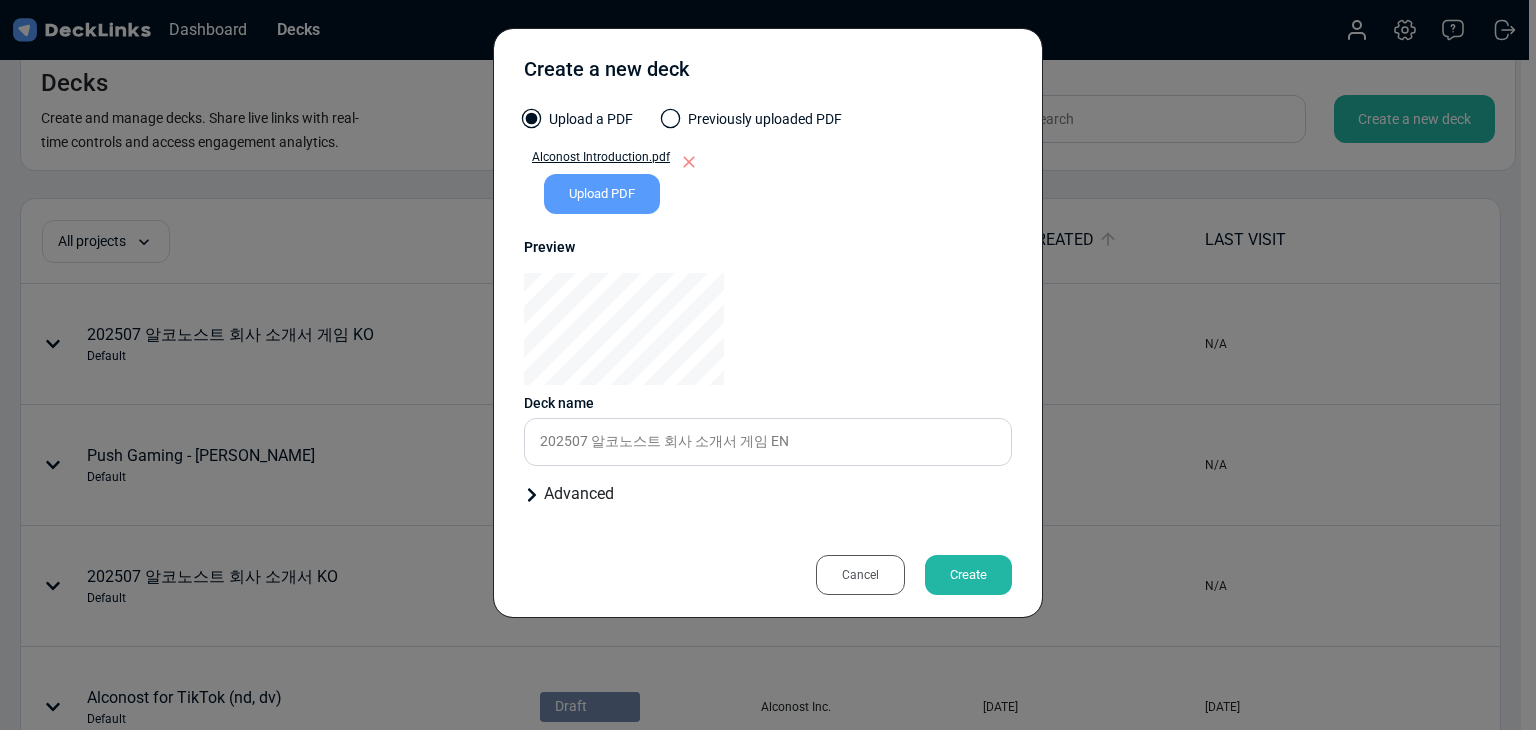 click on "Create" at bounding box center [968, 575] 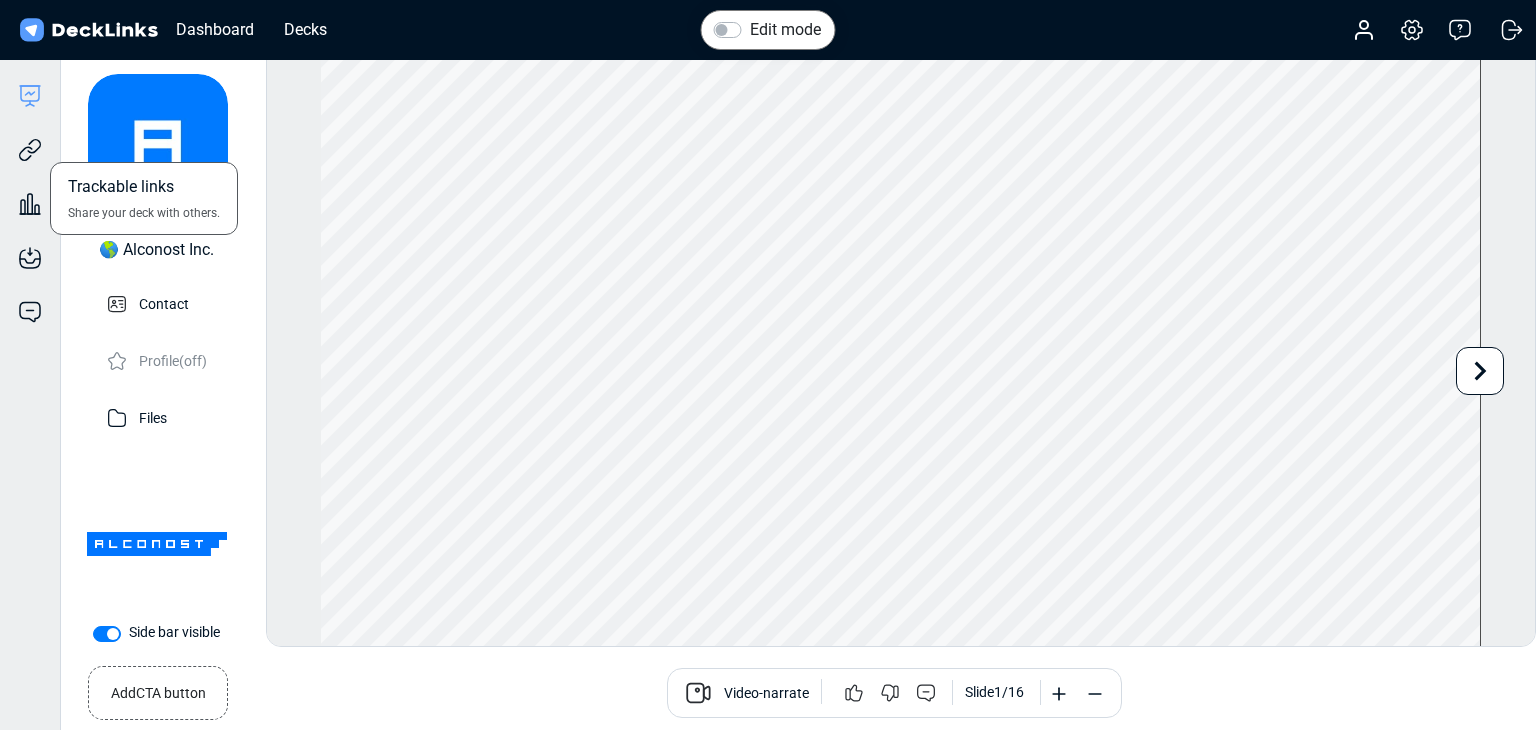 click on "Trackable links Share your deck with others." at bounding box center [30, 135] 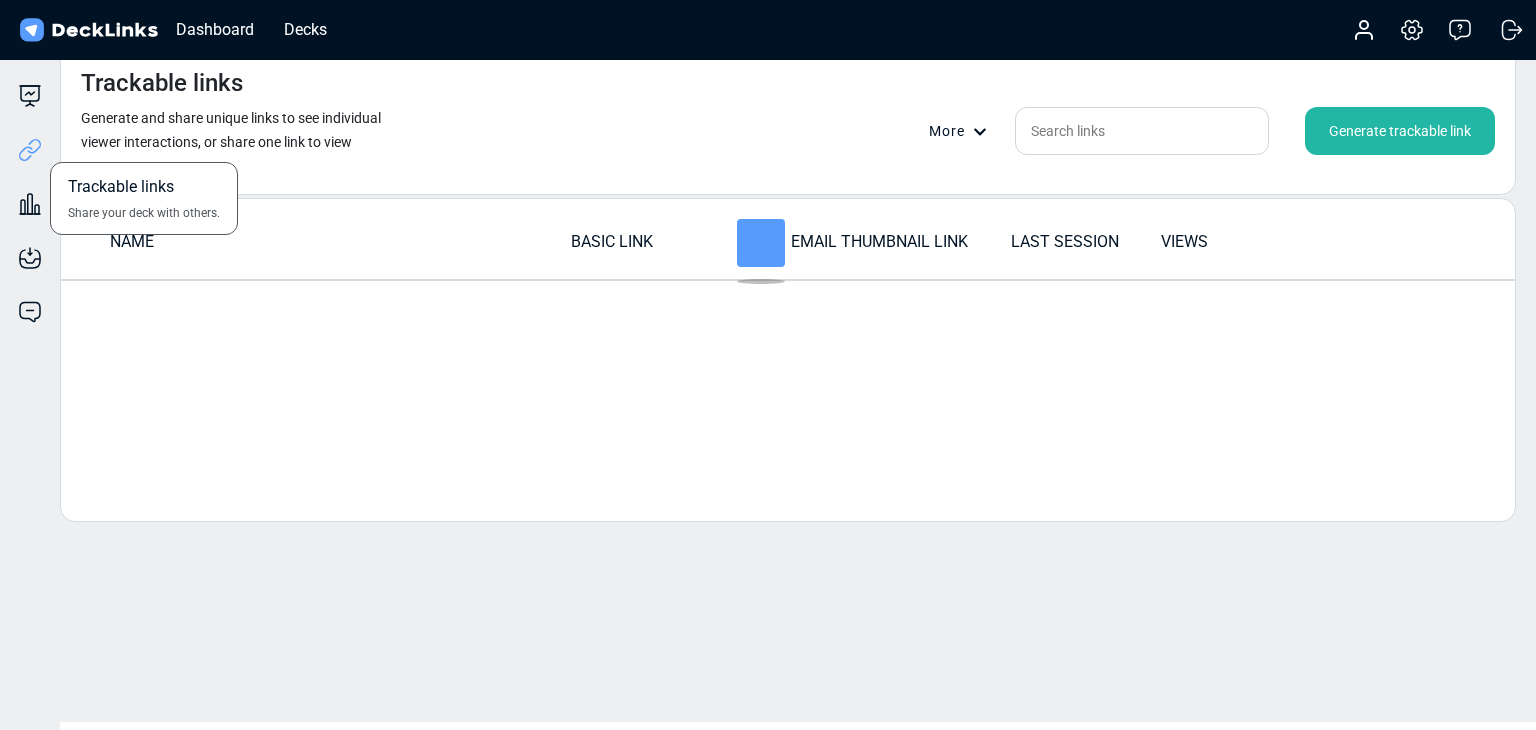 click 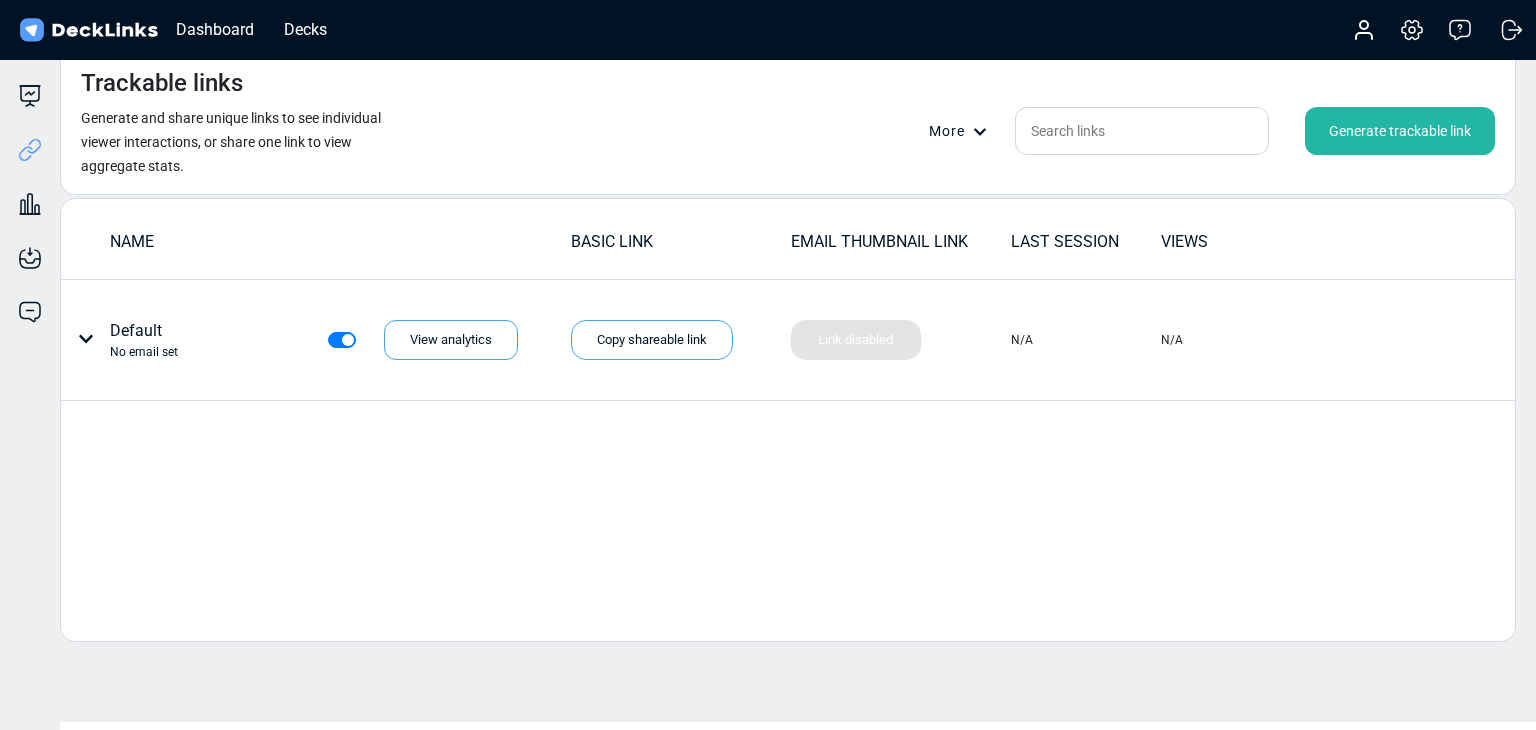 click on "Generate trackable link" at bounding box center [1400, 131] 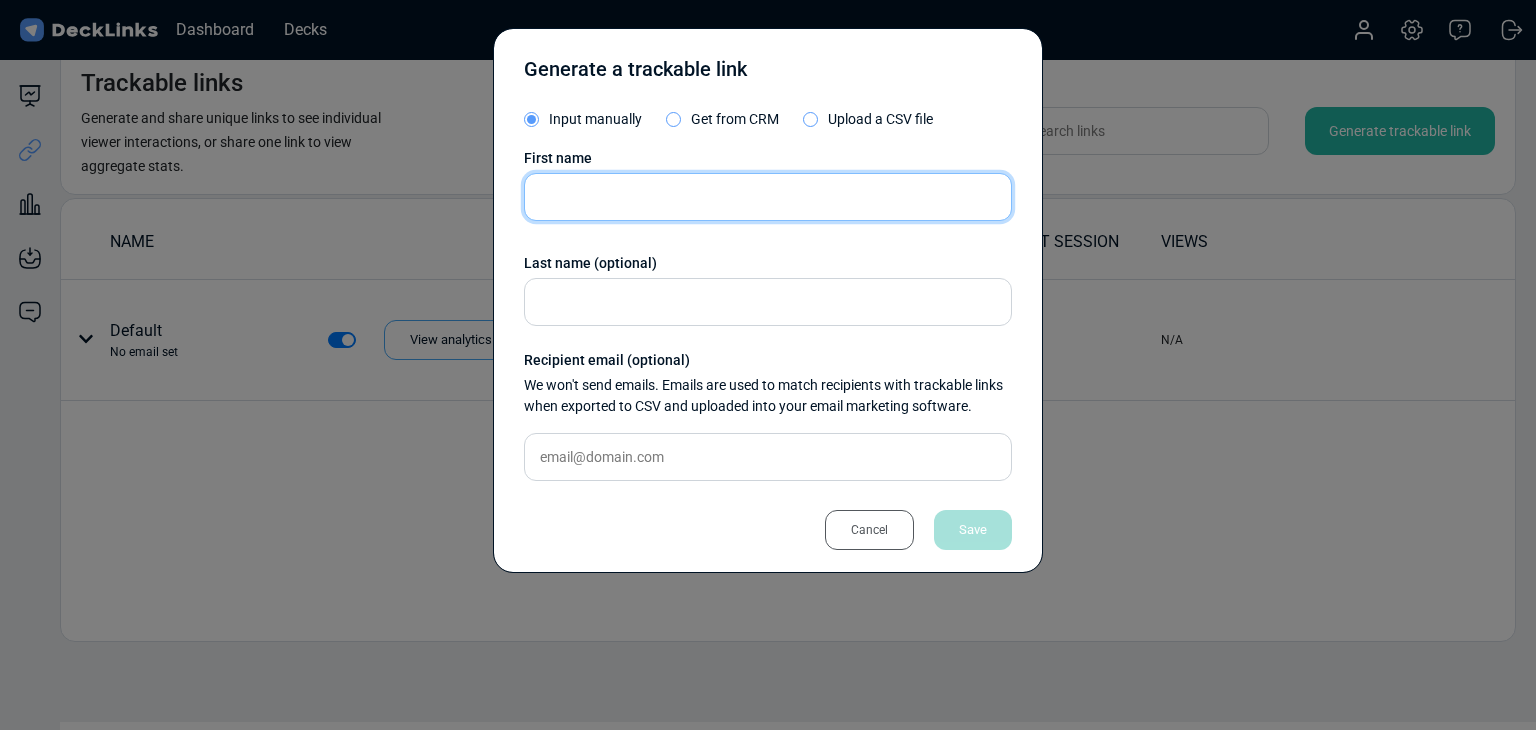 click at bounding box center [768, 197] 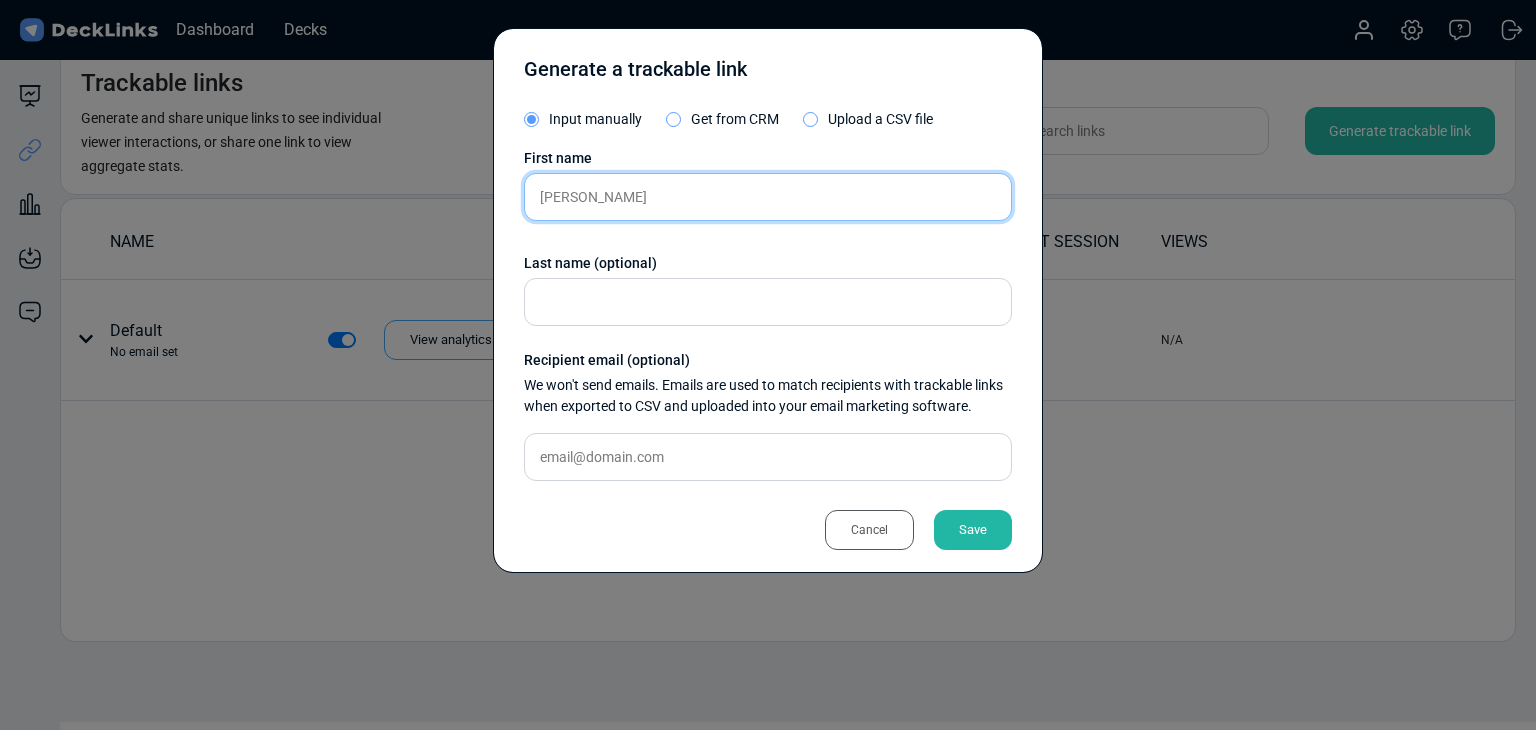 type on "[PERSON_NAME]" 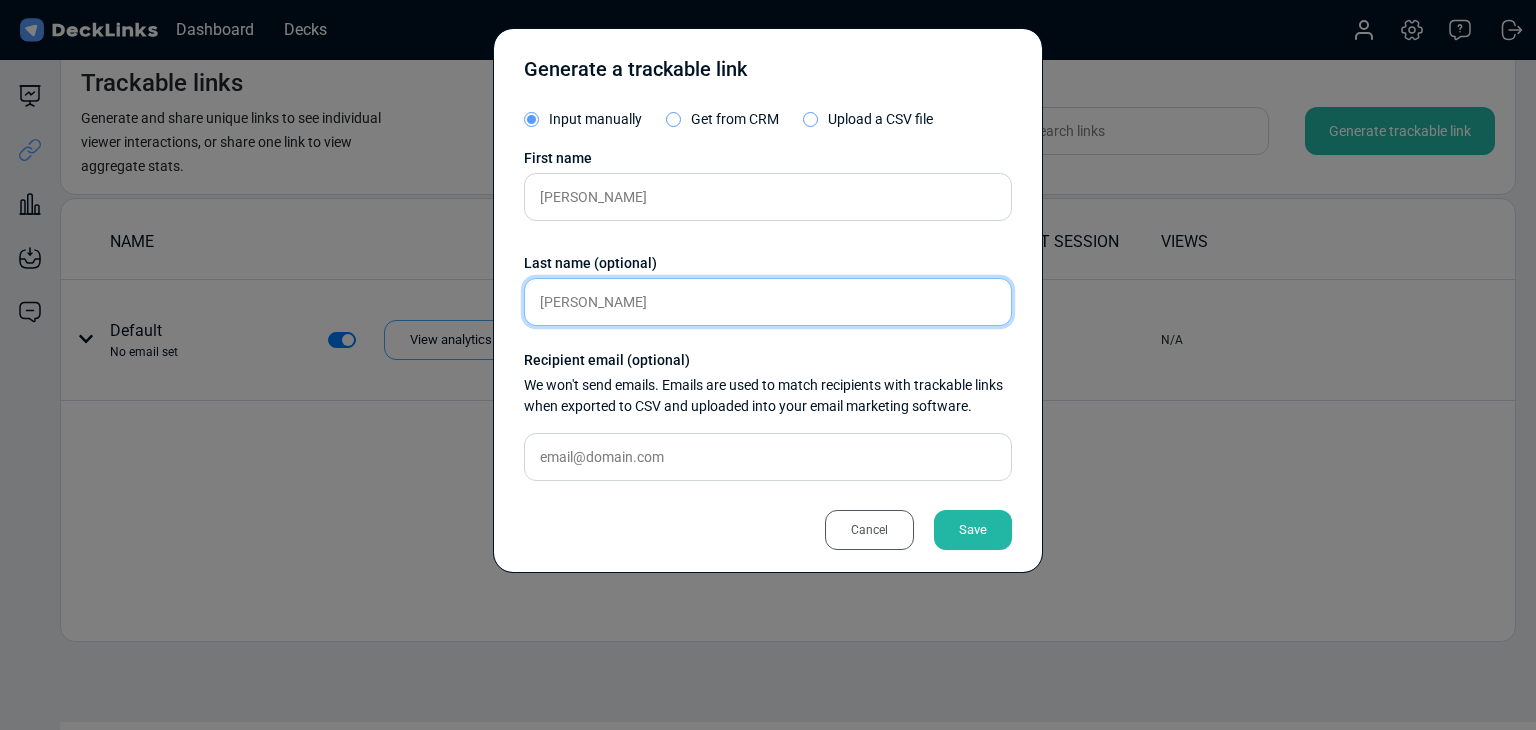 type on "[PERSON_NAME]" 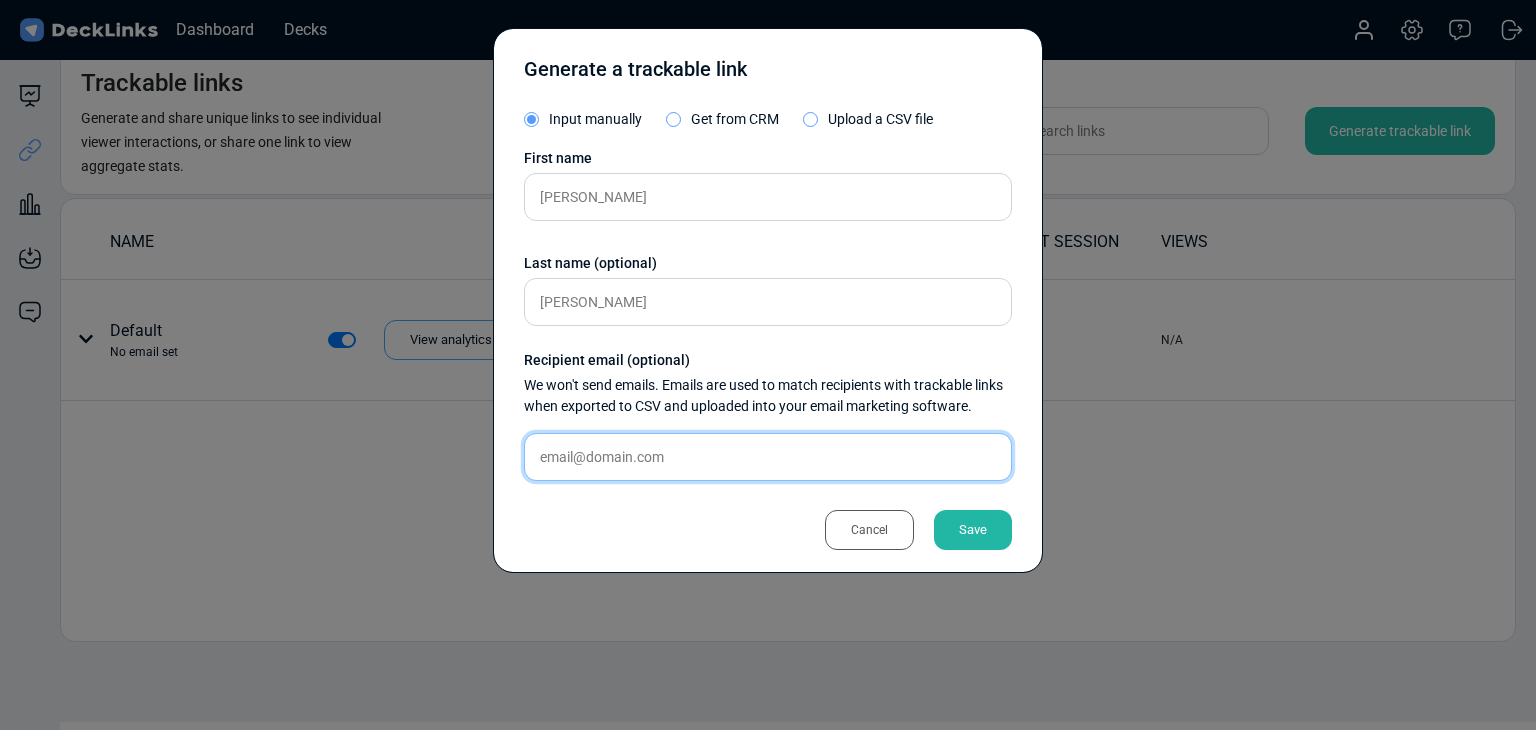 click at bounding box center [768, 457] 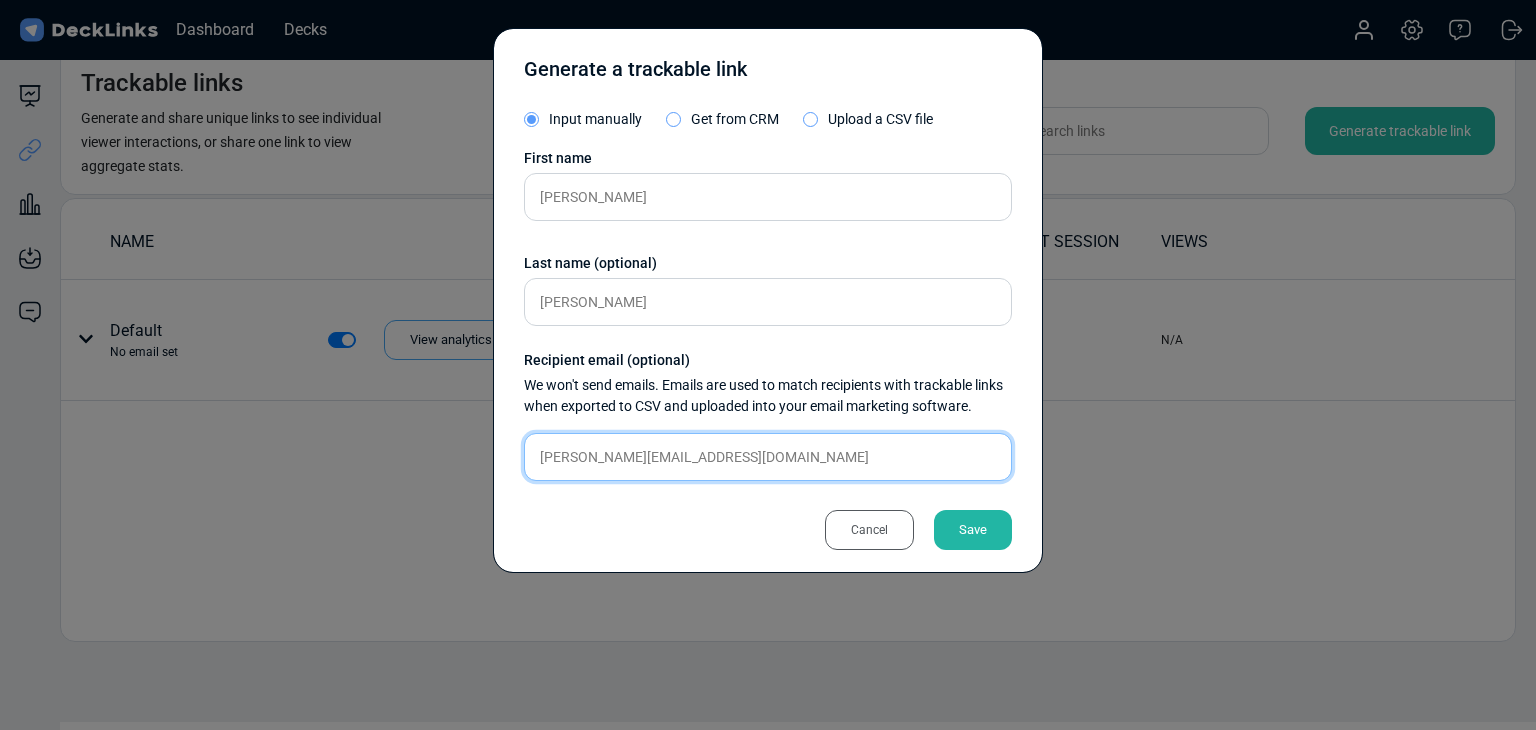 type on "[PERSON_NAME][EMAIL_ADDRESS][DOMAIN_NAME]" 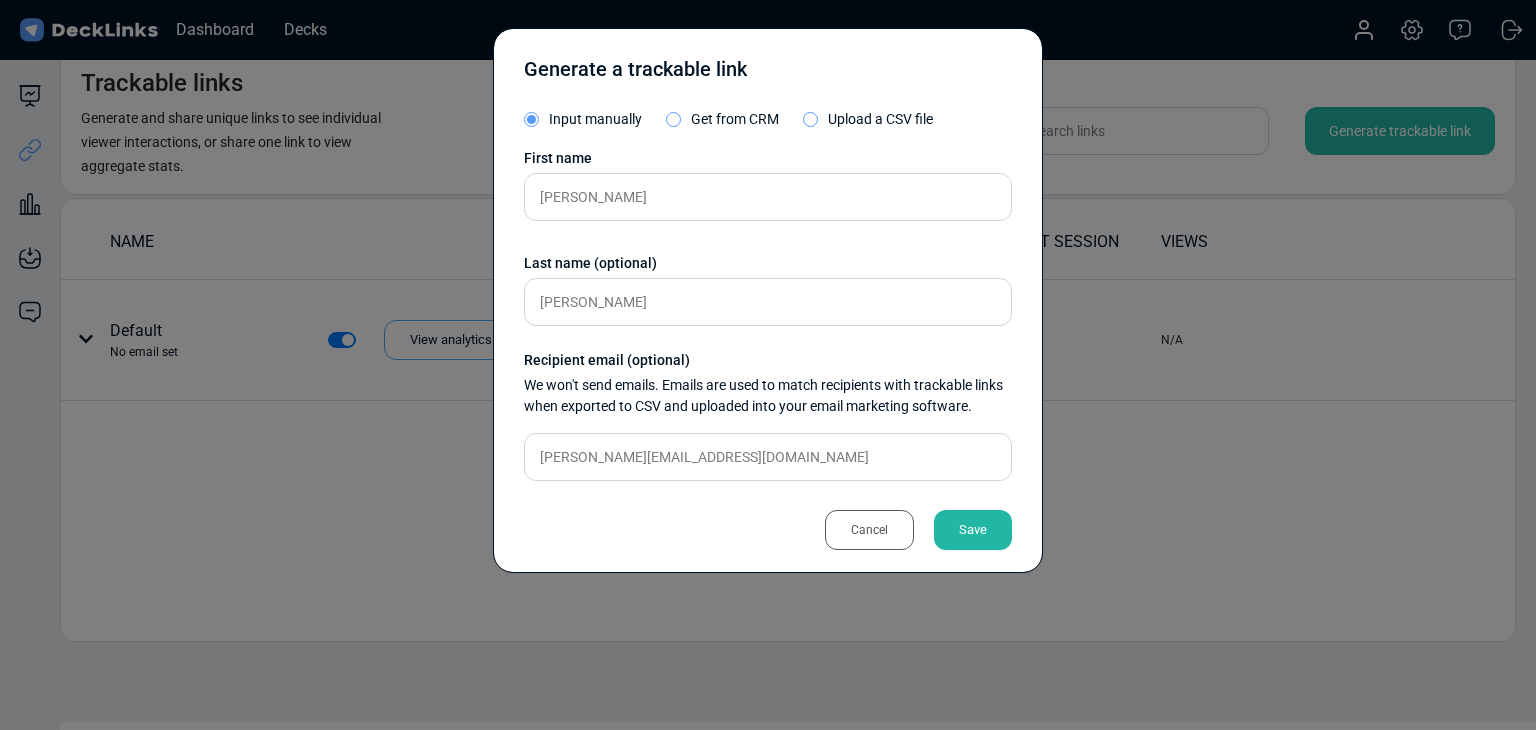 click on "Save" at bounding box center (973, 530) 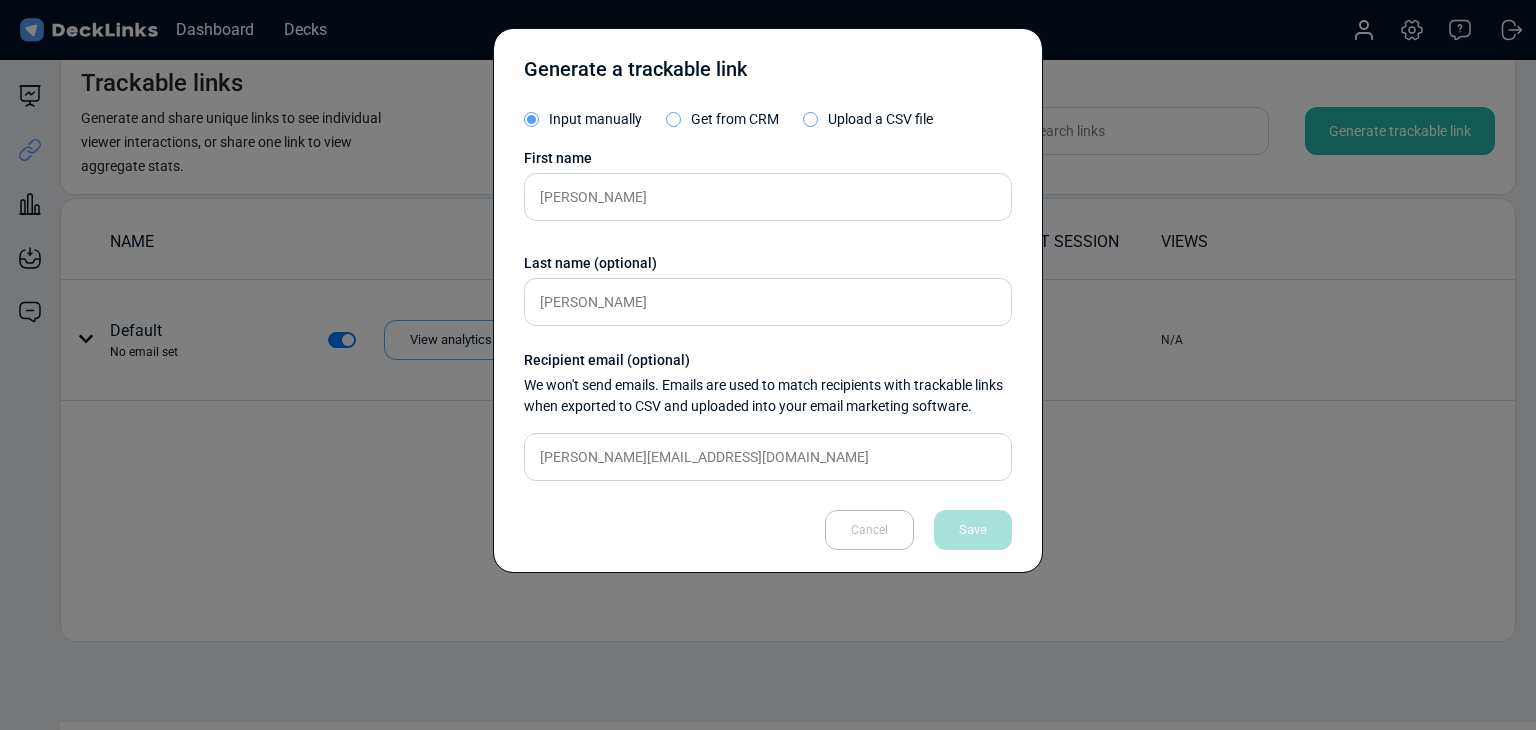 type 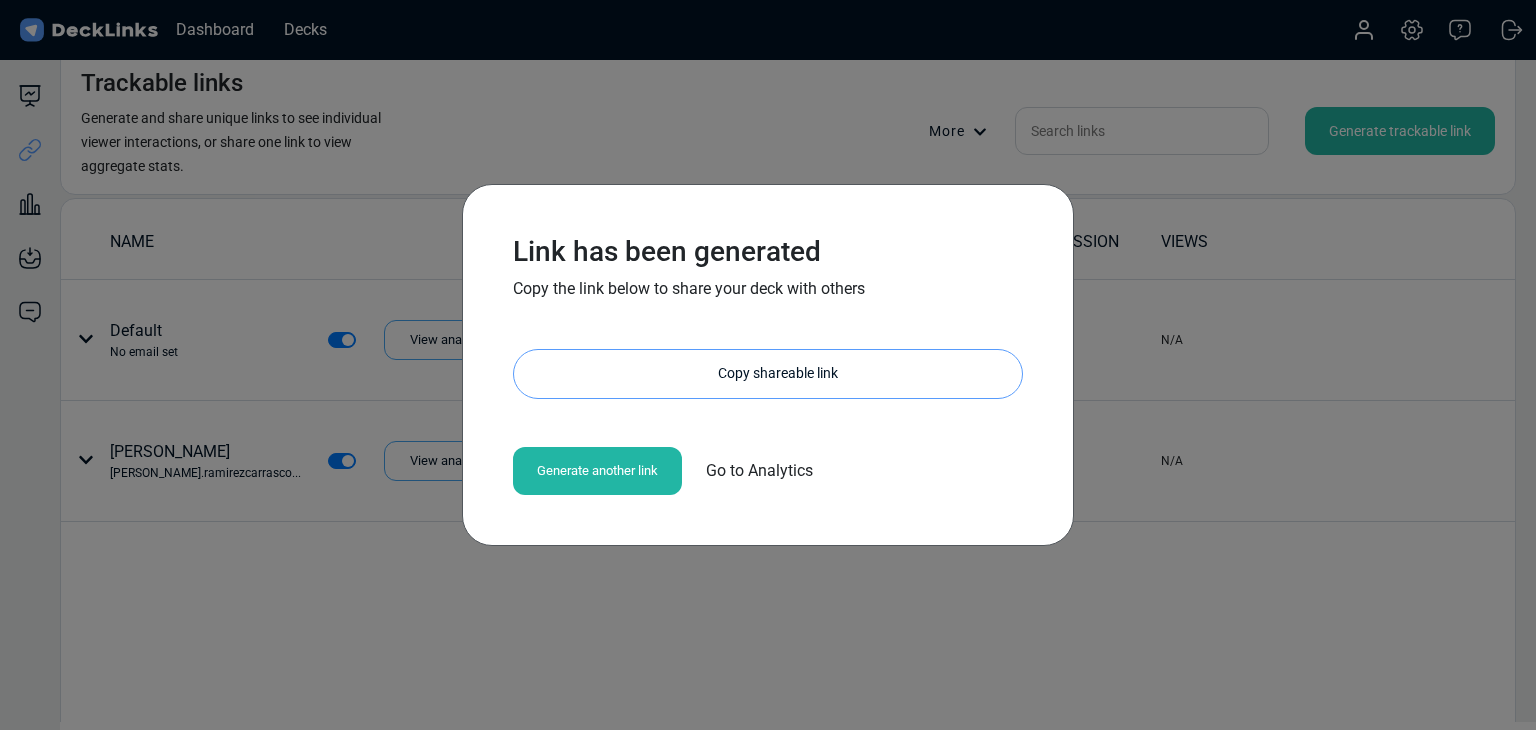 click on "Copy shareable link" at bounding box center (778, 374) 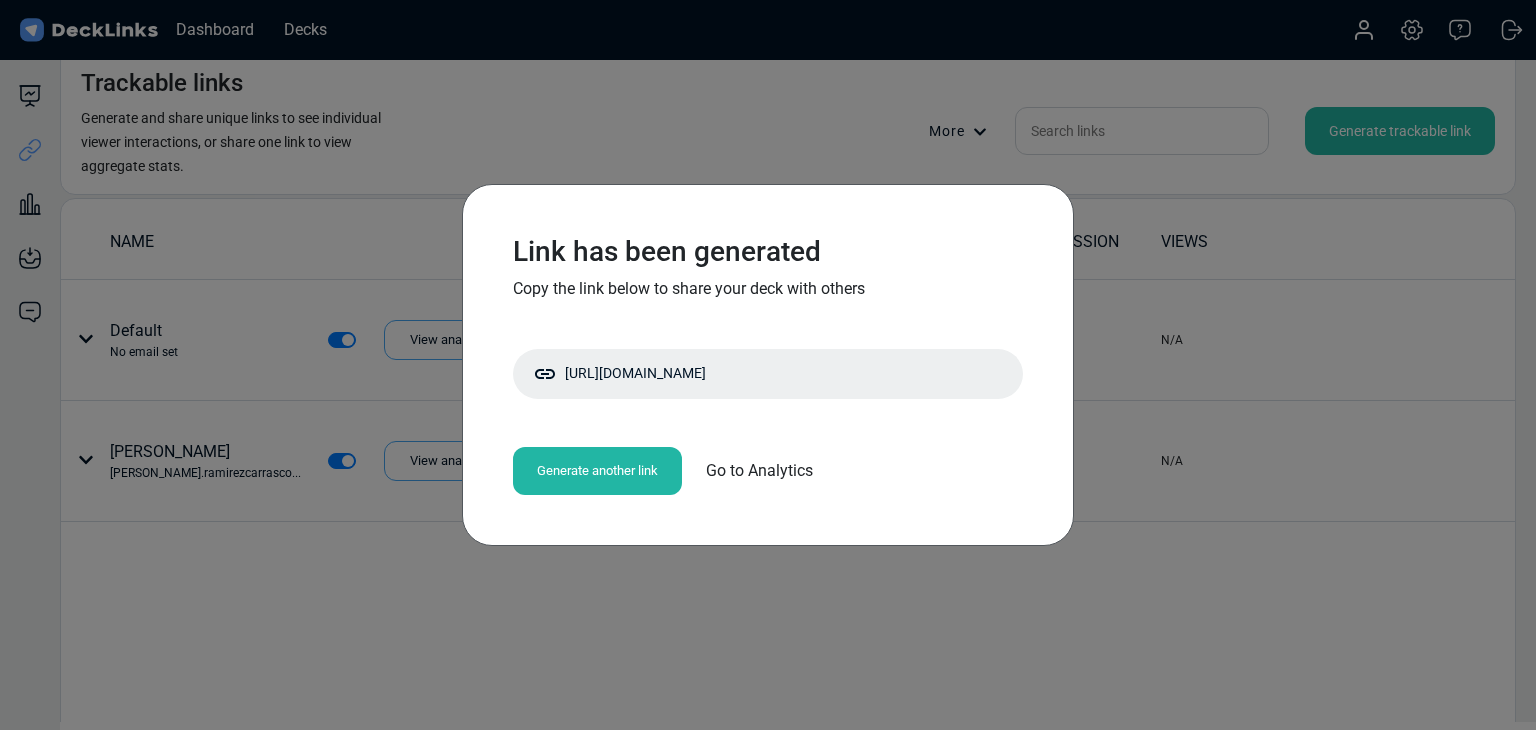 click on "Link has been generated Copy the link below to share your deck with others   [URL][DOMAIN_NAME] Copy shareable link Generate another link Go to Analytics" at bounding box center (768, 365) 